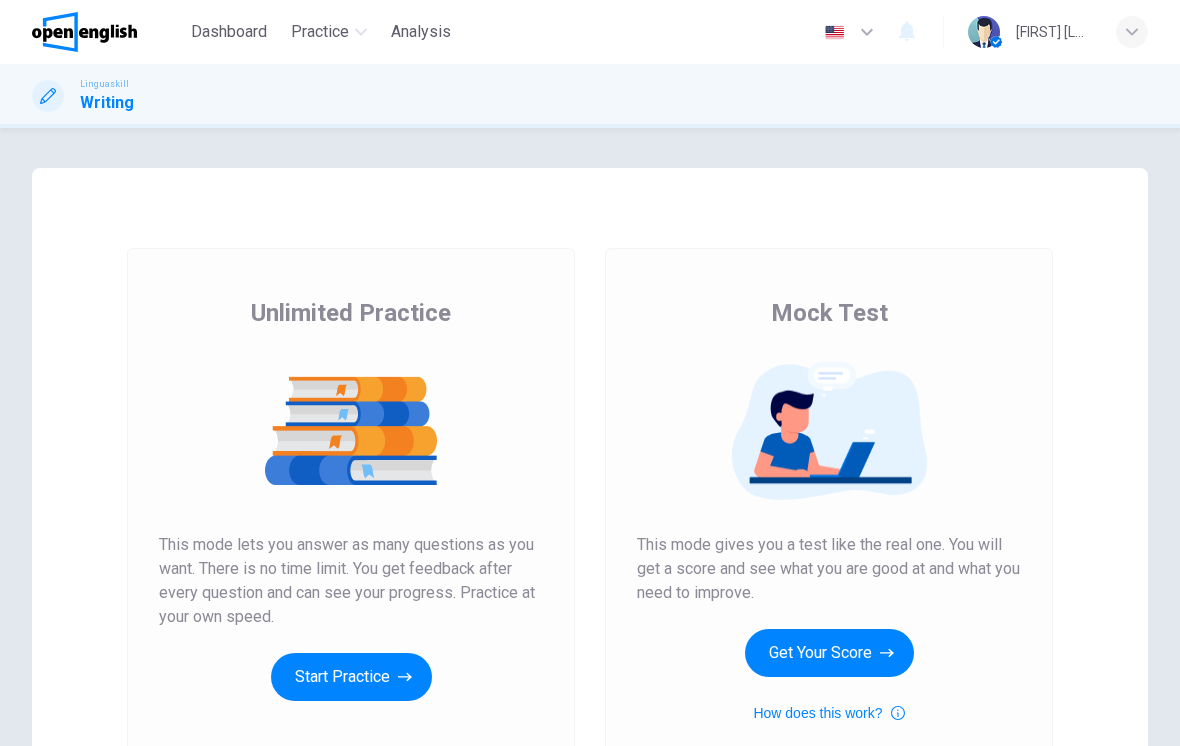 scroll, scrollTop: 0, scrollLeft: 0, axis: both 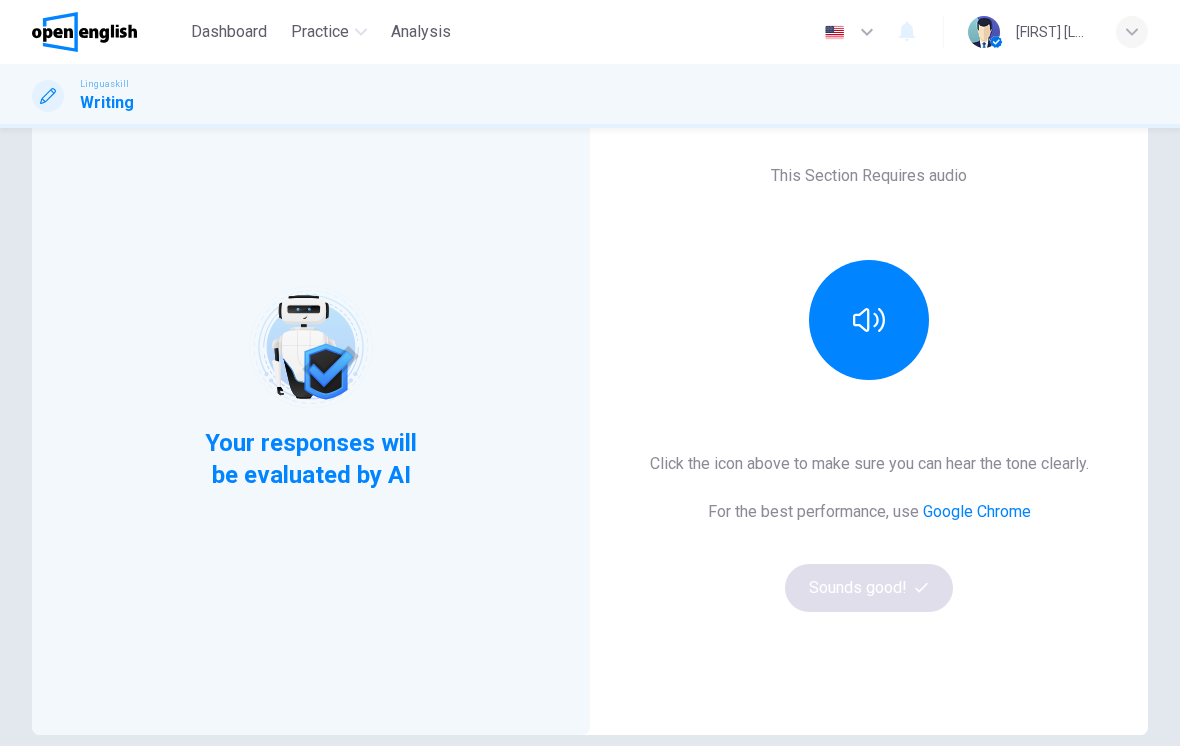 click at bounding box center [869, 320] 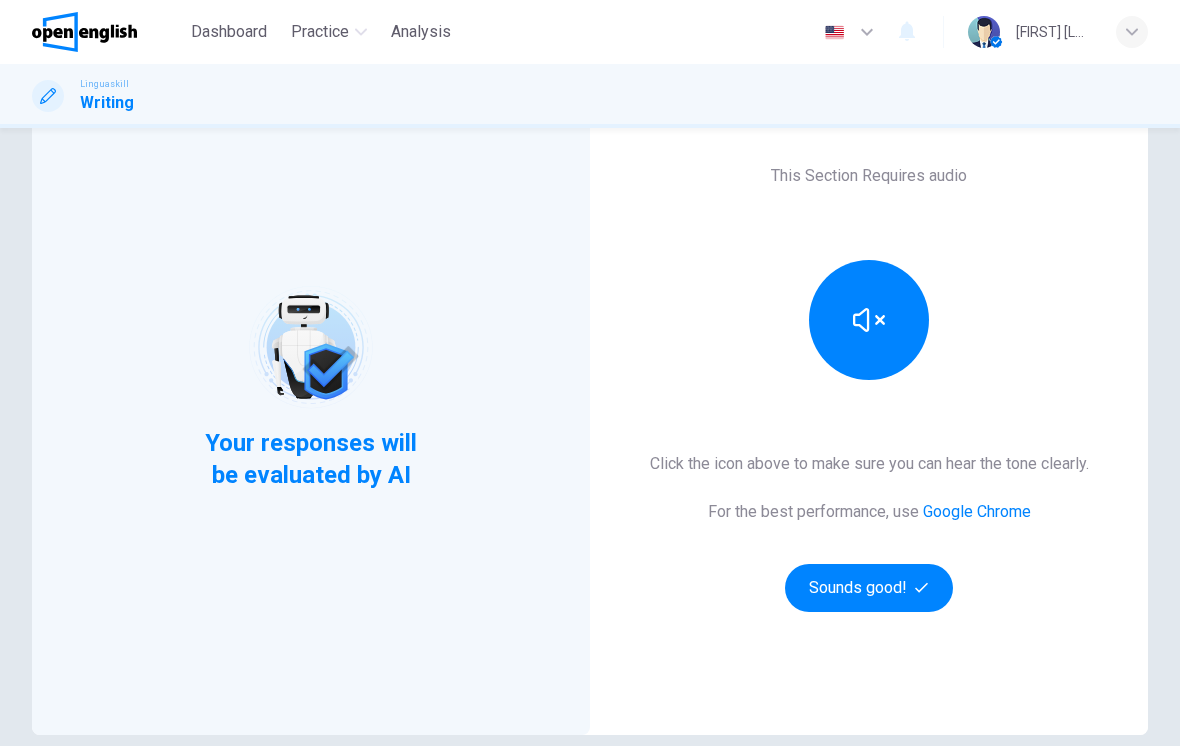 click on "Sounds good!" at bounding box center (869, 588) 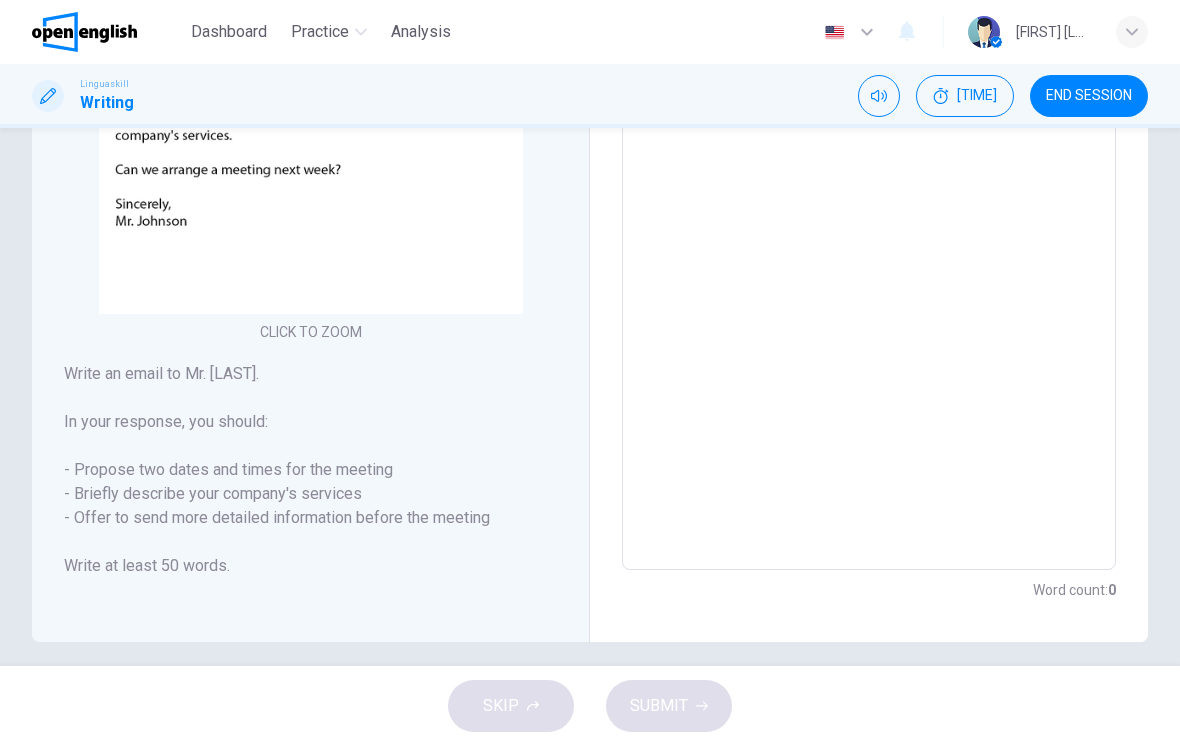 scroll, scrollTop: 342, scrollLeft: 0, axis: vertical 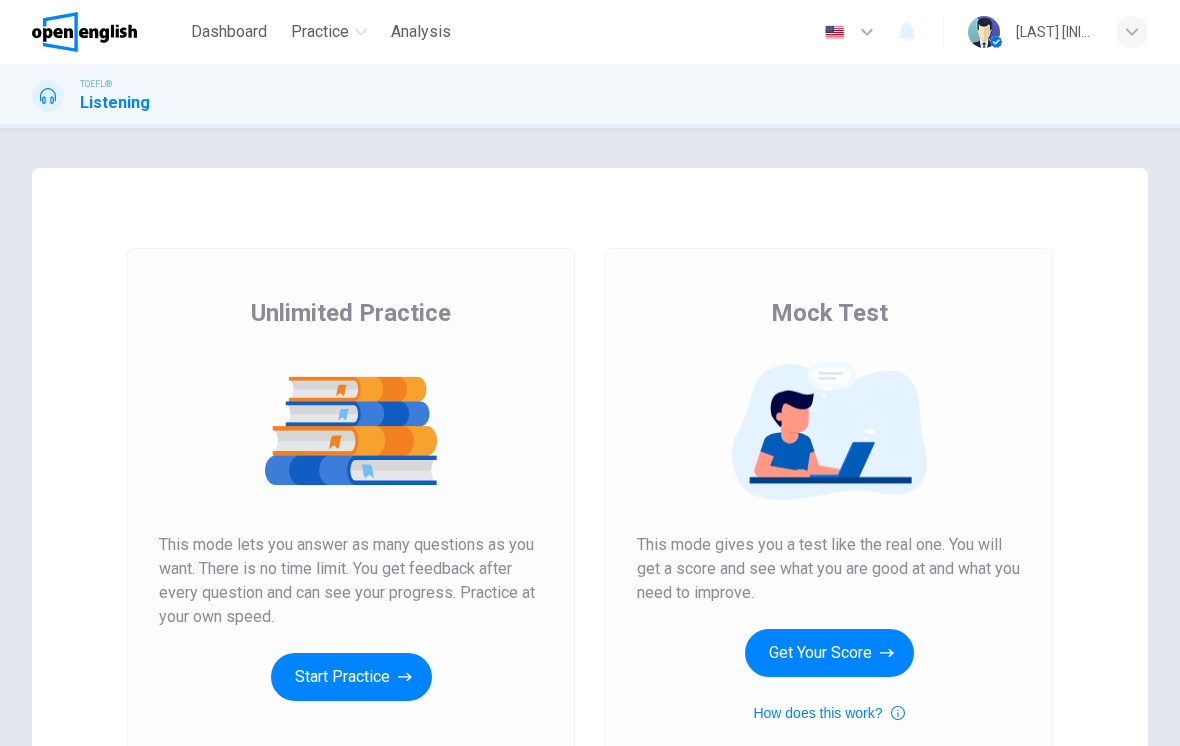 click on "Start Practice" at bounding box center (351, 677) 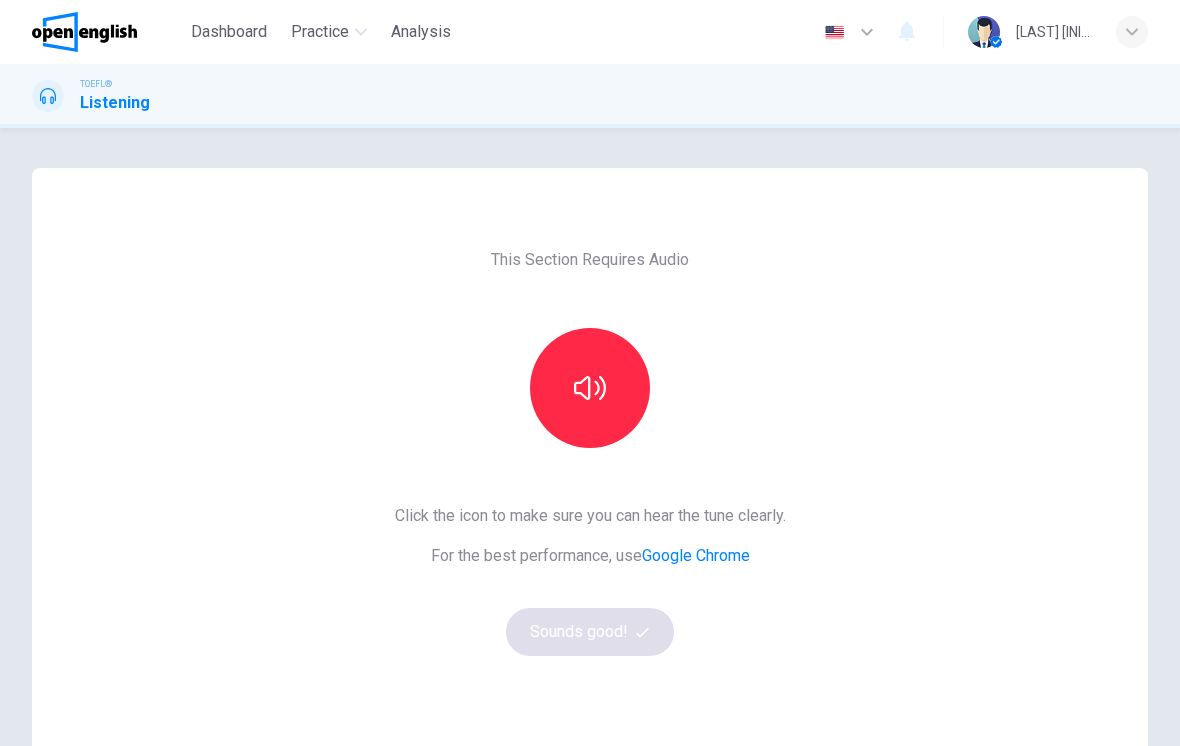 click at bounding box center (590, 388) 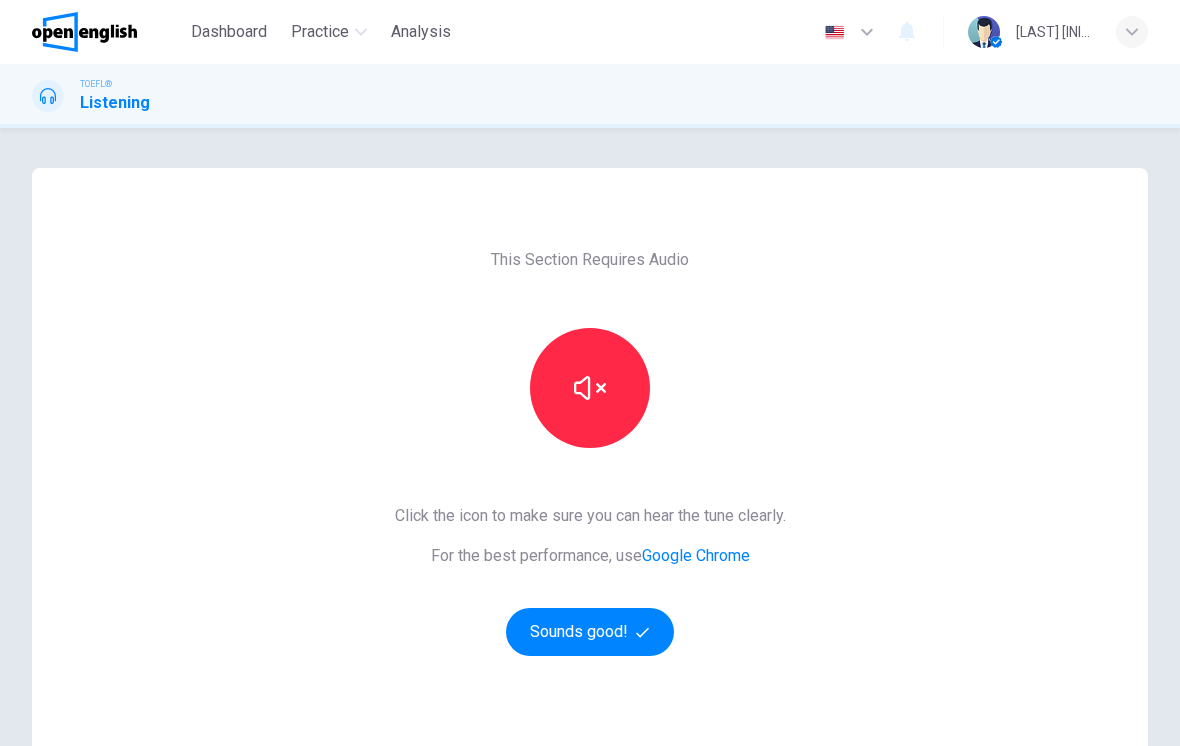 click on "Sounds good!" at bounding box center (590, 632) 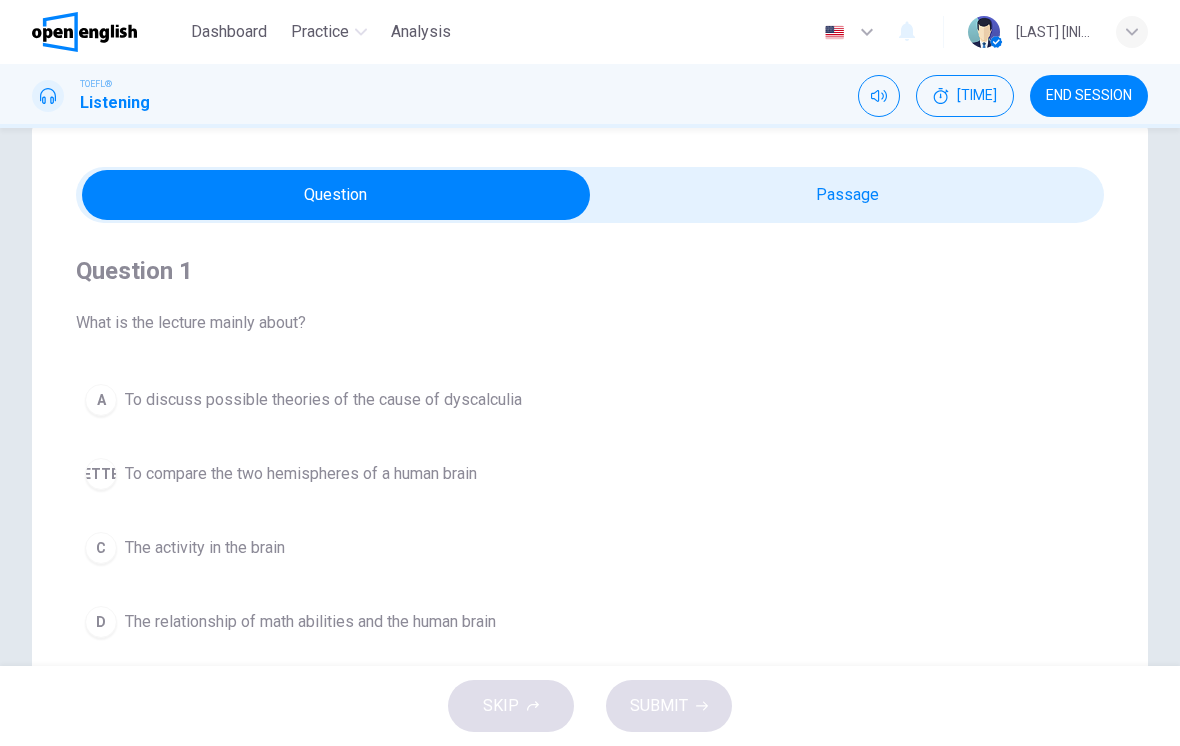 scroll, scrollTop: 69, scrollLeft: 0, axis: vertical 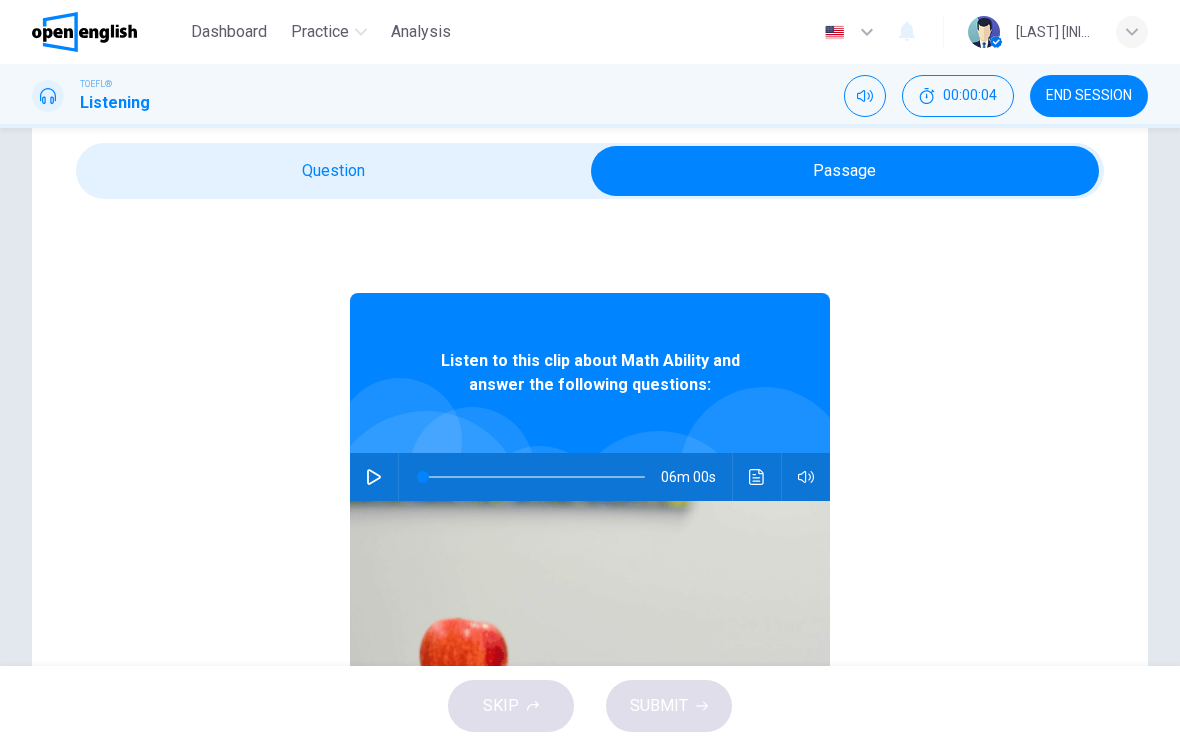 click at bounding box center (374, 477) 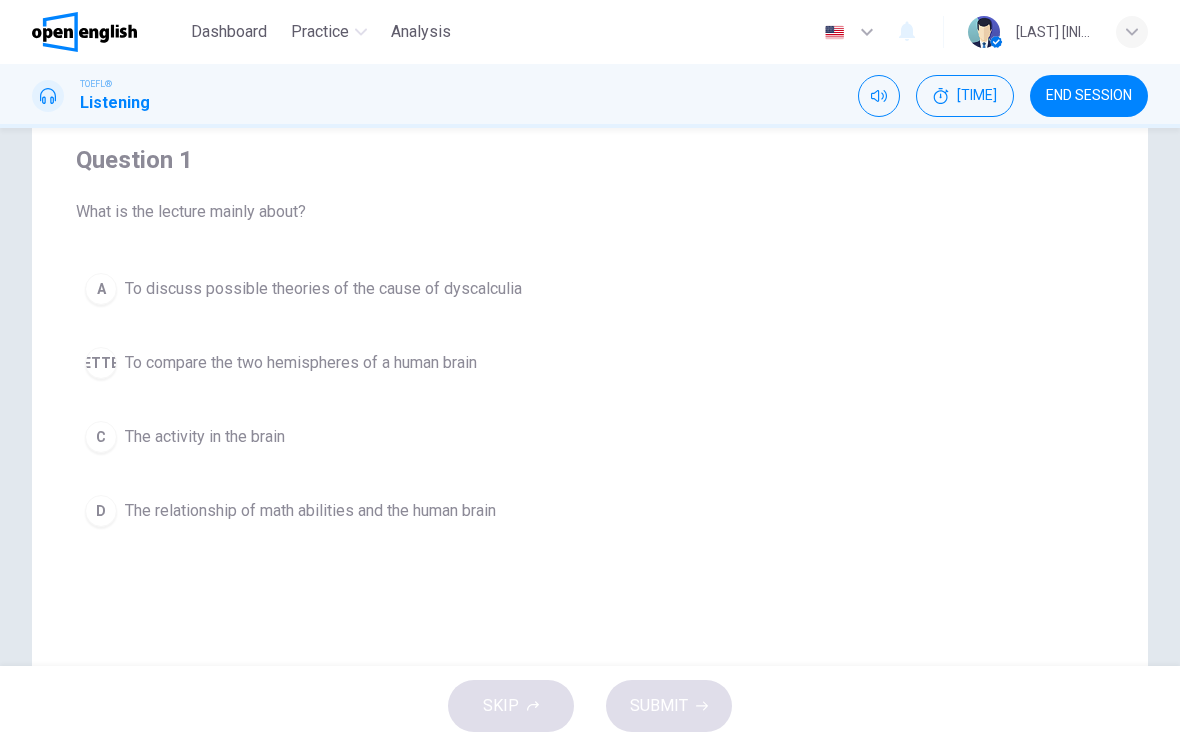 scroll, scrollTop: 133, scrollLeft: 0, axis: vertical 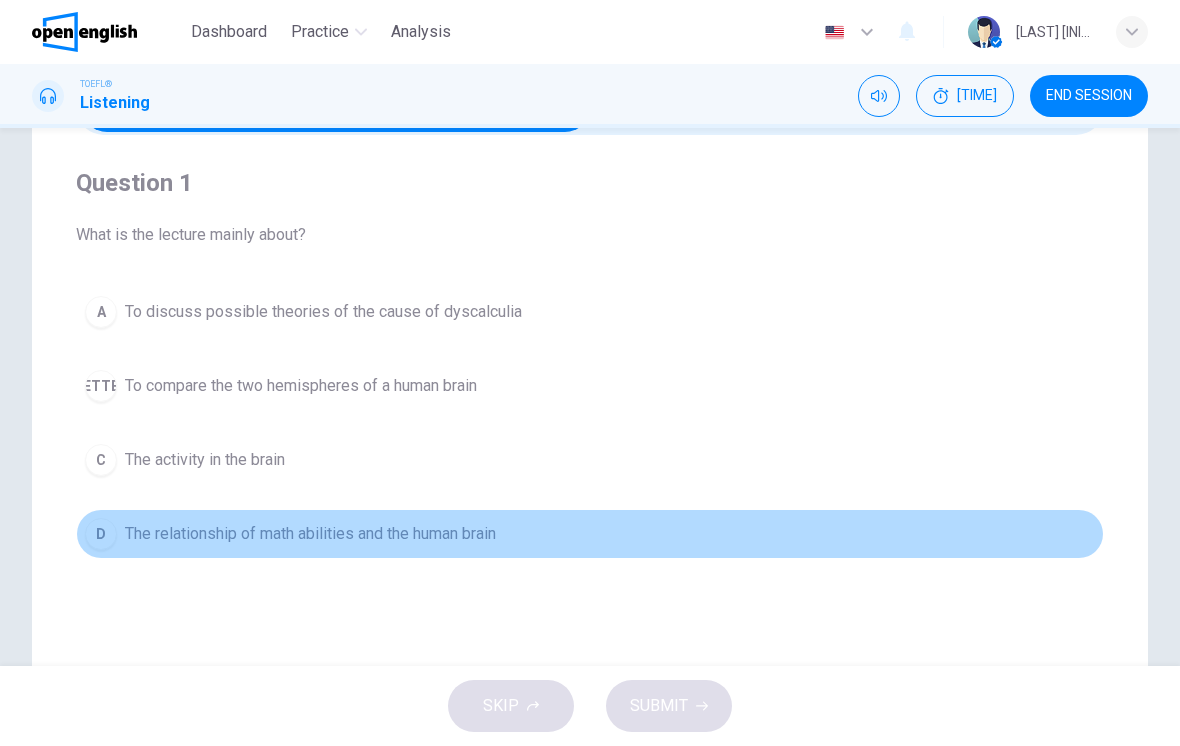 click on "D The relationship of math abilities and the human brain" at bounding box center (590, 534) 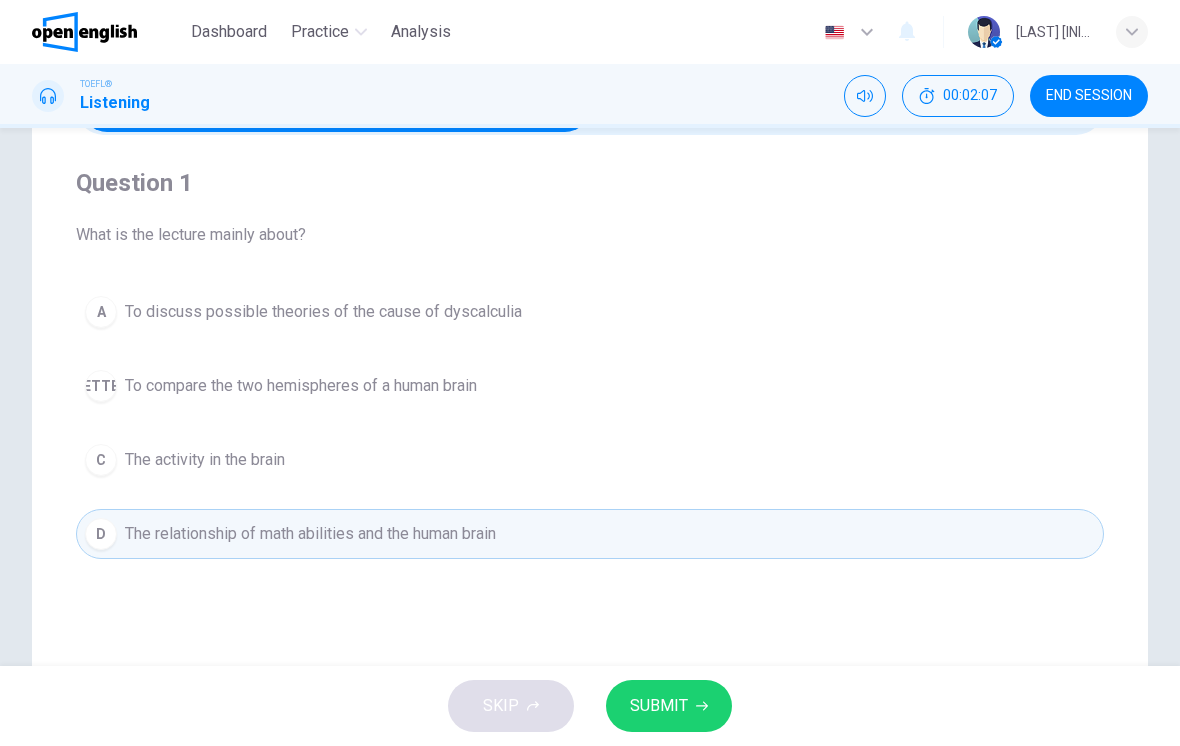 click on "SUBMIT" at bounding box center [659, 706] 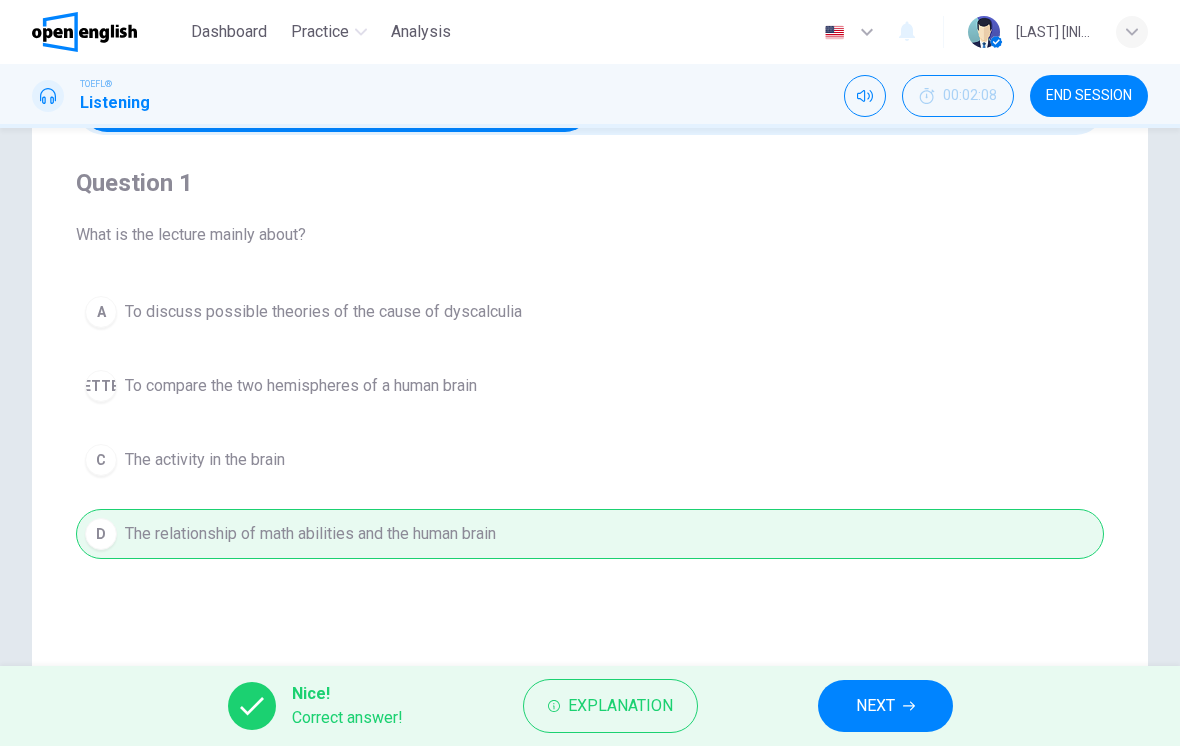 click on "Explanation" at bounding box center [610, 706] 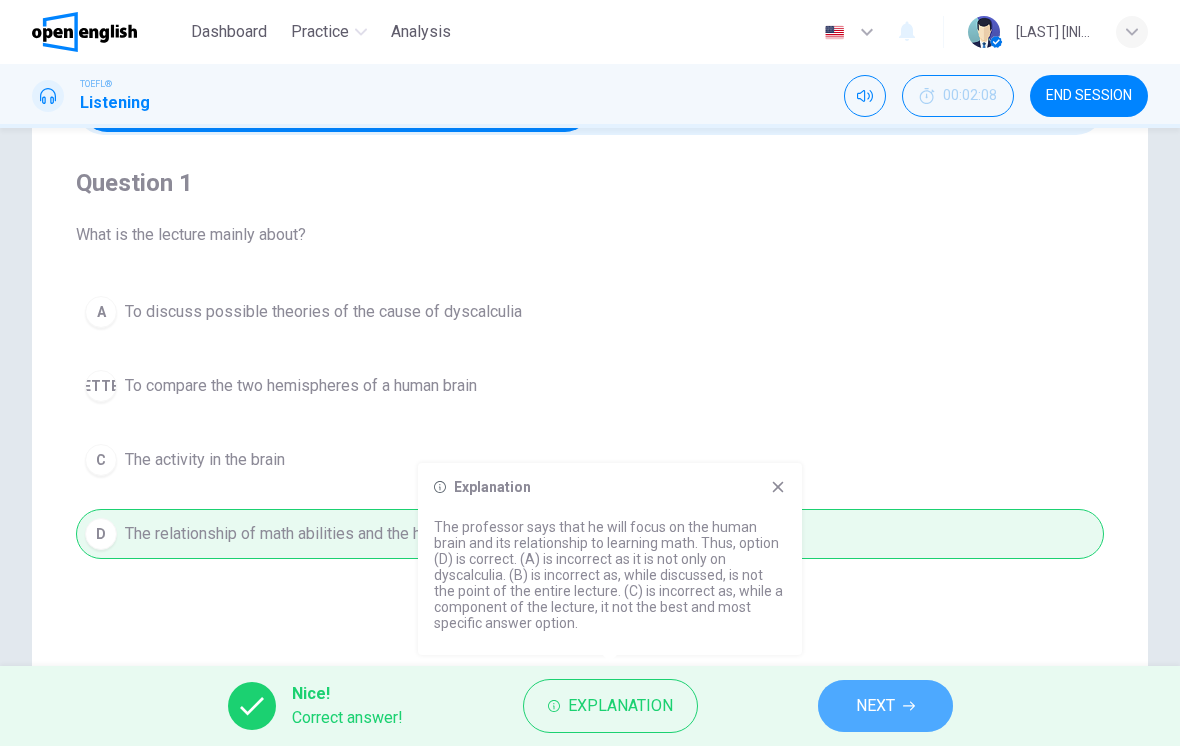 click on "NEXT" at bounding box center (875, 706) 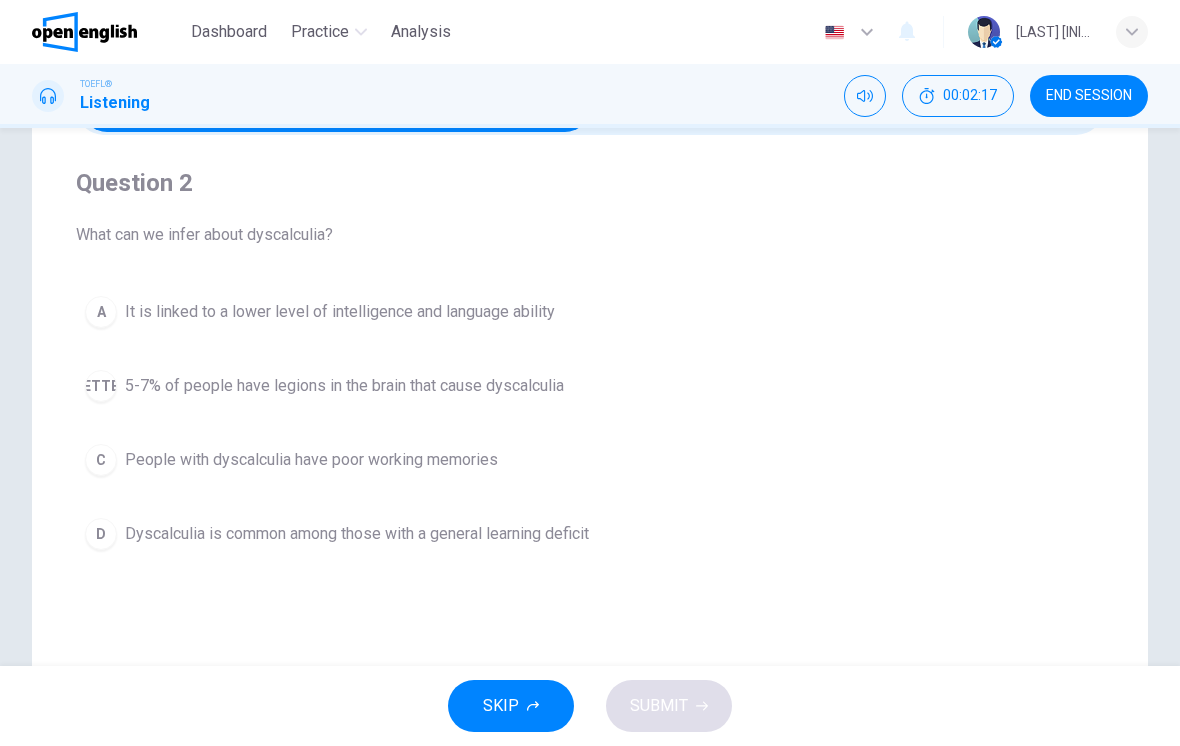 click on "People with dyscalculia have poor working memories" at bounding box center (340, 312) 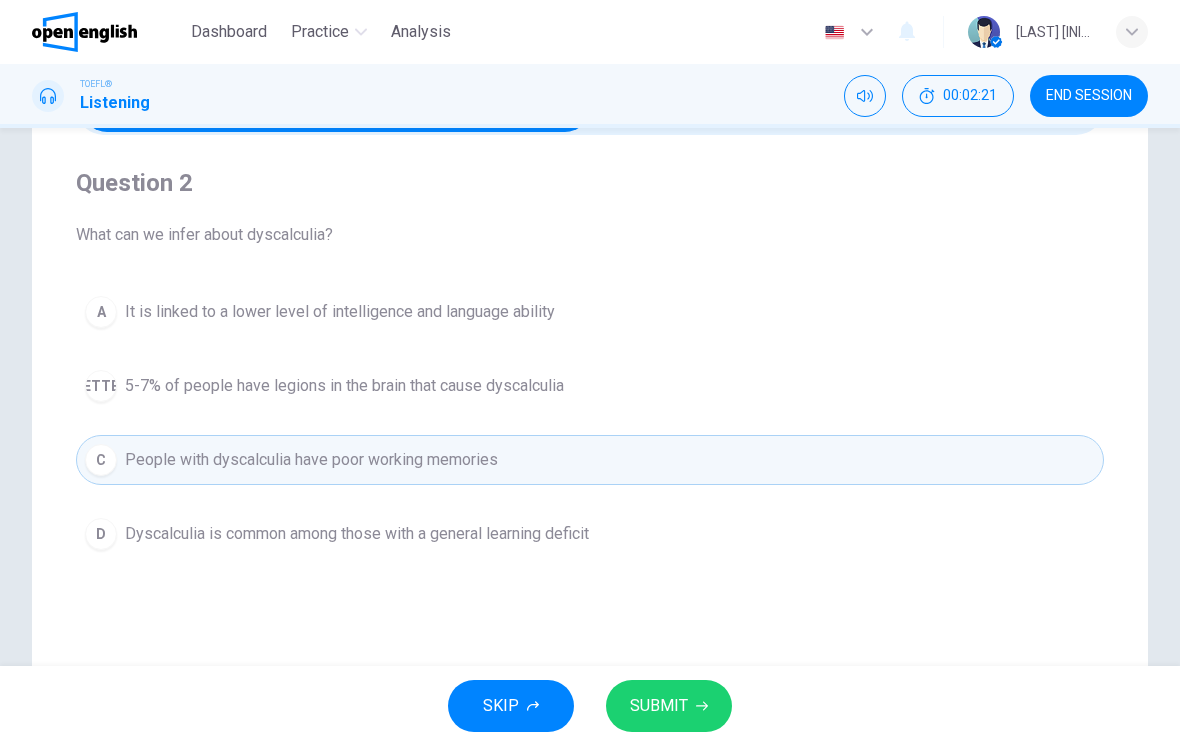 click on "Dyscalculia is common among those with a general learning deficit" at bounding box center [340, 312] 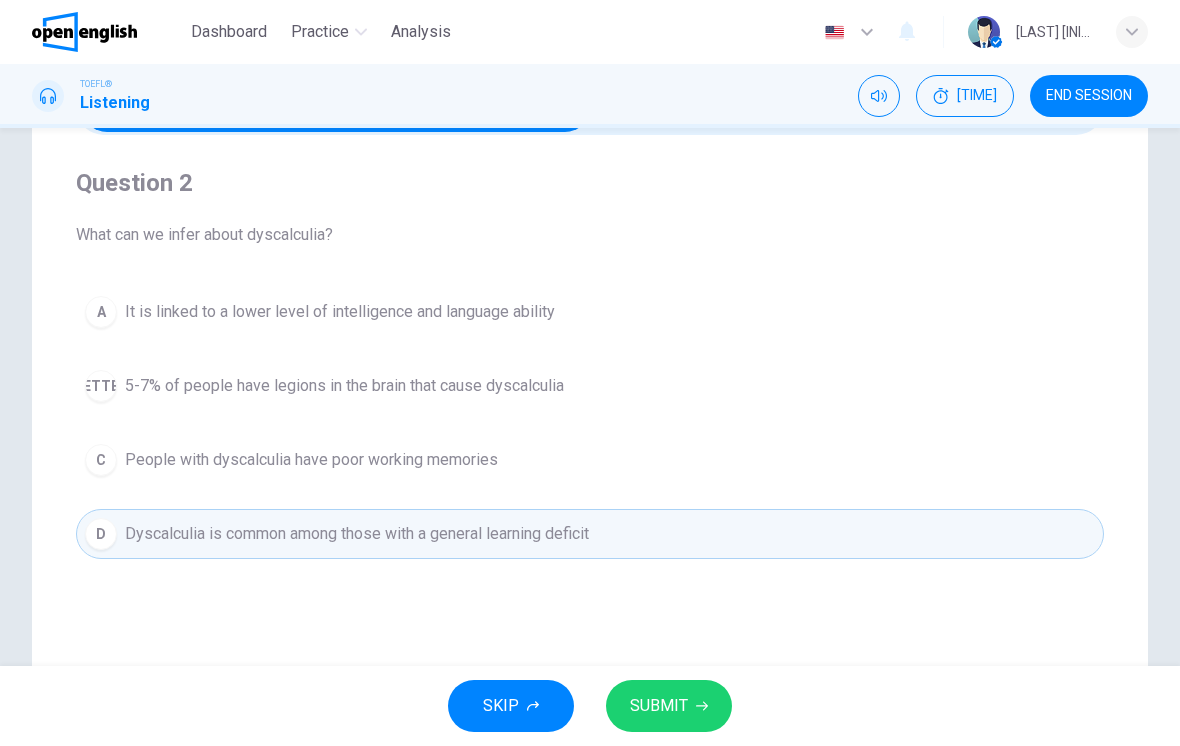 click on "SUBMIT" at bounding box center (659, 706) 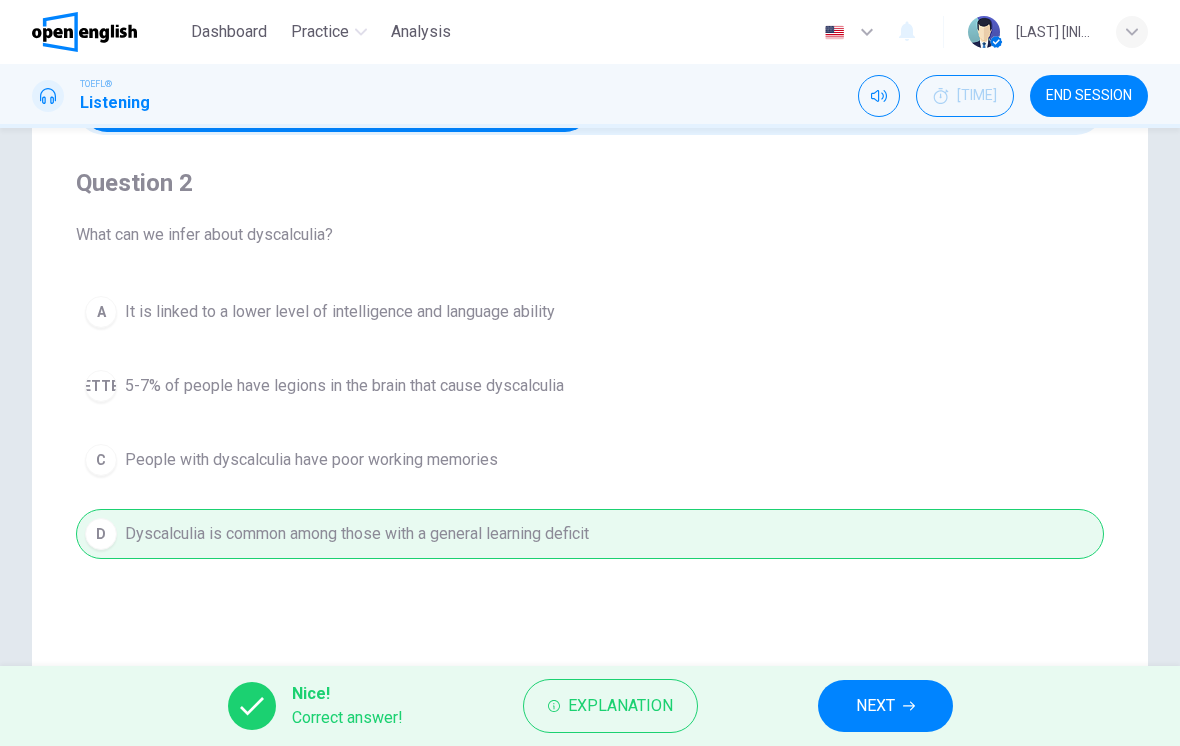 click on "Explanation" at bounding box center [620, 706] 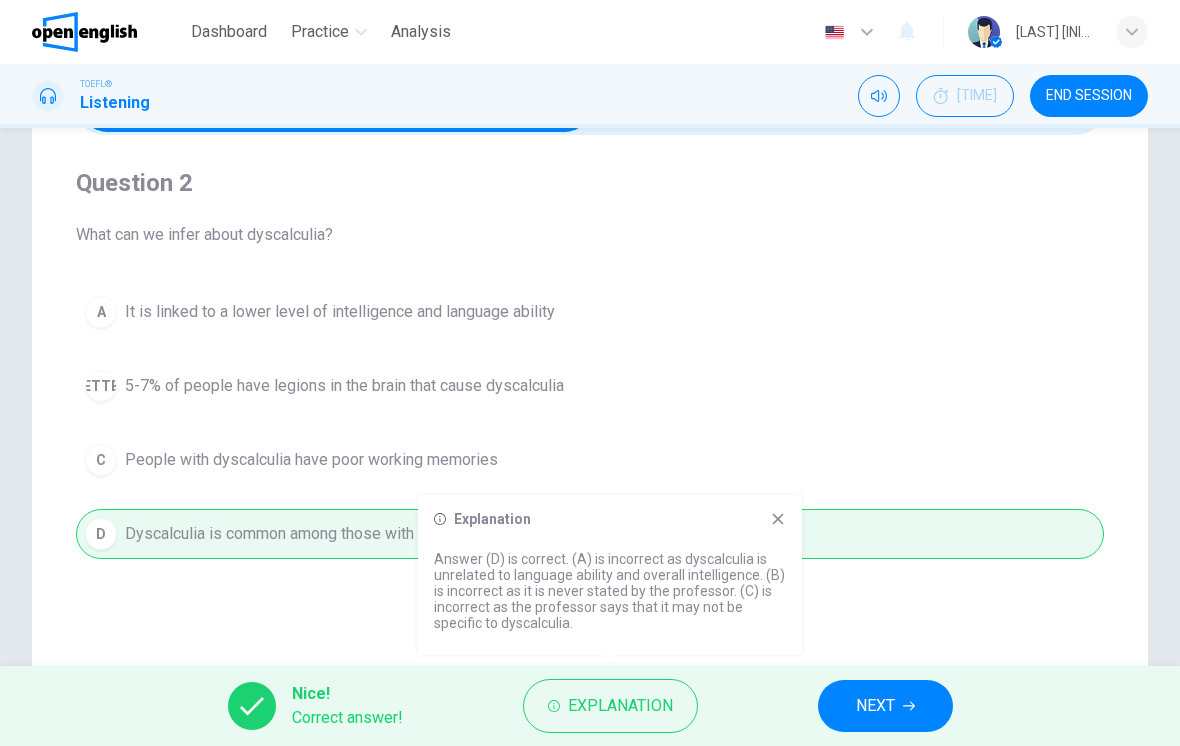 click on "NEXT" at bounding box center [885, 706] 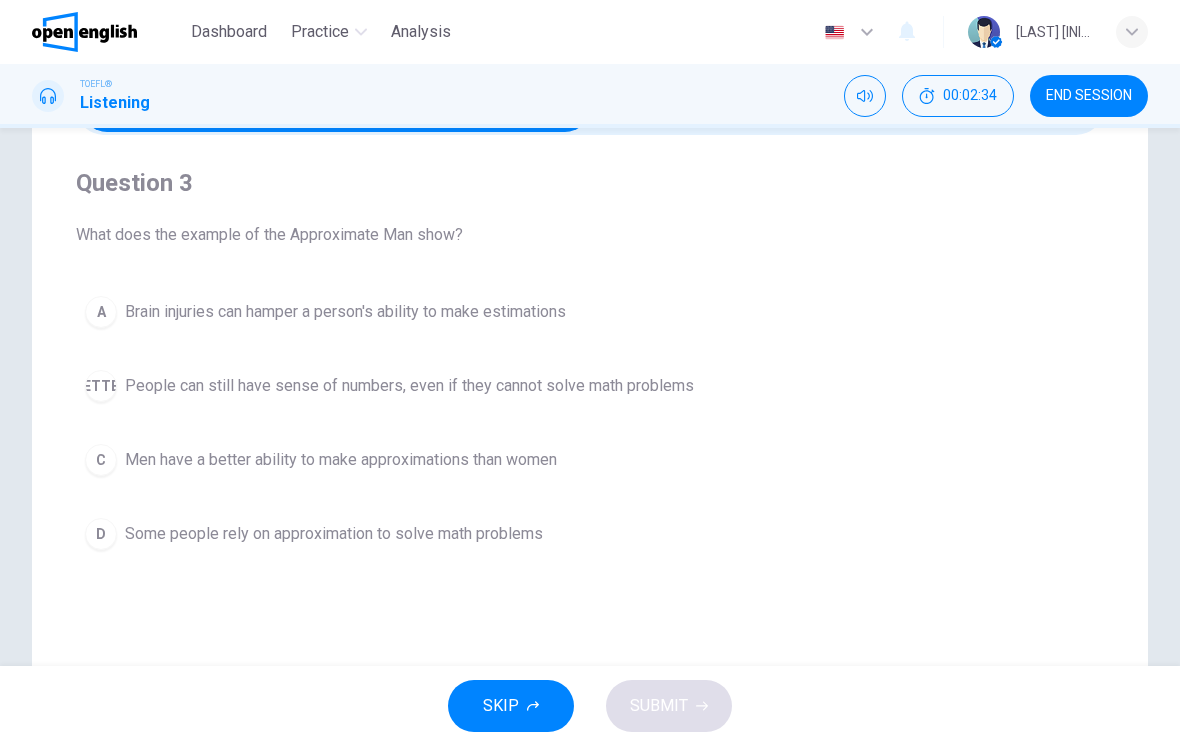 click on "People can still have sense of numbers, even if they cannot solve math problems" at bounding box center [345, 312] 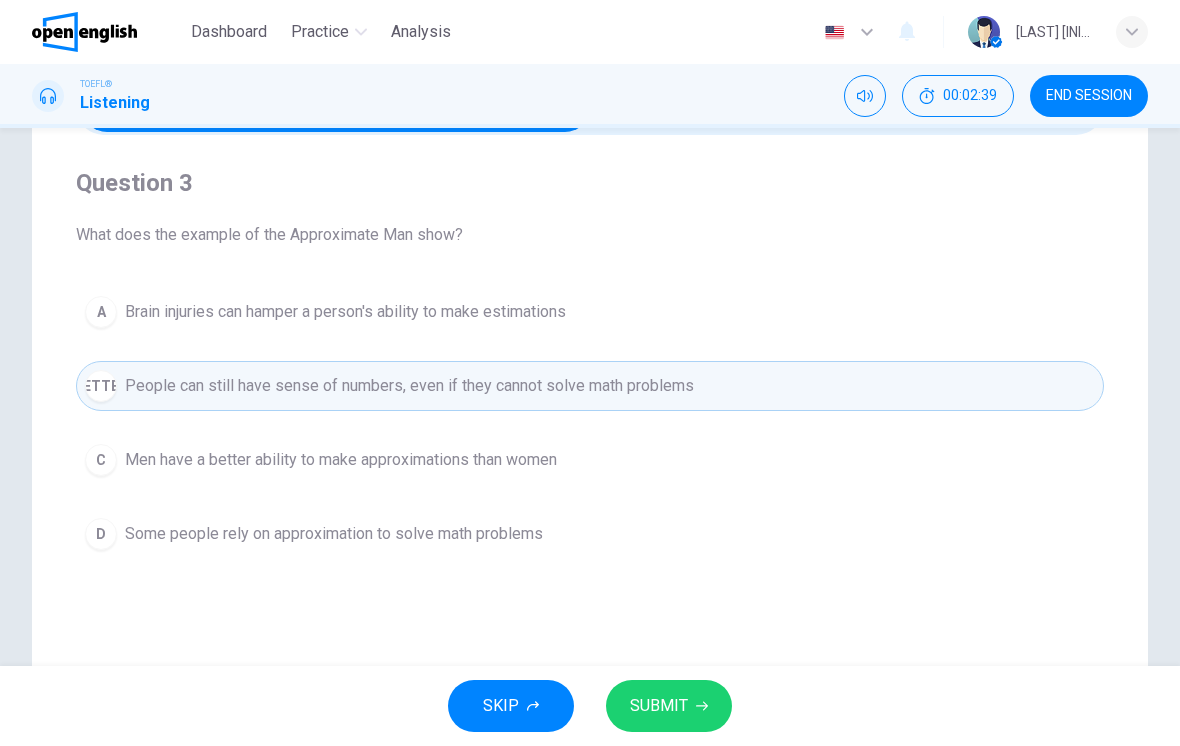 click on "SUBMIT" at bounding box center [659, 706] 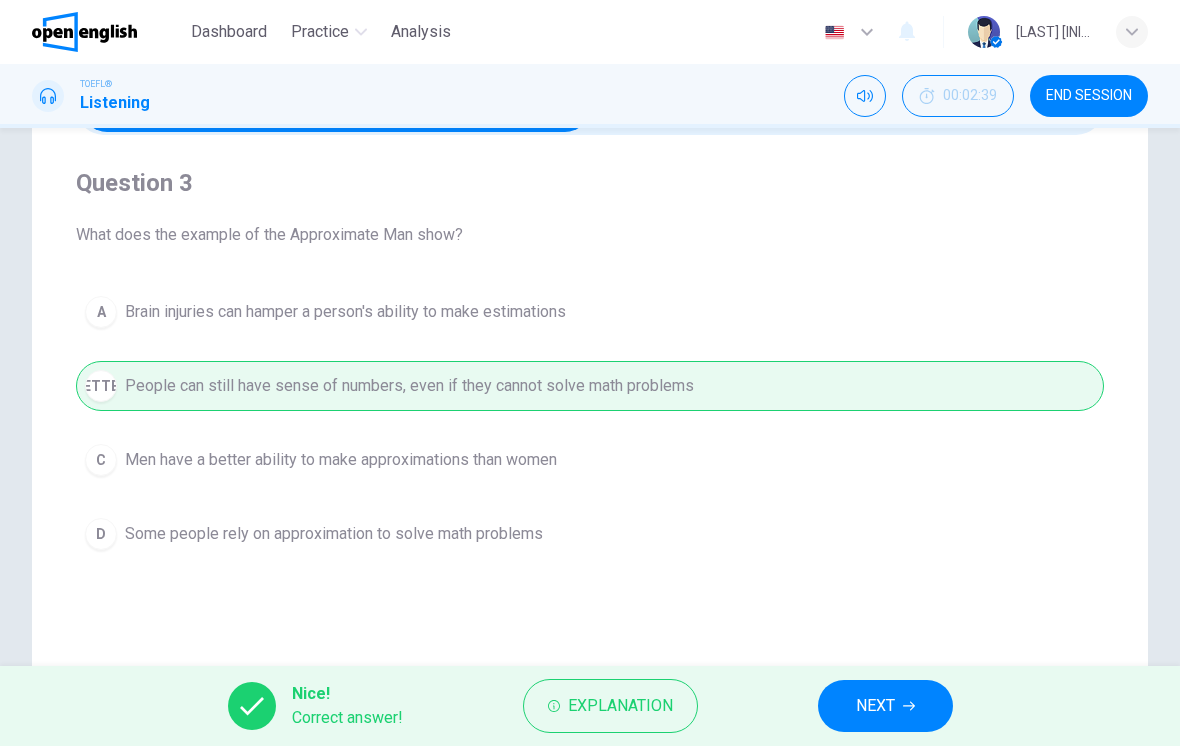 click on "Explanation" at bounding box center (610, 706) 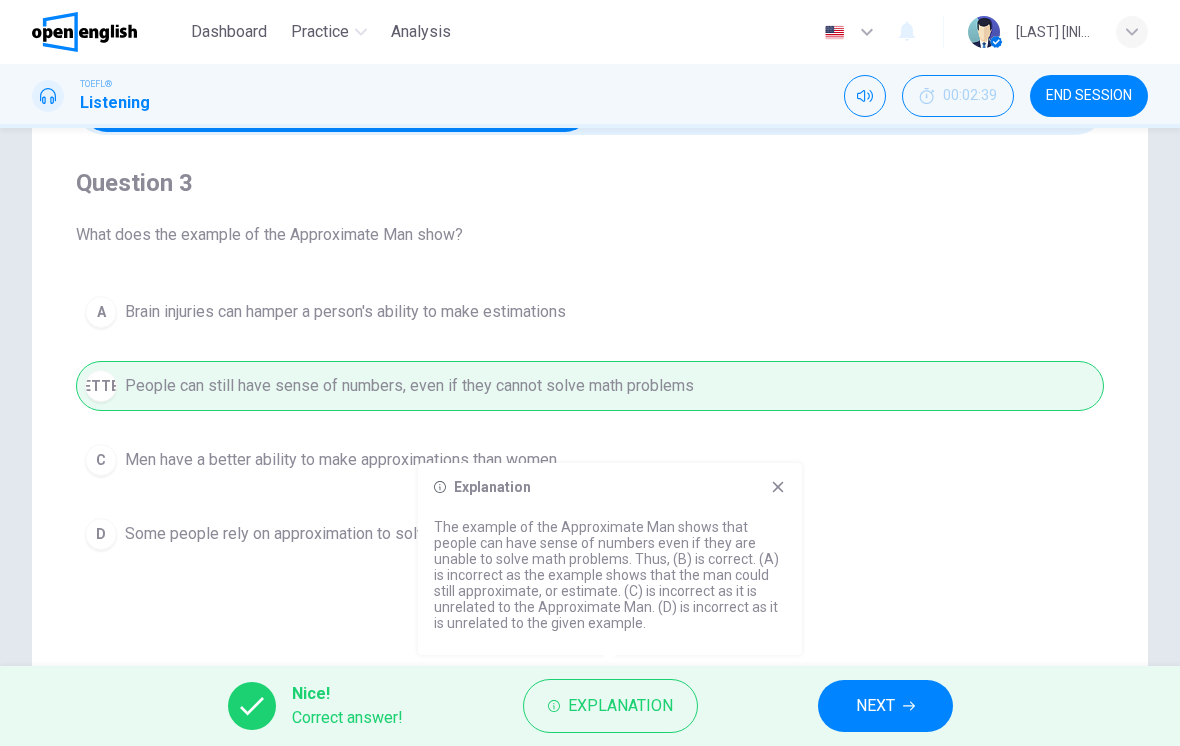 click on "NEXT" at bounding box center (875, 706) 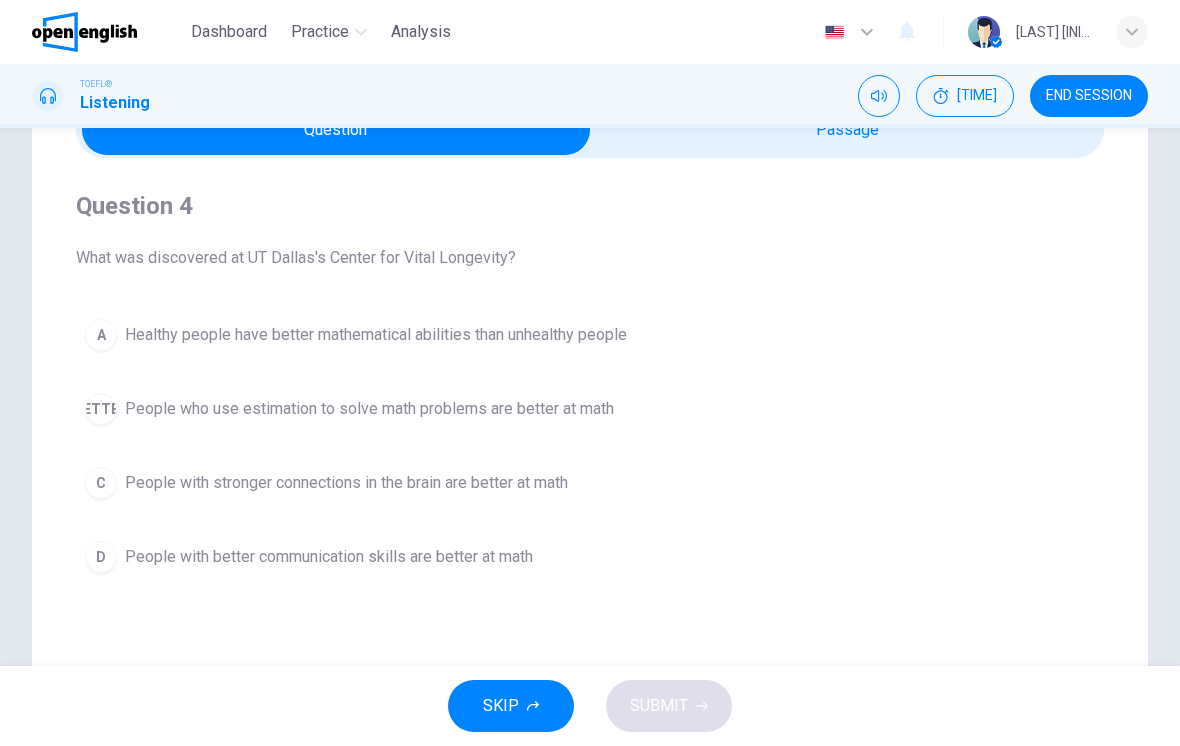 scroll, scrollTop: 113, scrollLeft: 0, axis: vertical 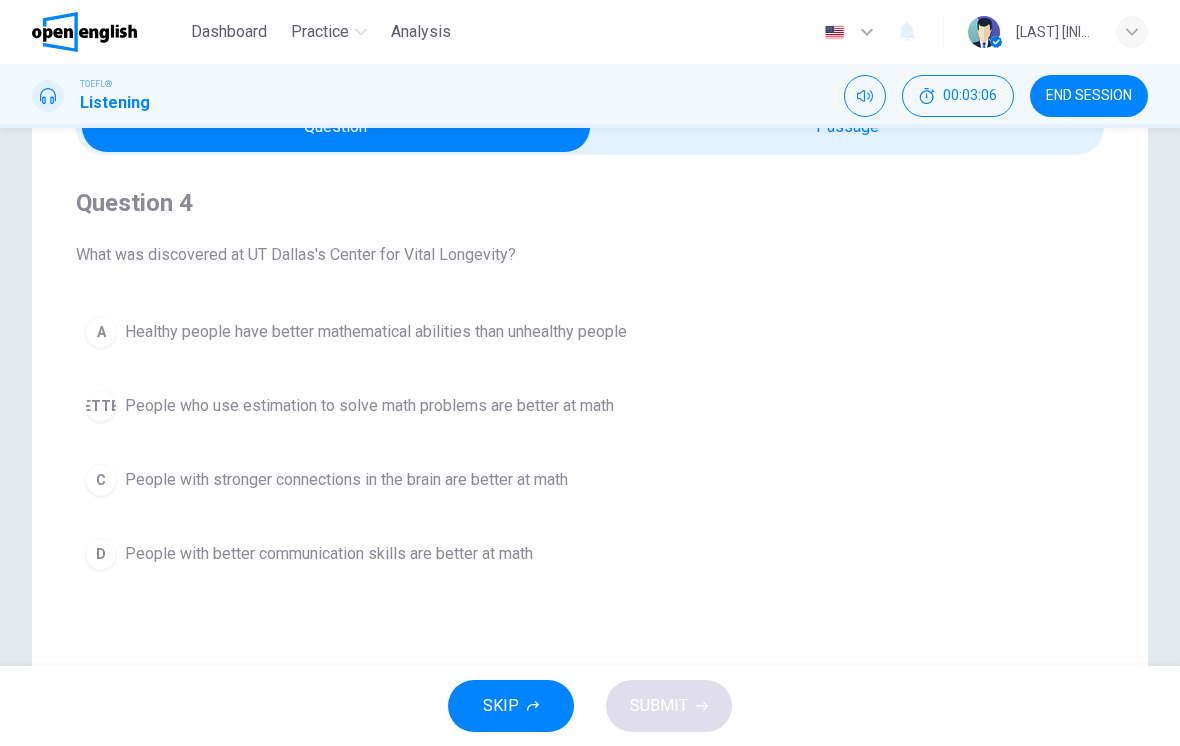 click on "People who use estimation to solve math problems are better at math" at bounding box center [376, 332] 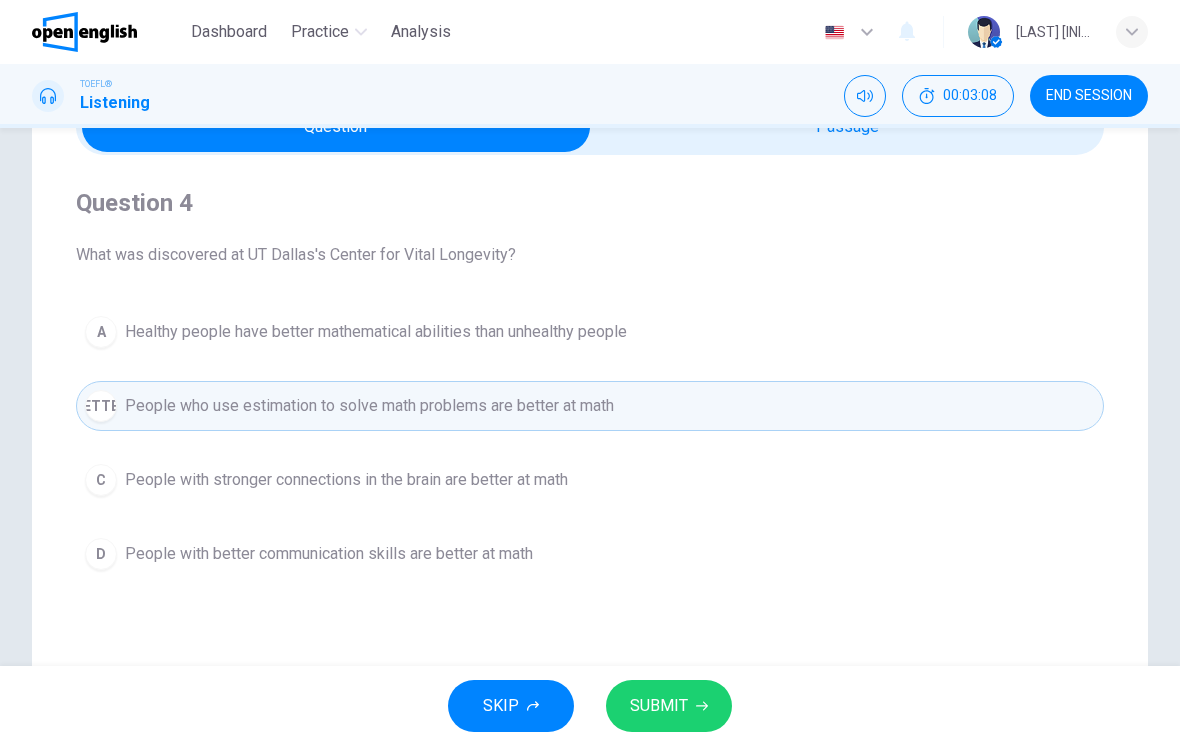 click on "SUBMIT" at bounding box center [669, 706] 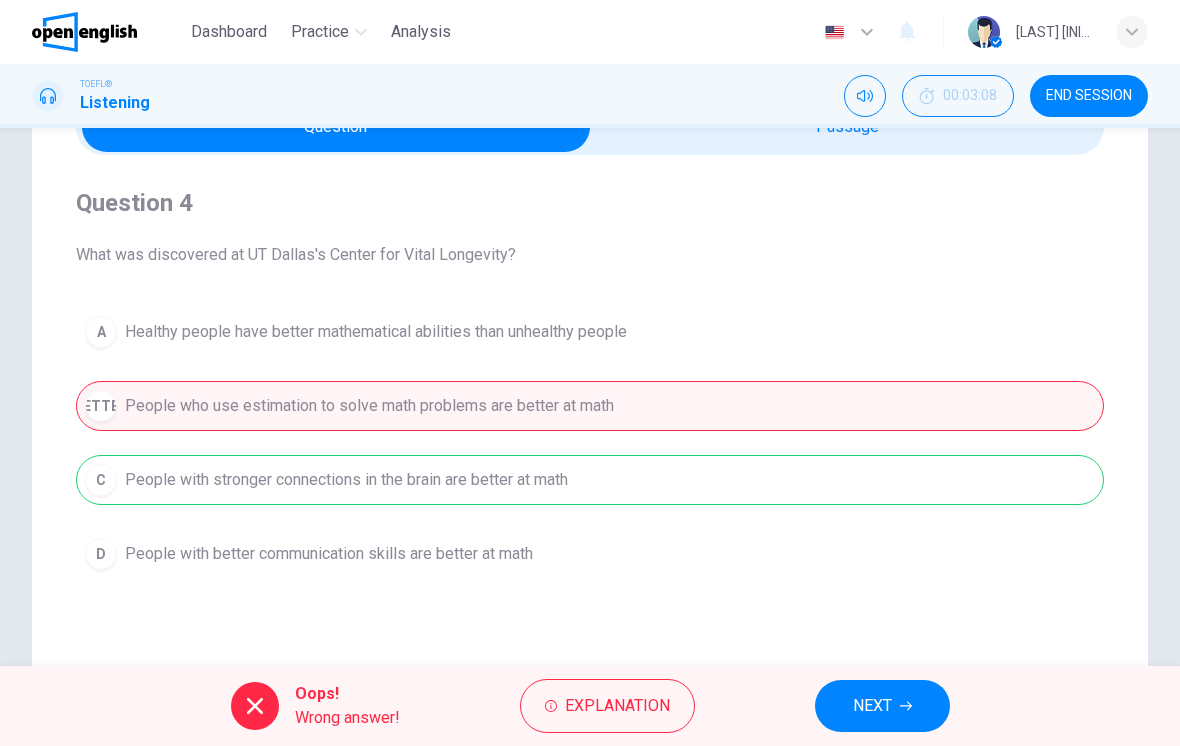 click on "Explanation" at bounding box center [617, 706] 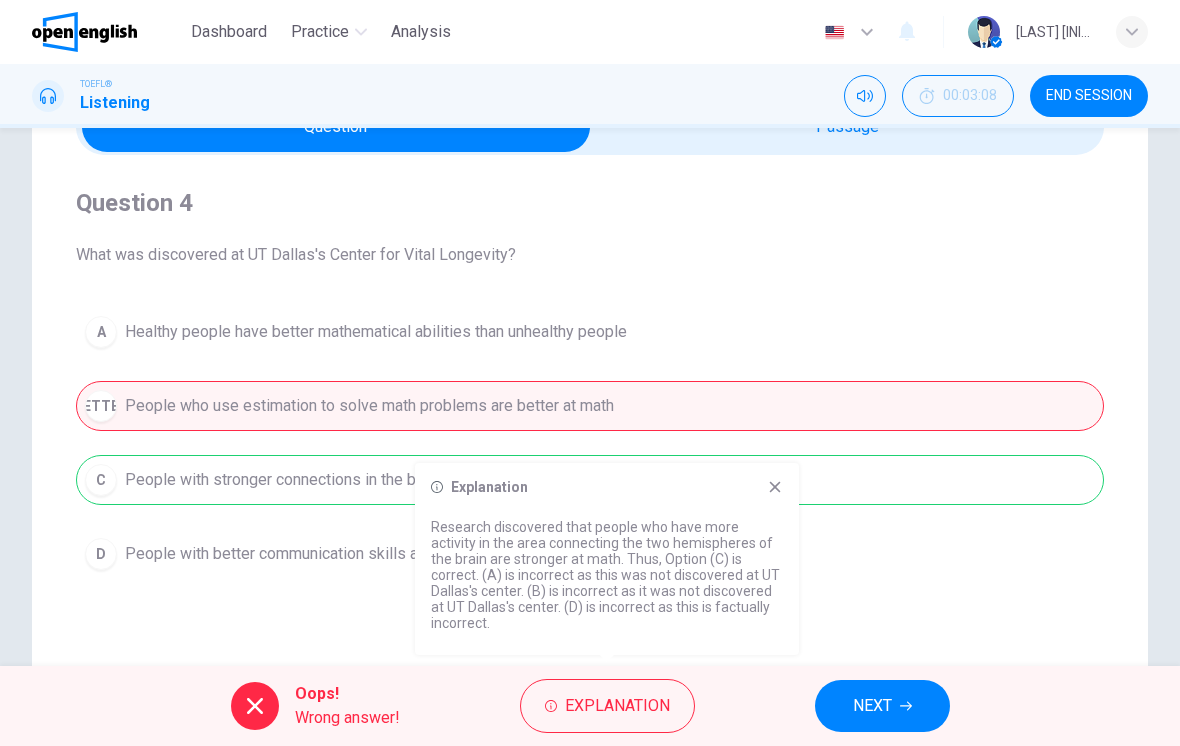 click on "NEXT" at bounding box center [882, 706] 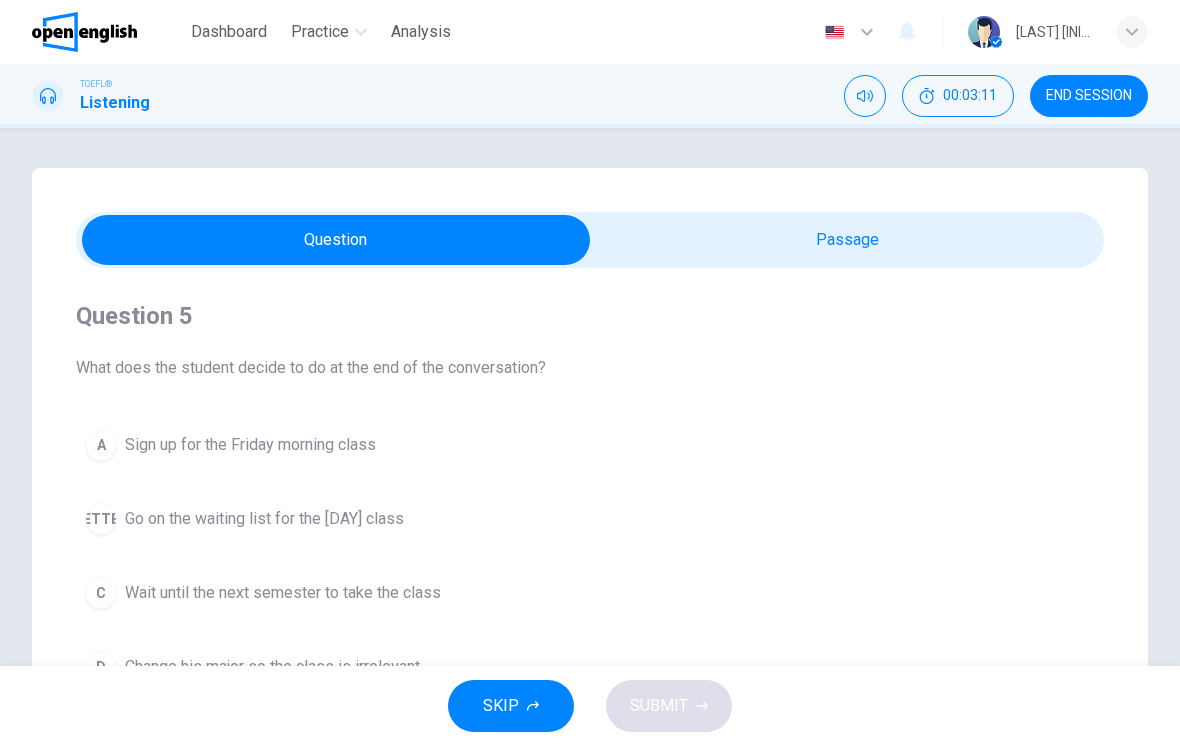 scroll, scrollTop: 0, scrollLeft: 0, axis: both 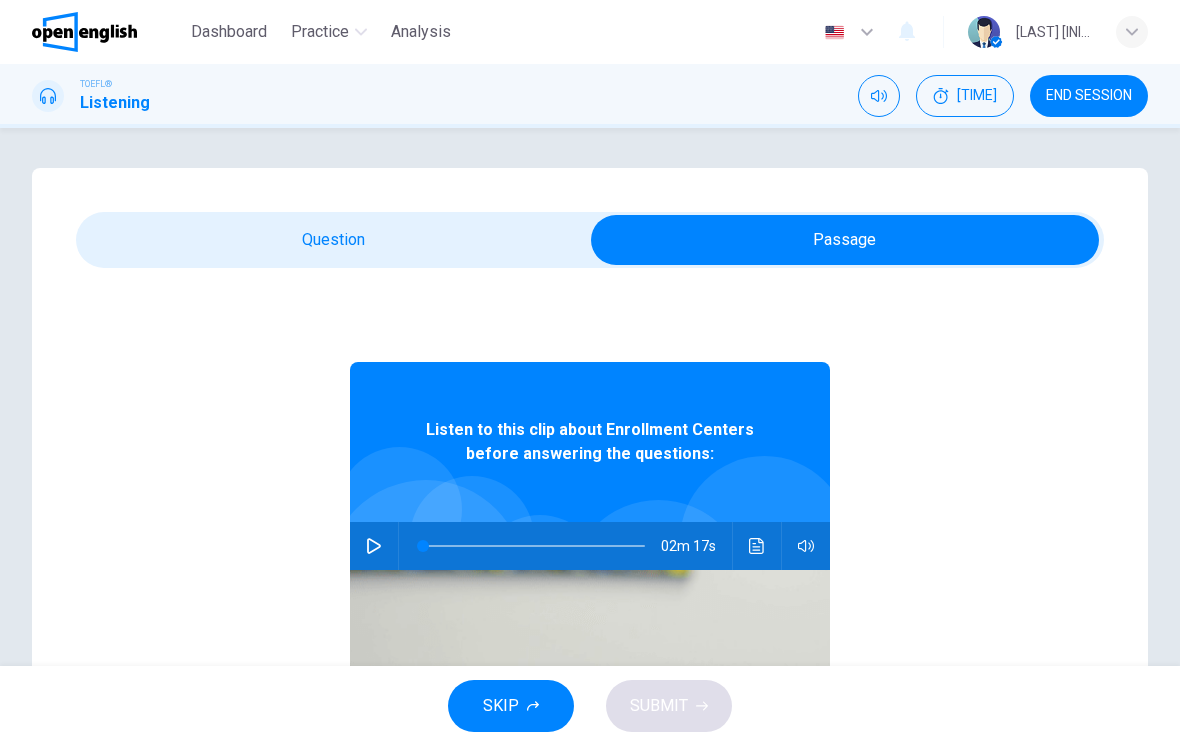 click at bounding box center (374, 546) 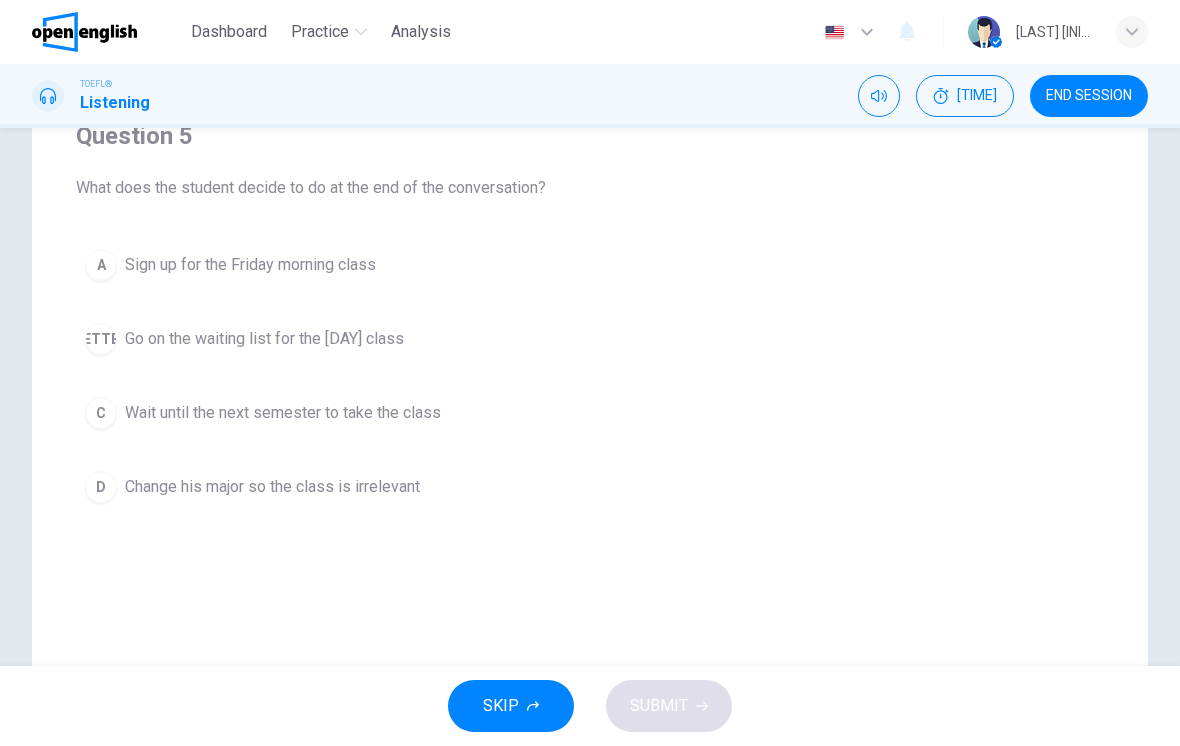 scroll, scrollTop: 161, scrollLeft: 0, axis: vertical 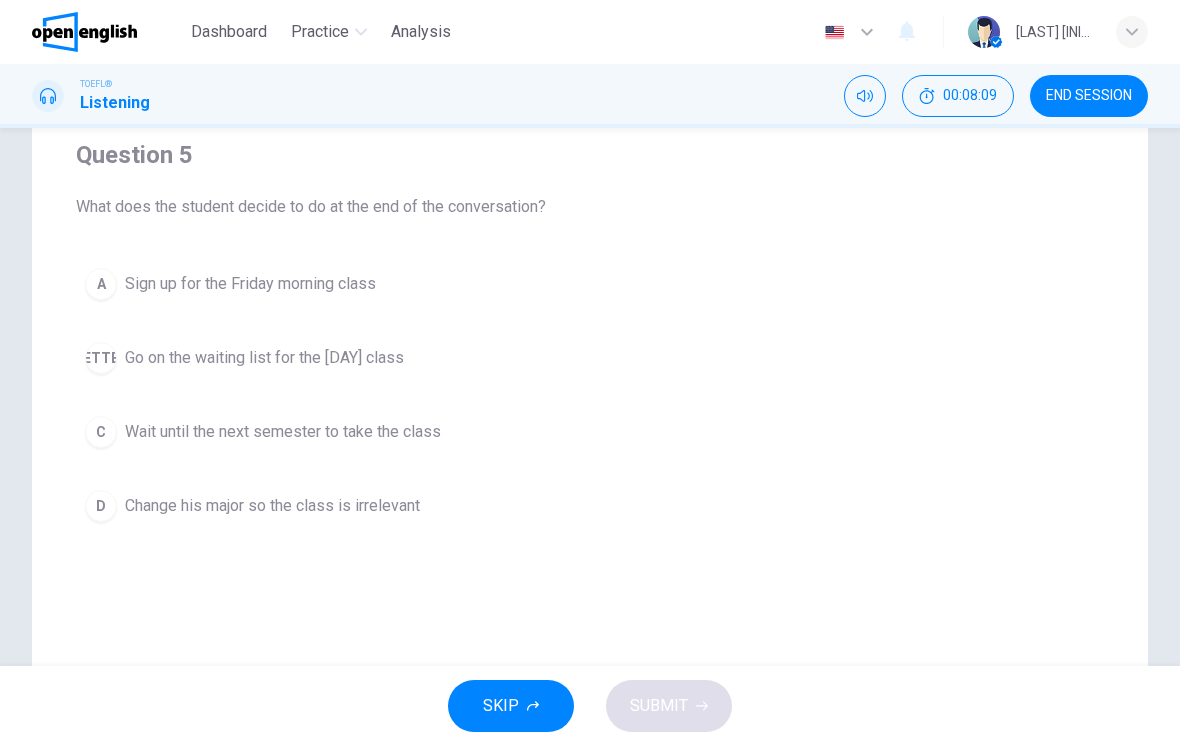 click on "[LETTER]" at bounding box center [101, 284] 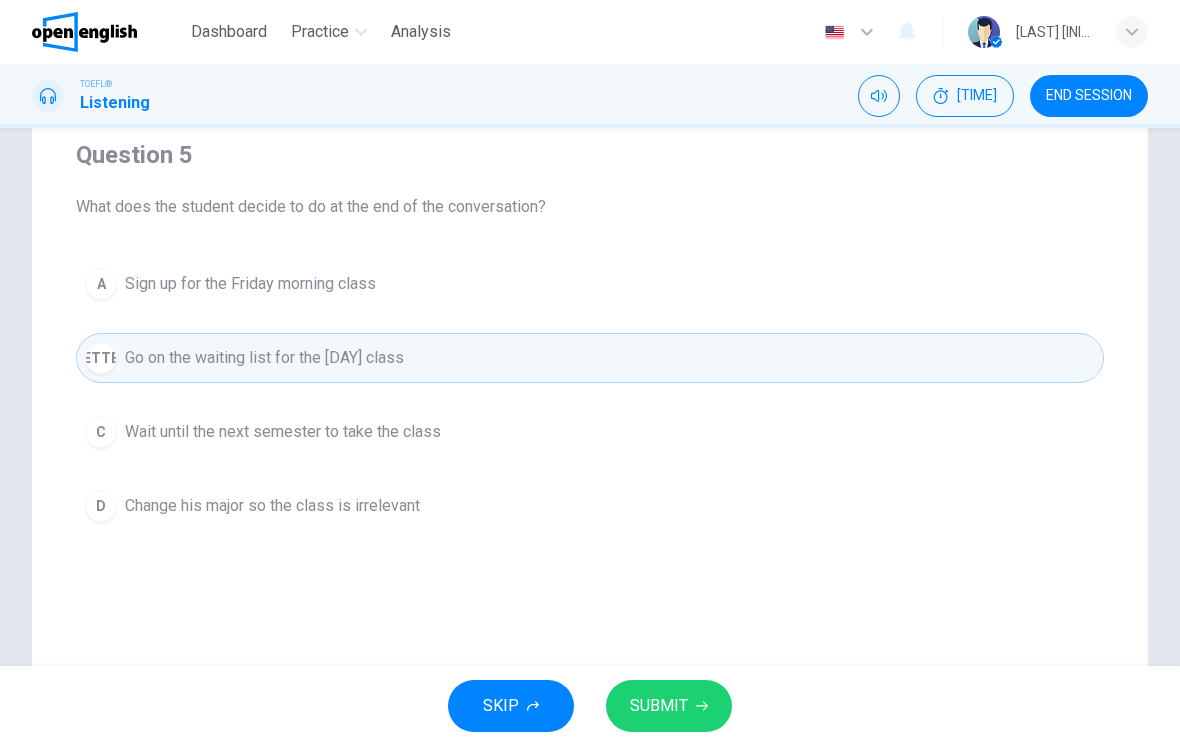 click on "SUBMIT" at bounding box center (659, 706) 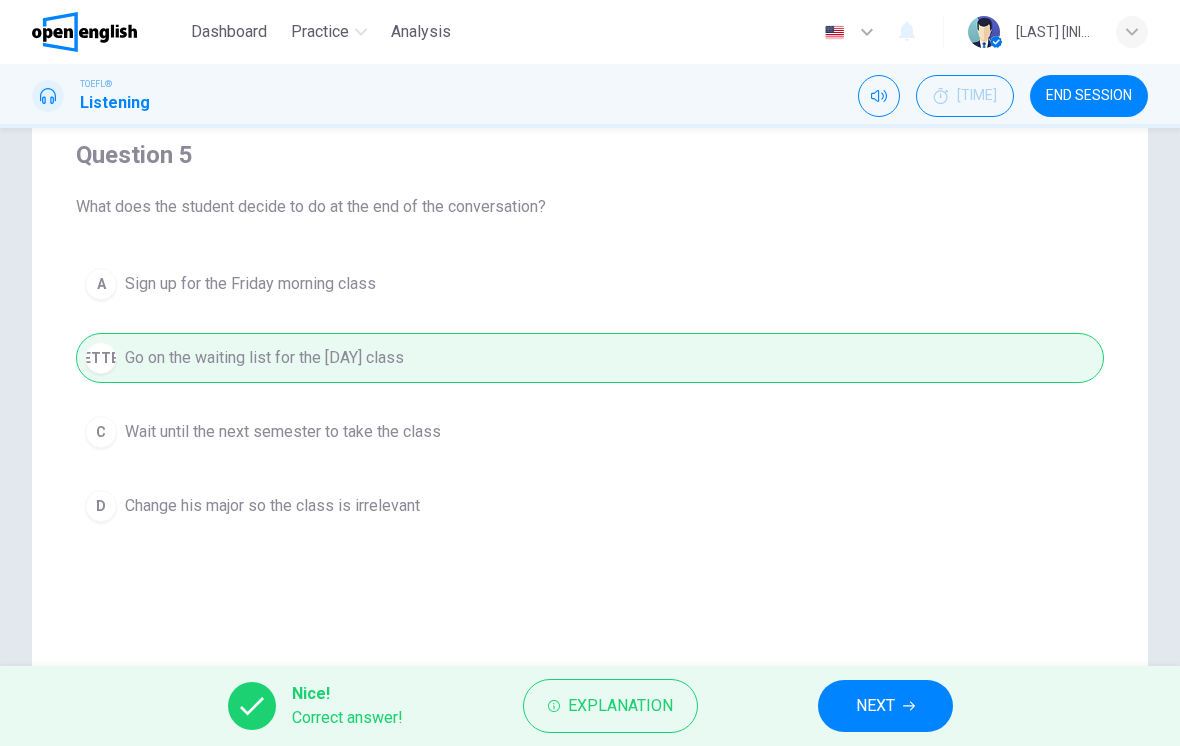 click on "Explanation" at bounding box center [620, 706] 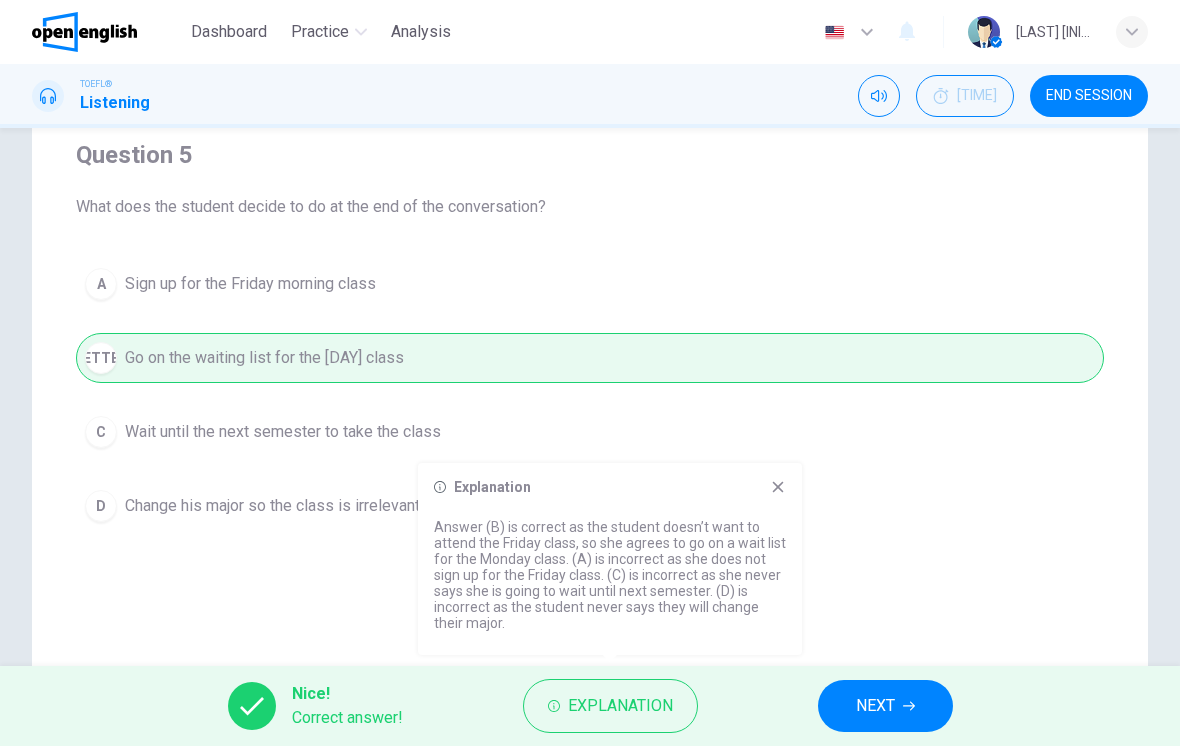 click on "NEXT" at bounding box center [875, 706] 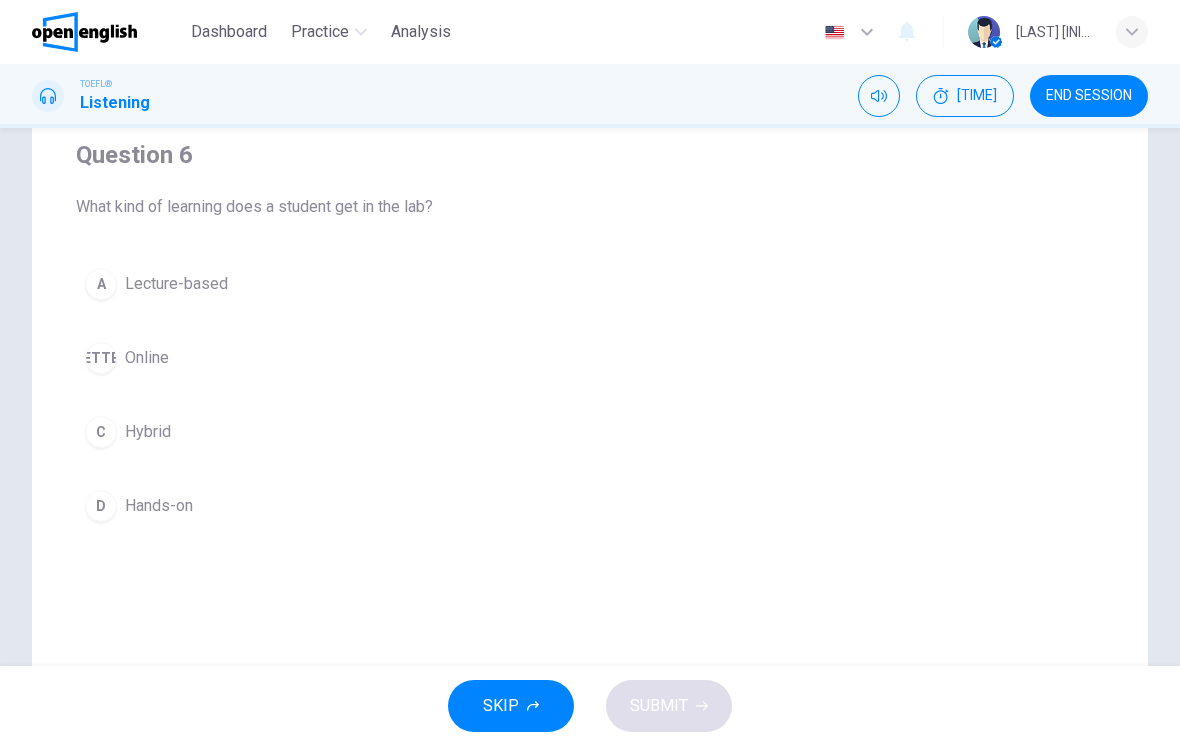 click on "D" at bounding box center (101, 284) 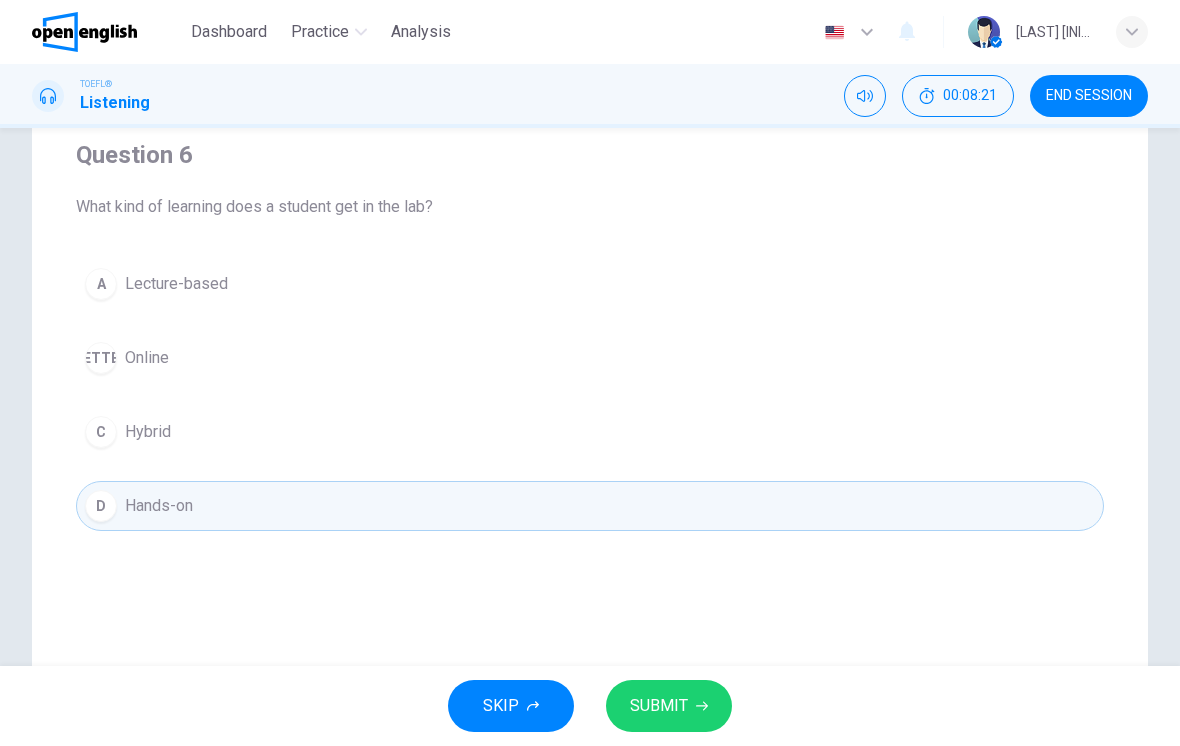 click on "SUBMIT" at bounding box center [659, 706] 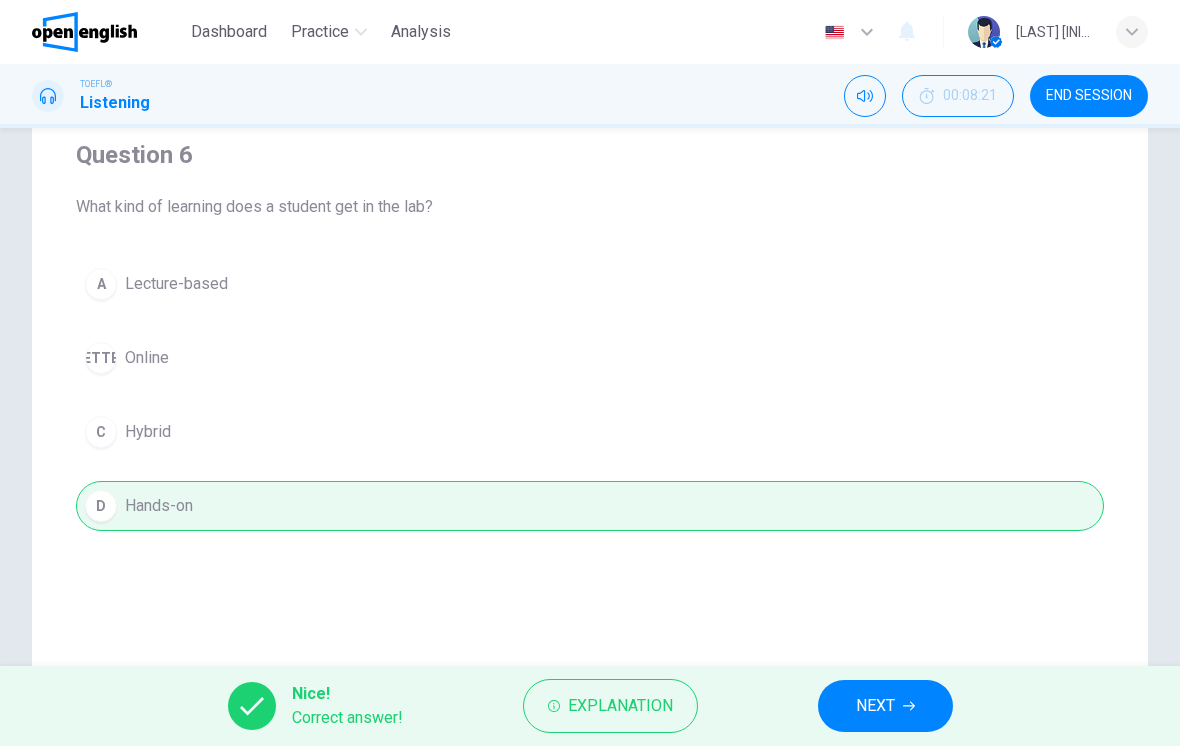 click on "Explanation" at bounding box center (620, 706) 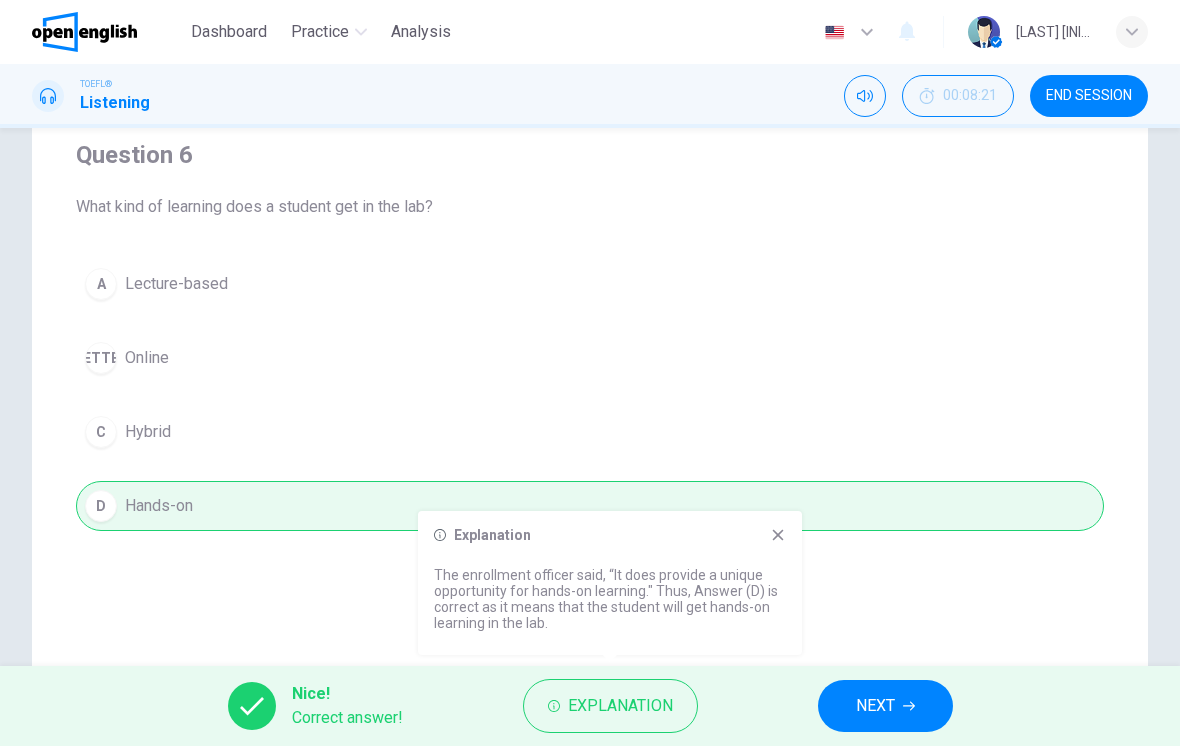 click on "NEXT" at bounding box center (885, 706) 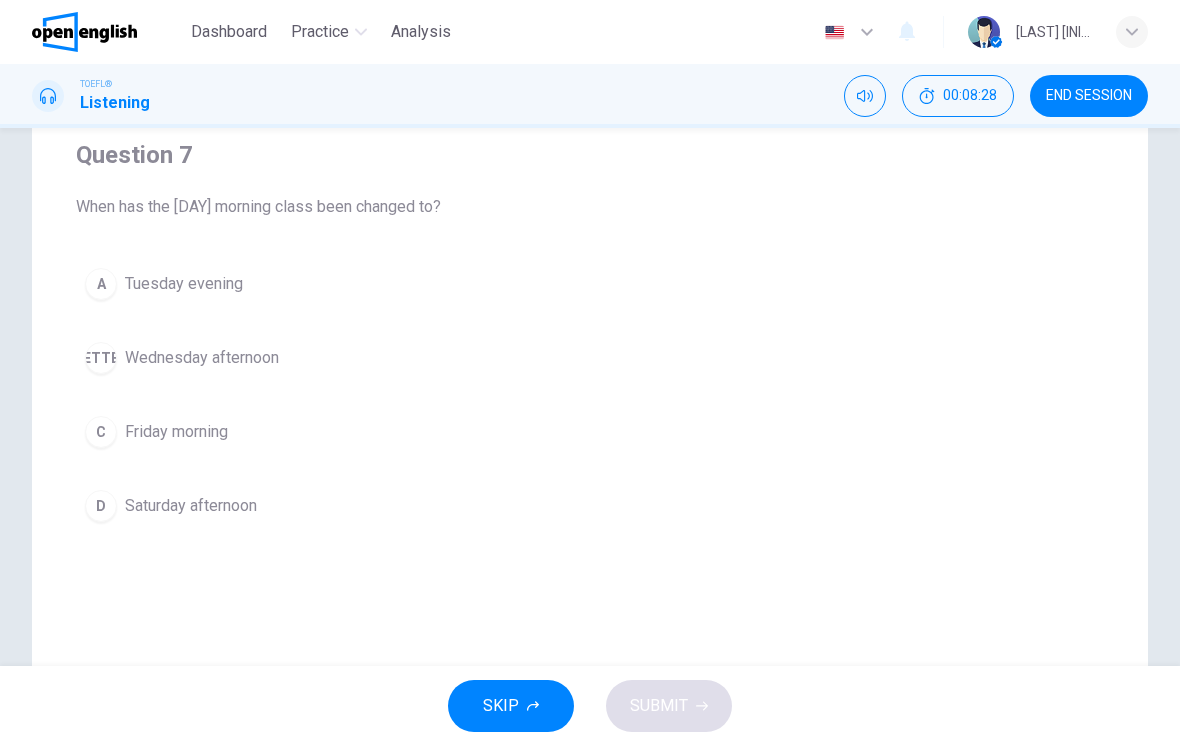 click on "C [DAY] morning" at bounding box center [590, 432] 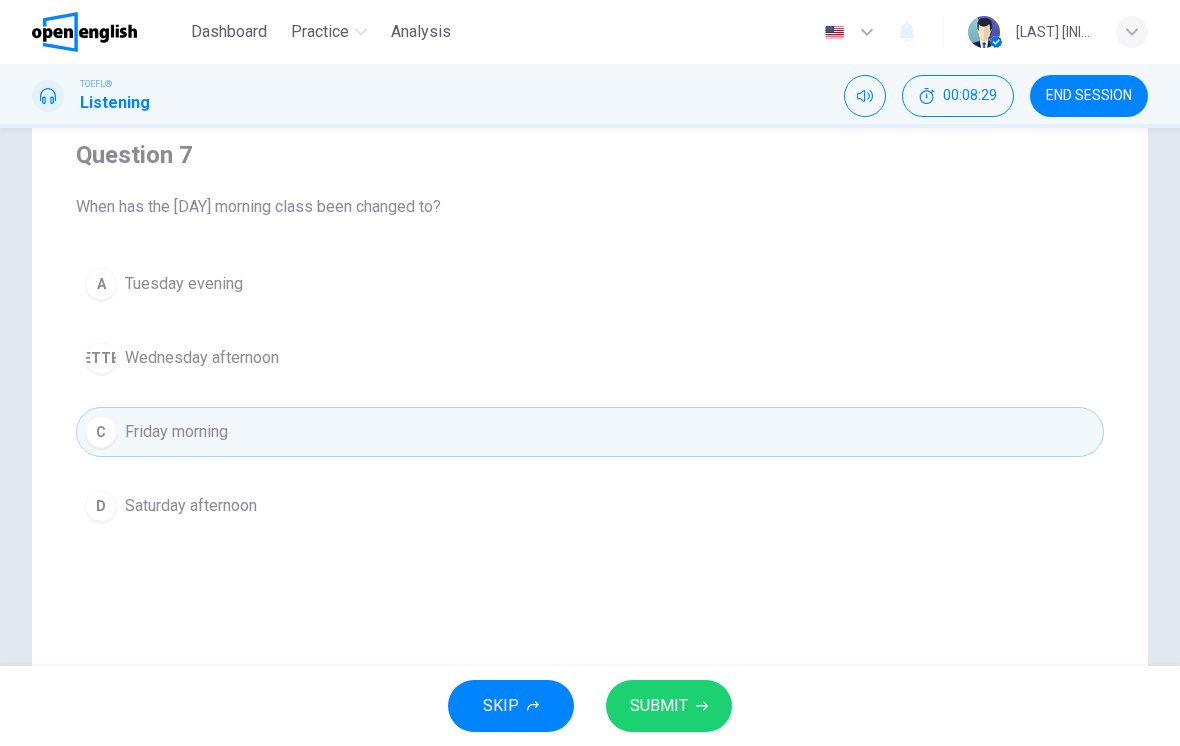 click on "SUBMIT" at bounding box center [659, 706] 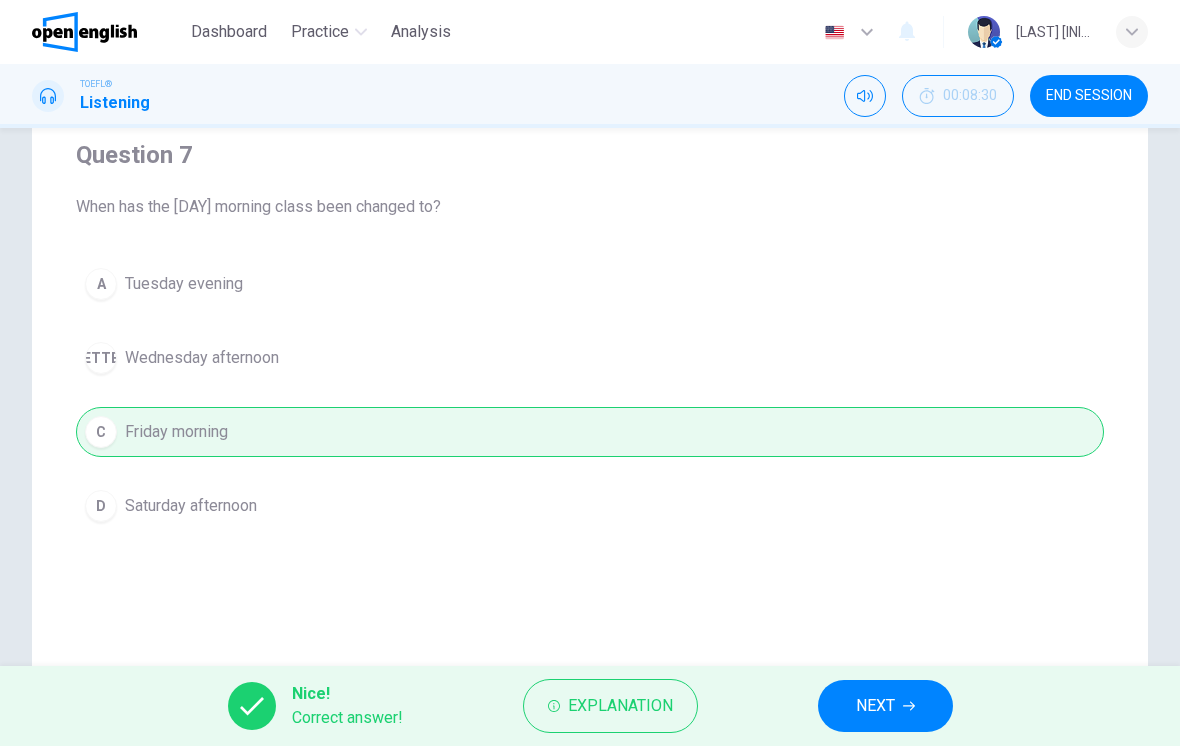 click on "NEXT" at bounding box center [875, 706] 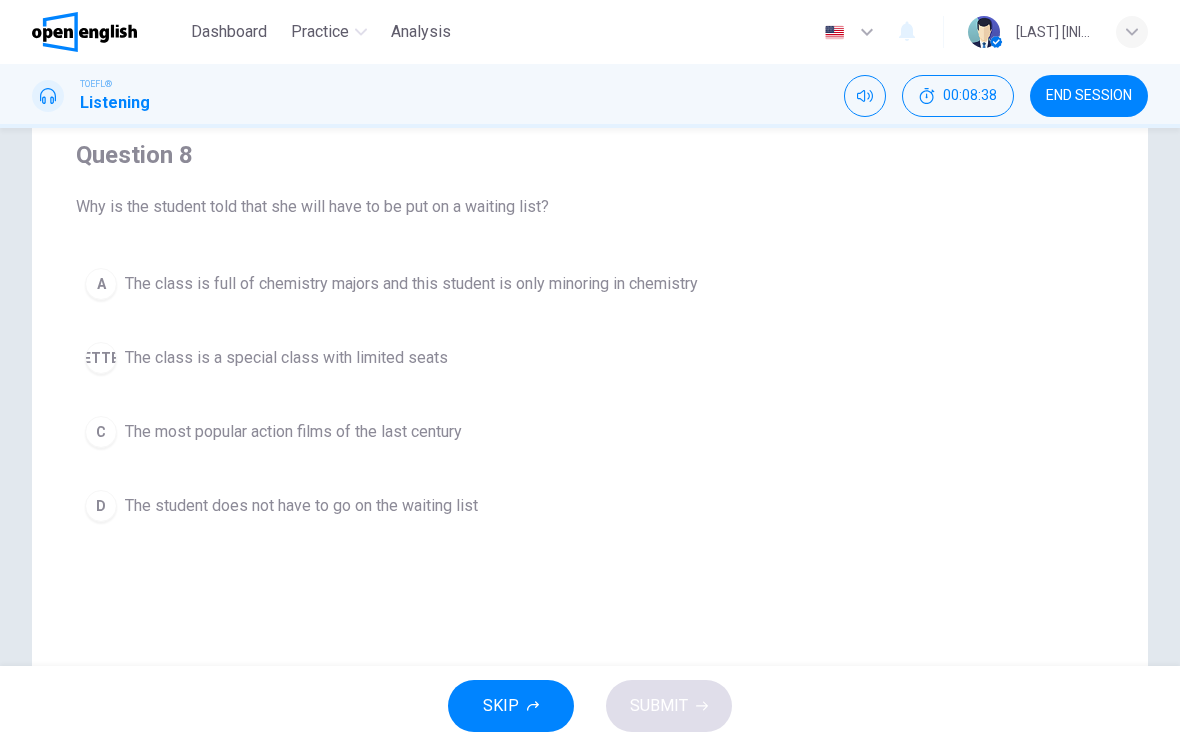 click on "[LETTER]" at bounding box center (101, 284) 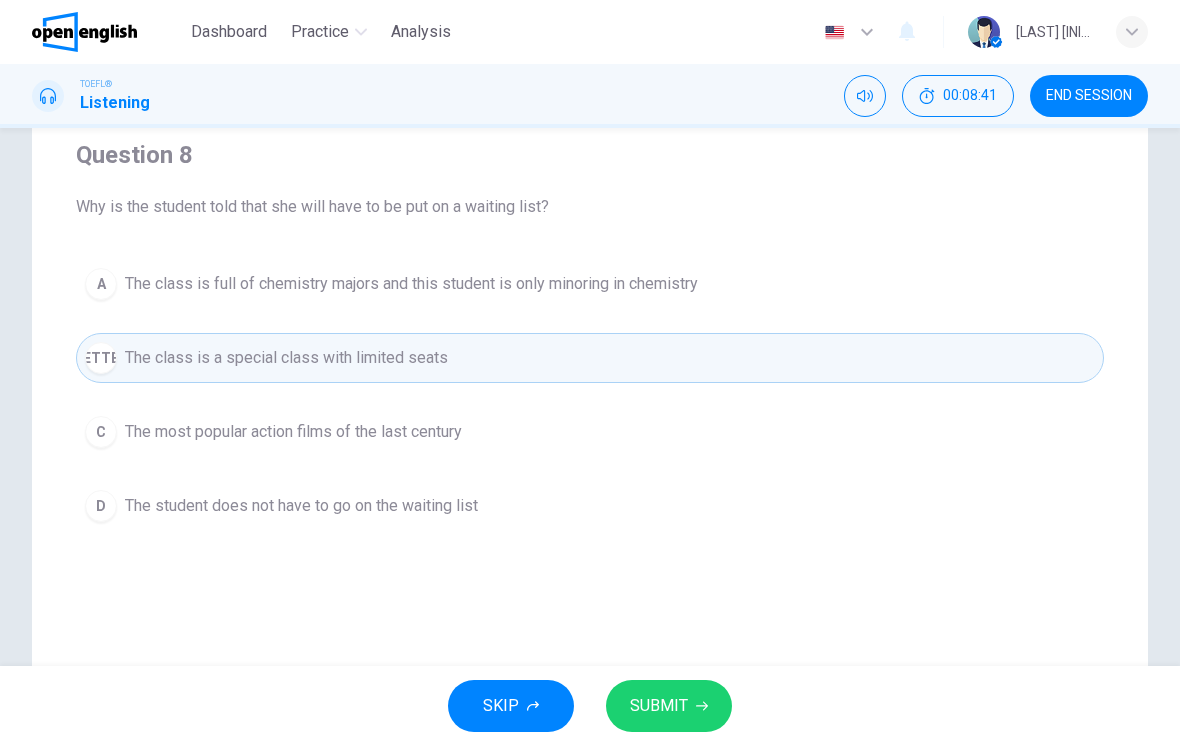 click on "SUBMIT" at bounding box center (659, 706) 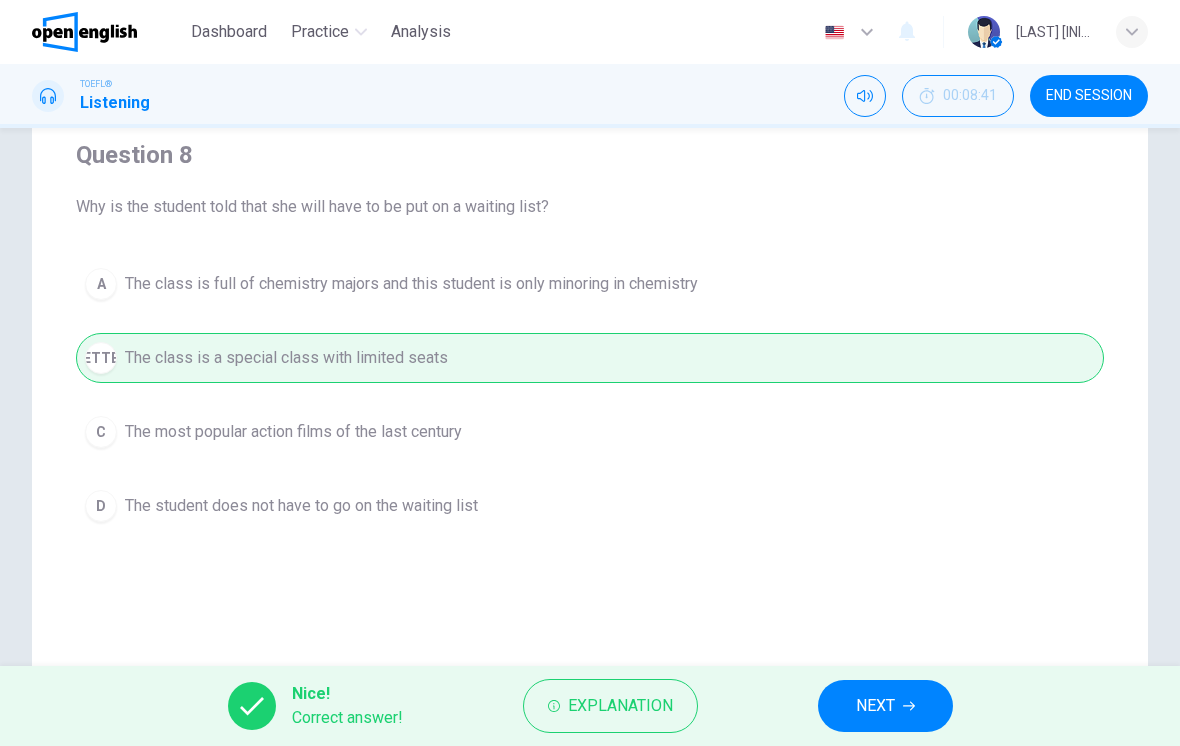 click on "NEXT" at bounding box center (875, 706) 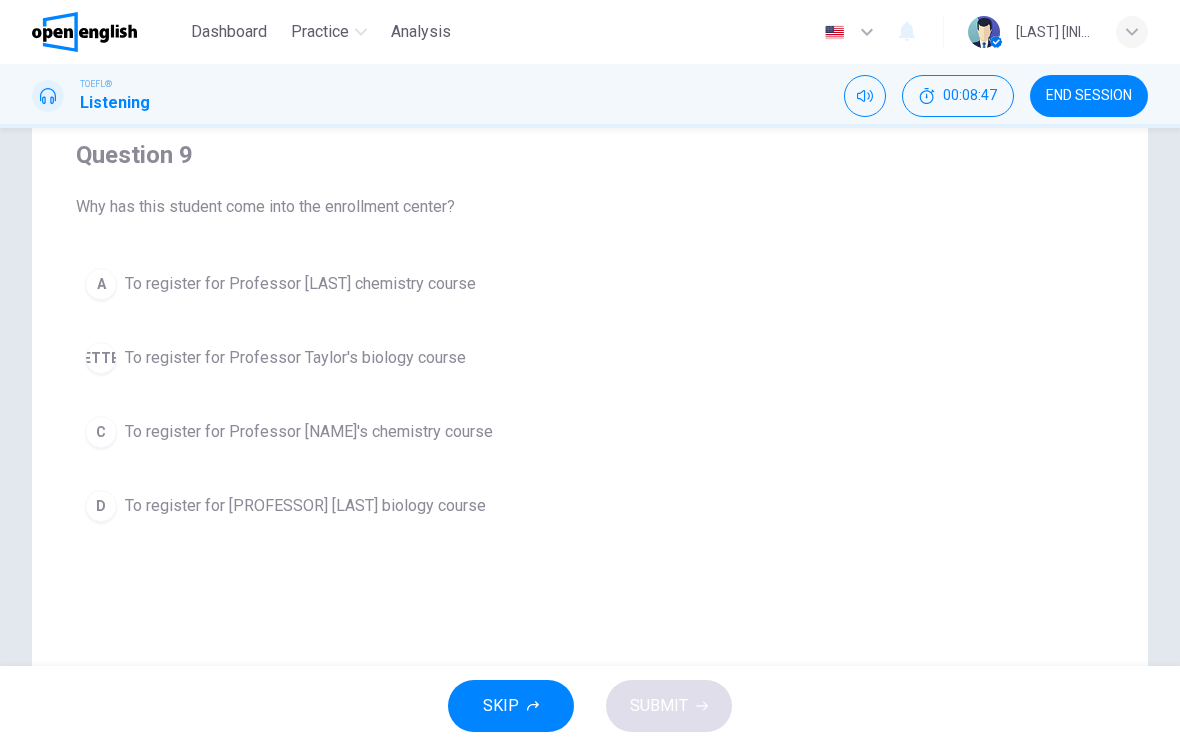 click on "A To register for Professor [LAST] chemistry course" at bounding box center (590, 284) 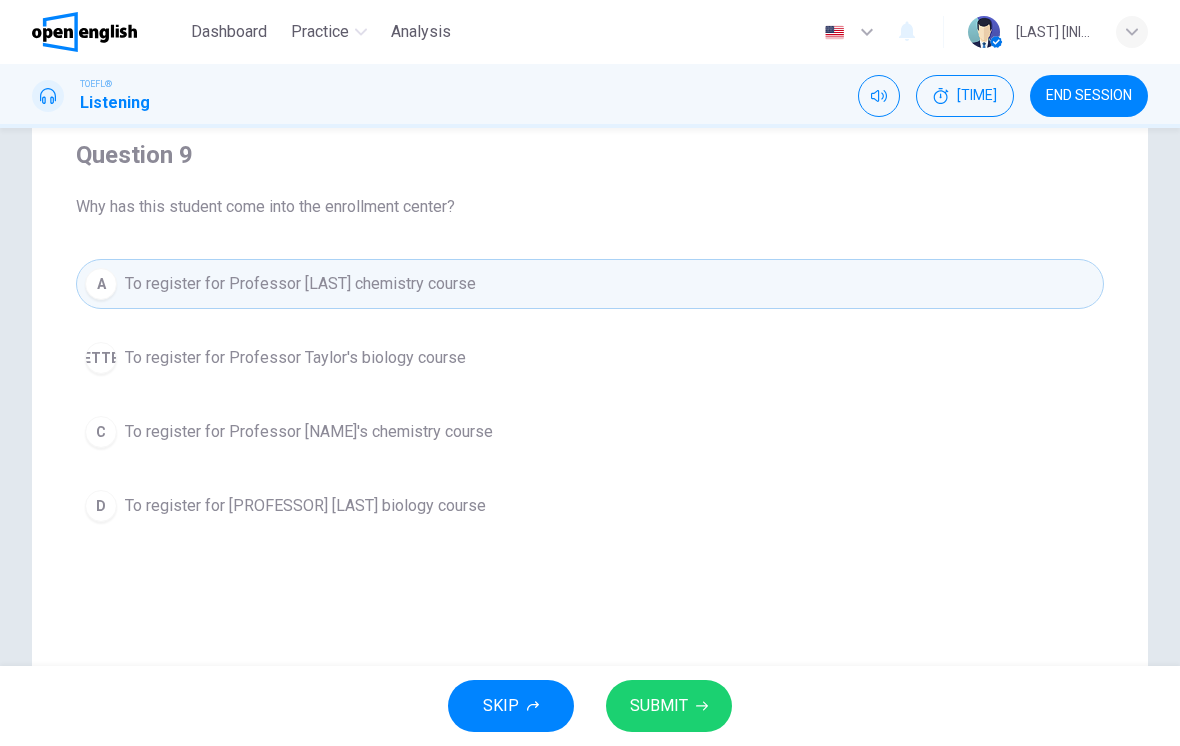 click on "SUBMIT" at bounding box center [659, 706] 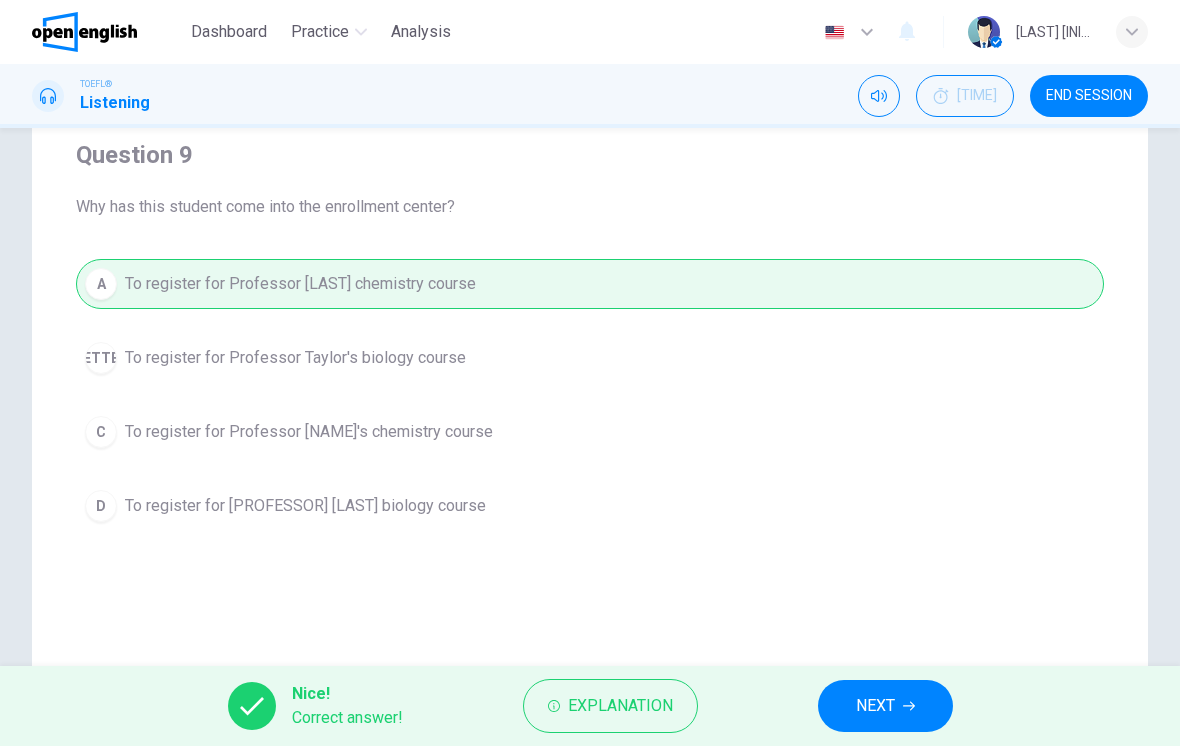 click on "Explanation" at bounding box center (620, 706) 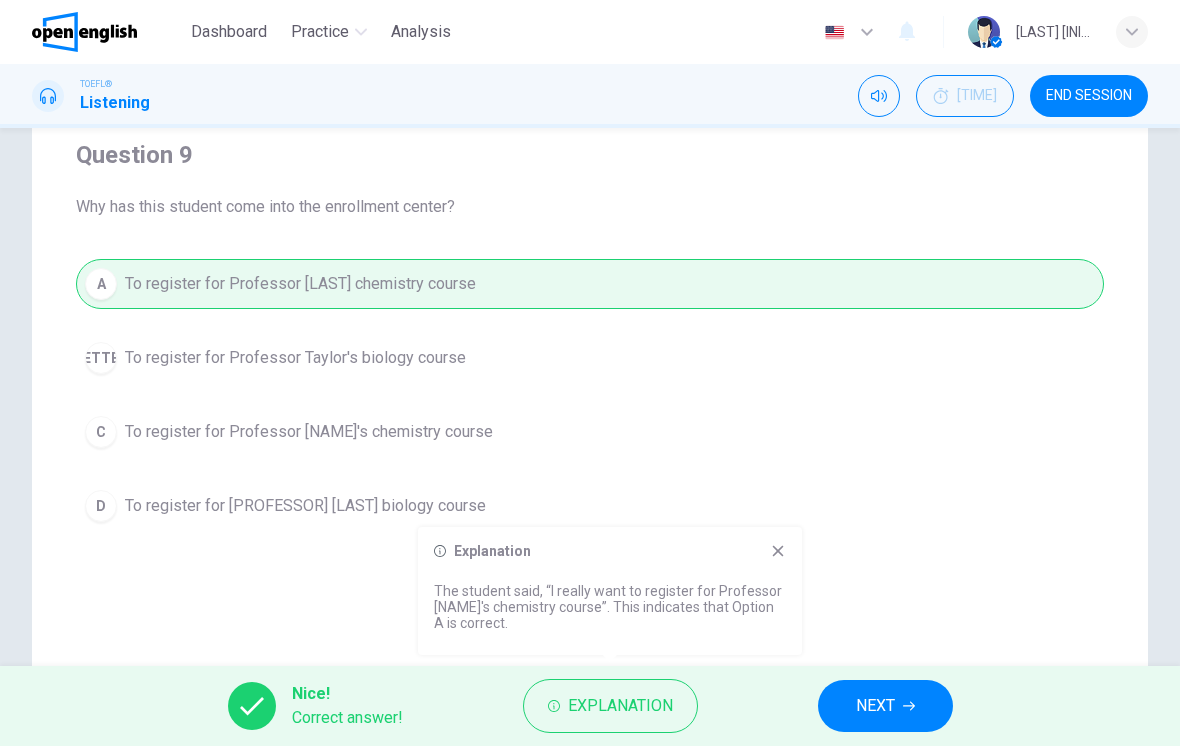 click on "NEXT" at bounding box center [875, 706] 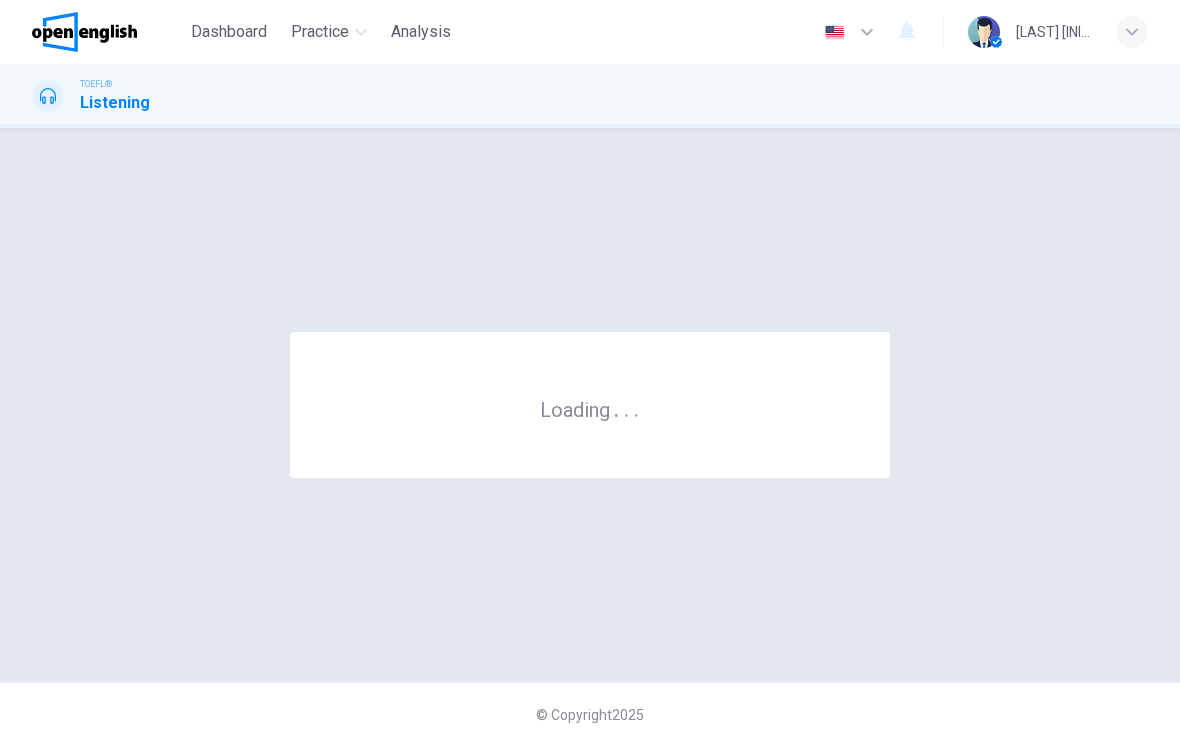 scroll, scrollTop: 0, scrollLeft: 0, axis: both 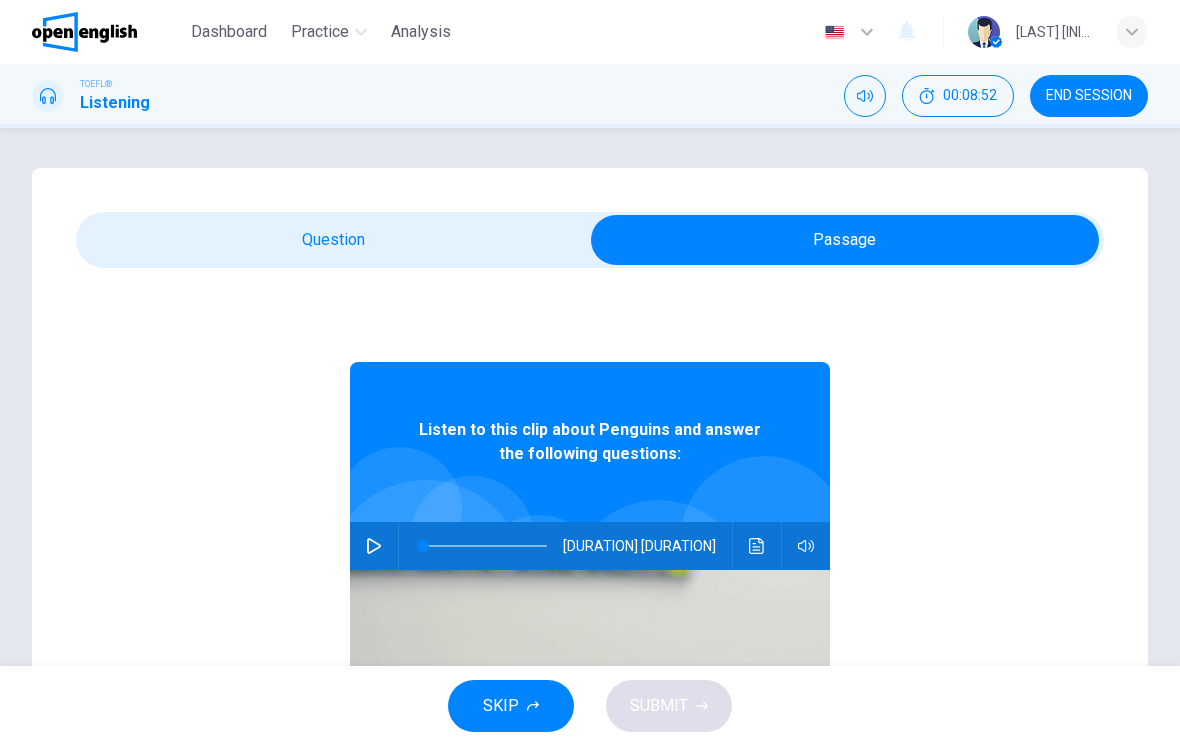 click at bounding box center [374, 546] 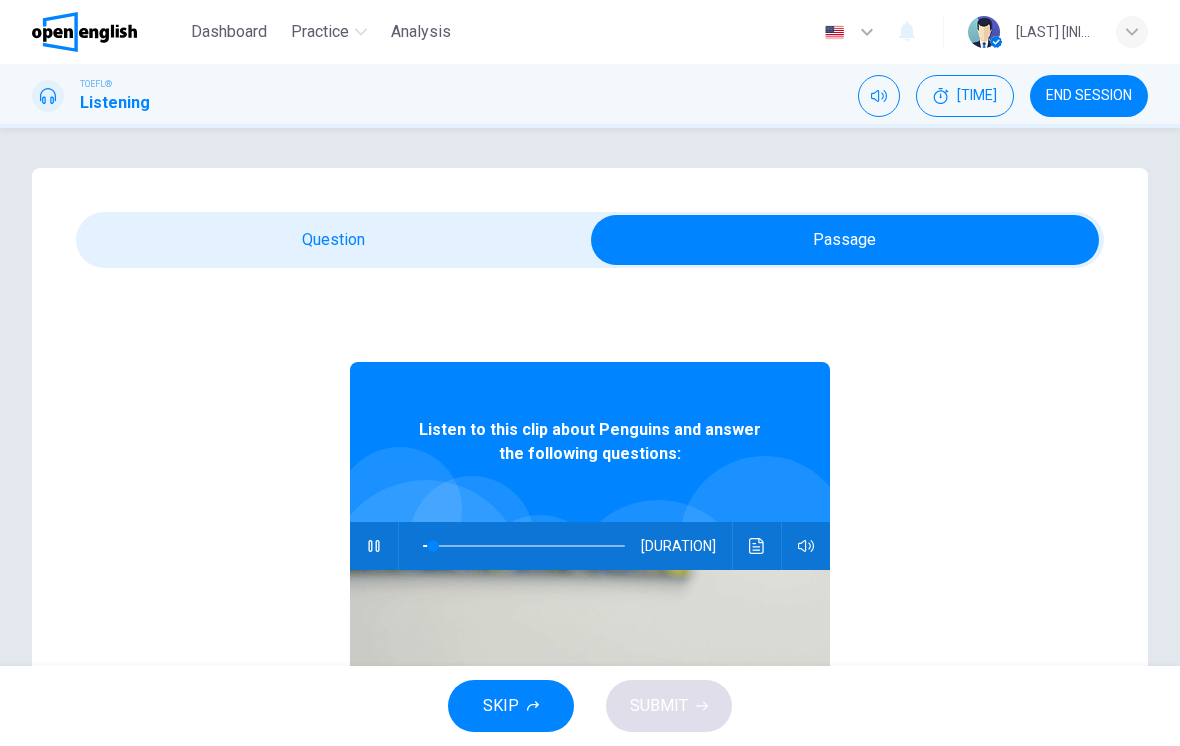 click at bounding box center (806, 546) 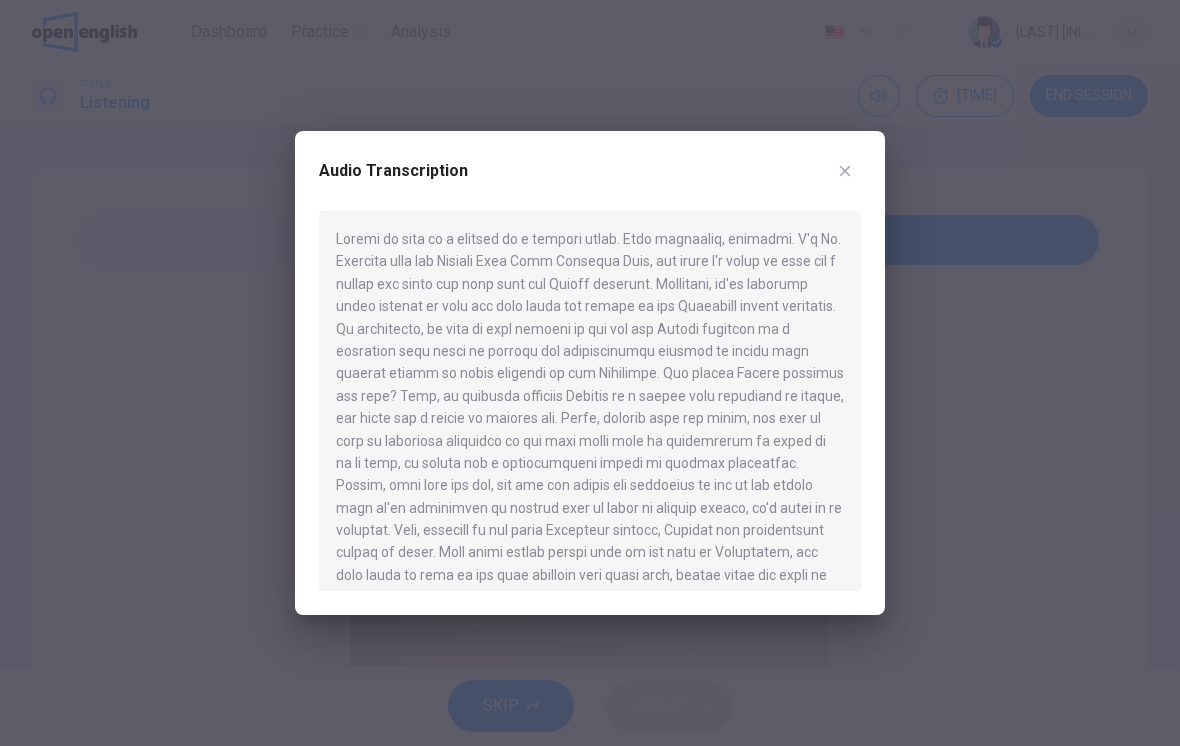 click at bounding box center (845, 171) 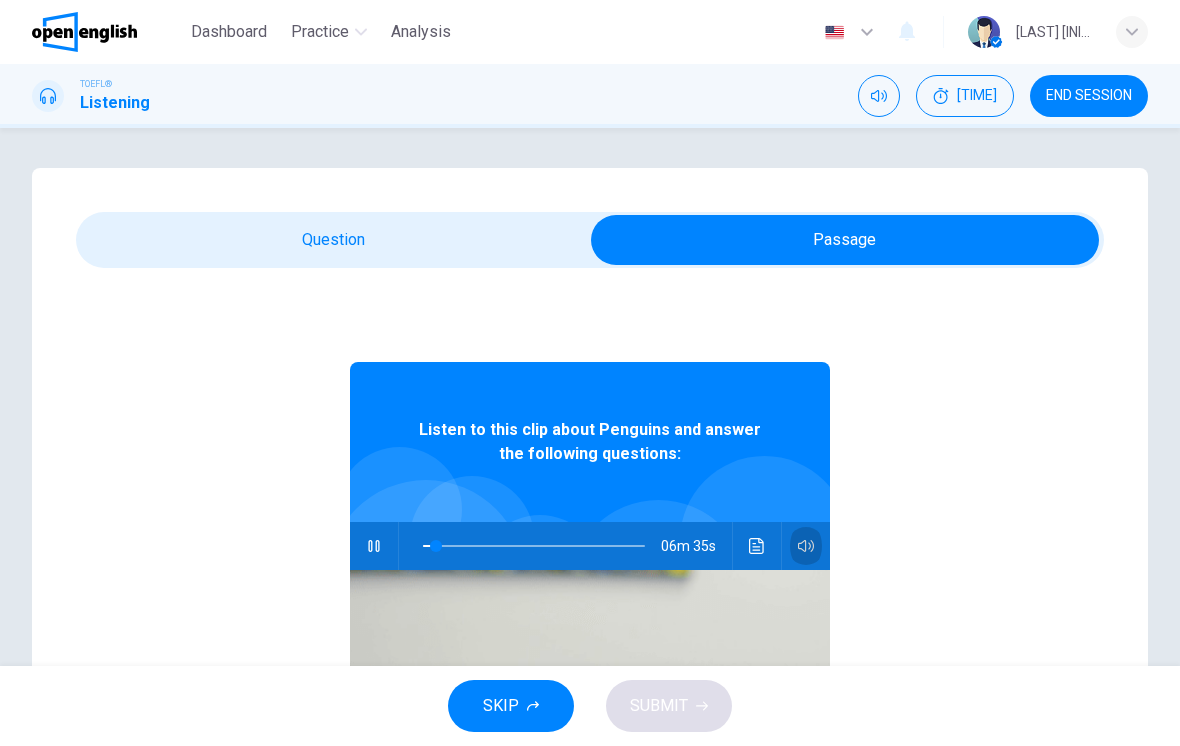 click at bounding box center [806, 546] 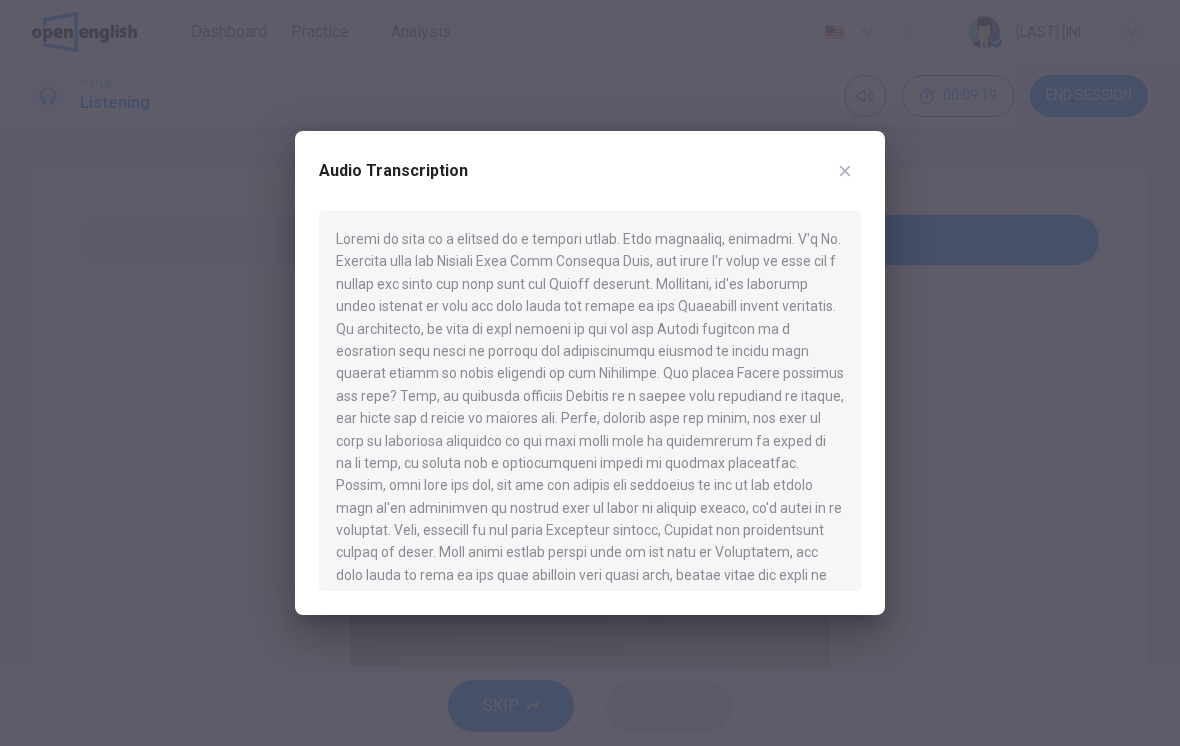 click at bounding box center (590, 373) 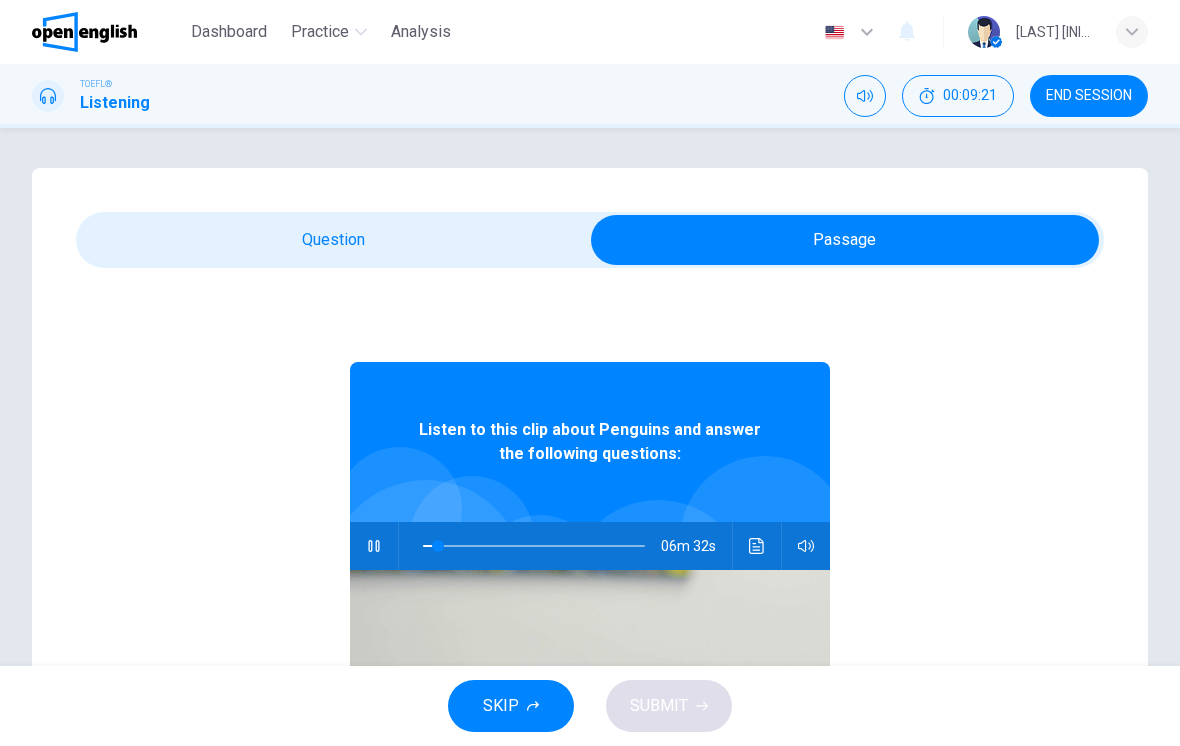 click on "SKIP SUBMIT" at bounding box center (590, 706) 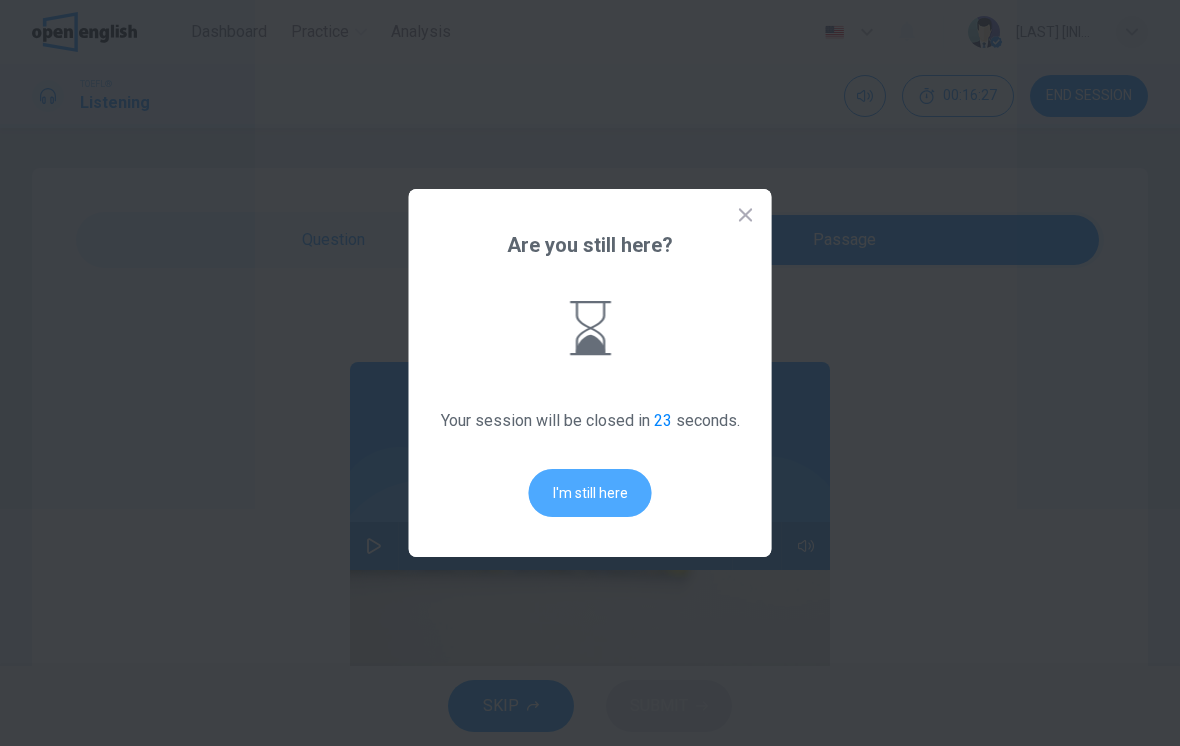click on "I'm still here" at bounding box center (590, 493) 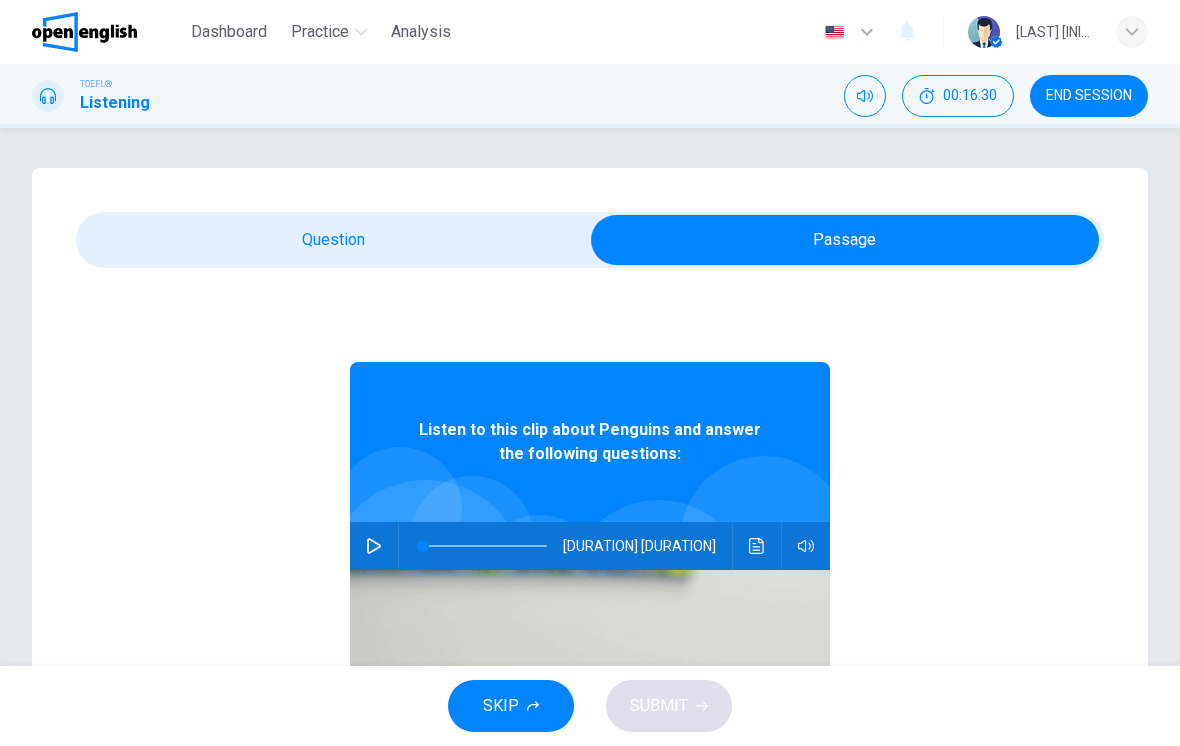click at bounding box center (374, 546) 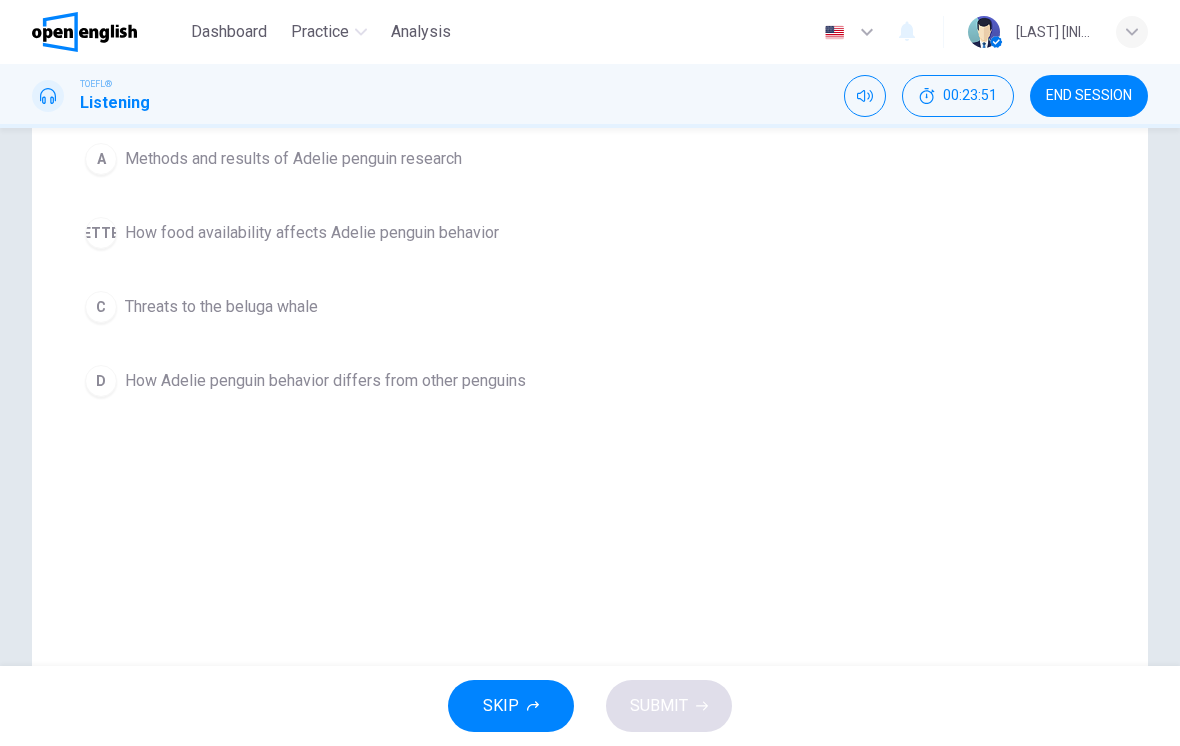 scroll, scrollTop: 287, scrollLeft: 0, axis: vertical 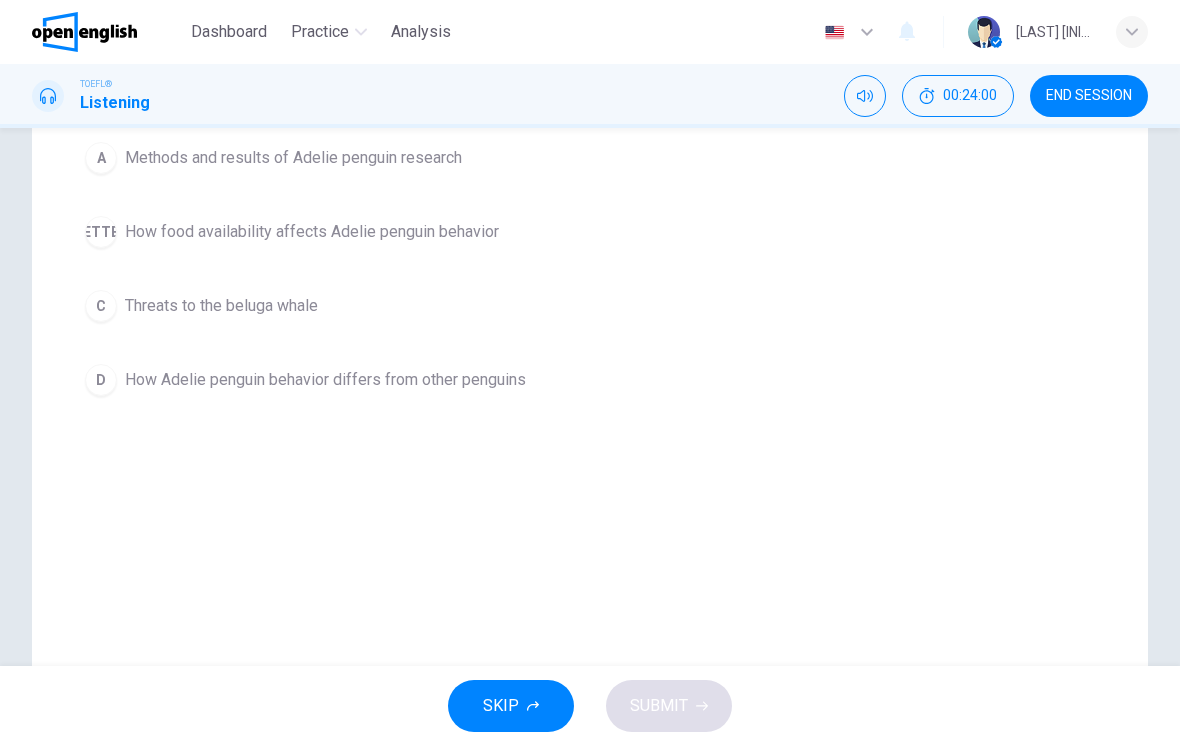 click on "Methods and results of Adelie penguin research" at bounding box center [293, 158] 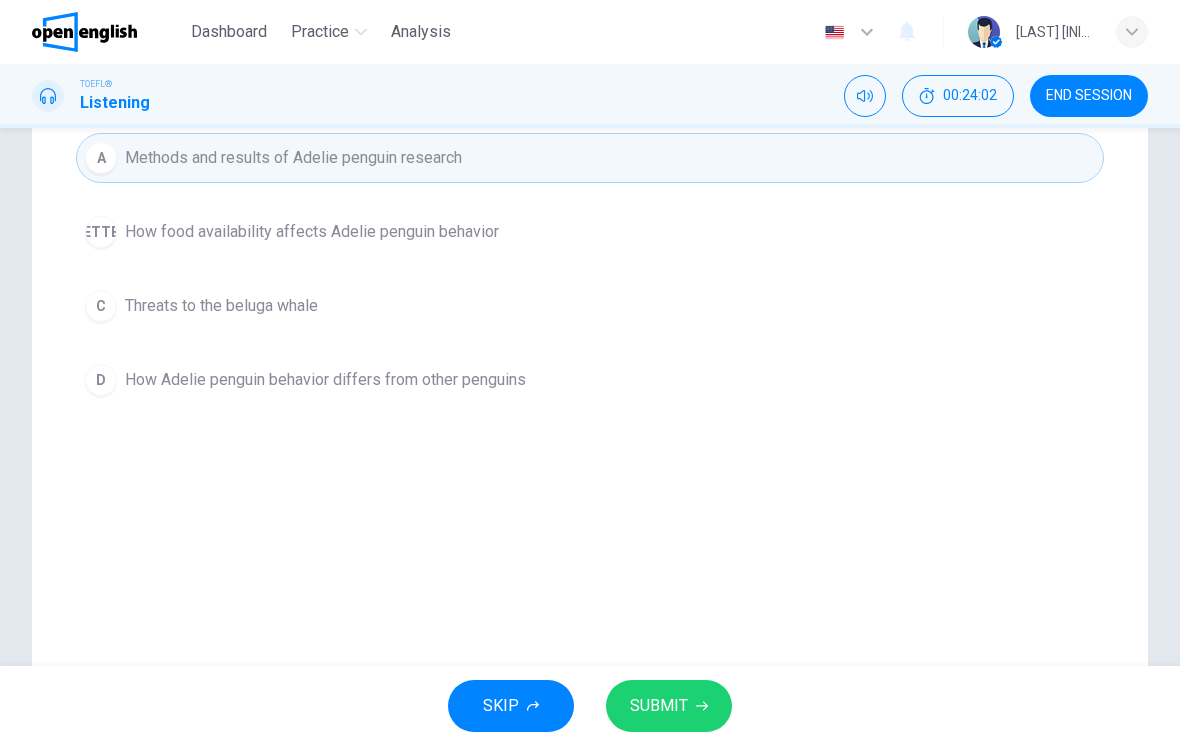 click on "SUBMIT" at bounding box center [659, 706] 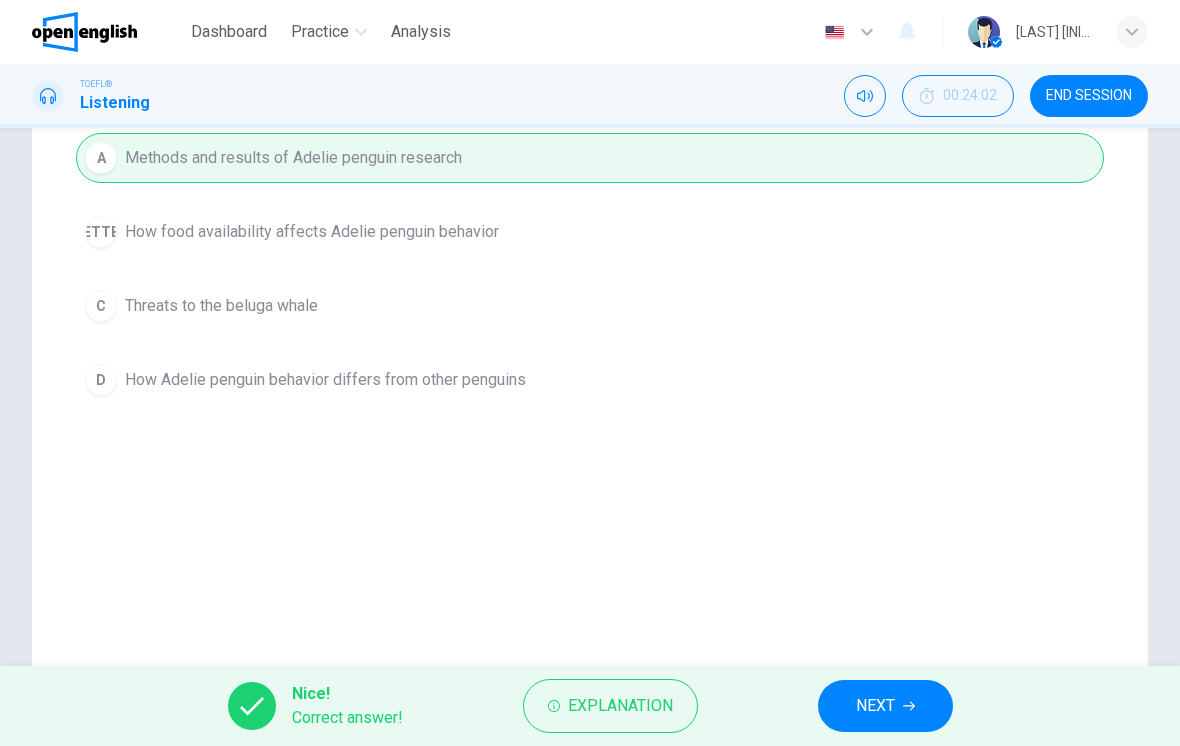 click on "NEXT" at bounding box center [885, 706] 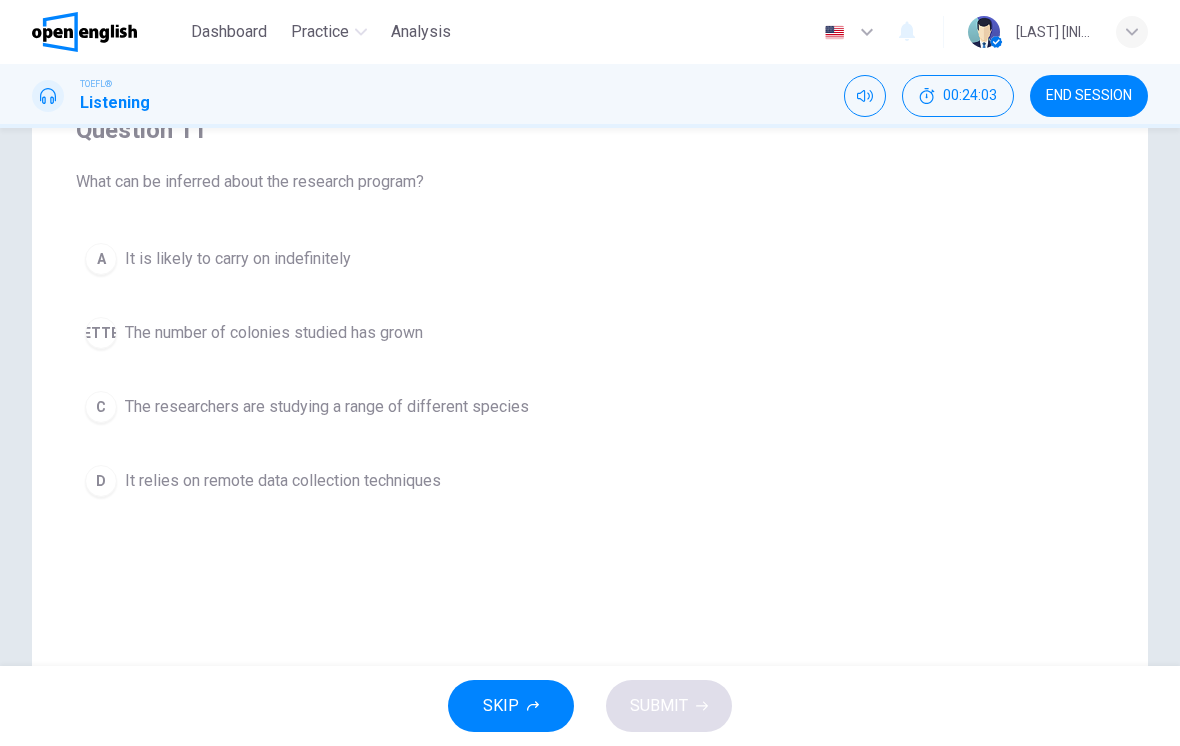 scroll, scrollTop: 167, scrollLeft: 0, axis: vertical 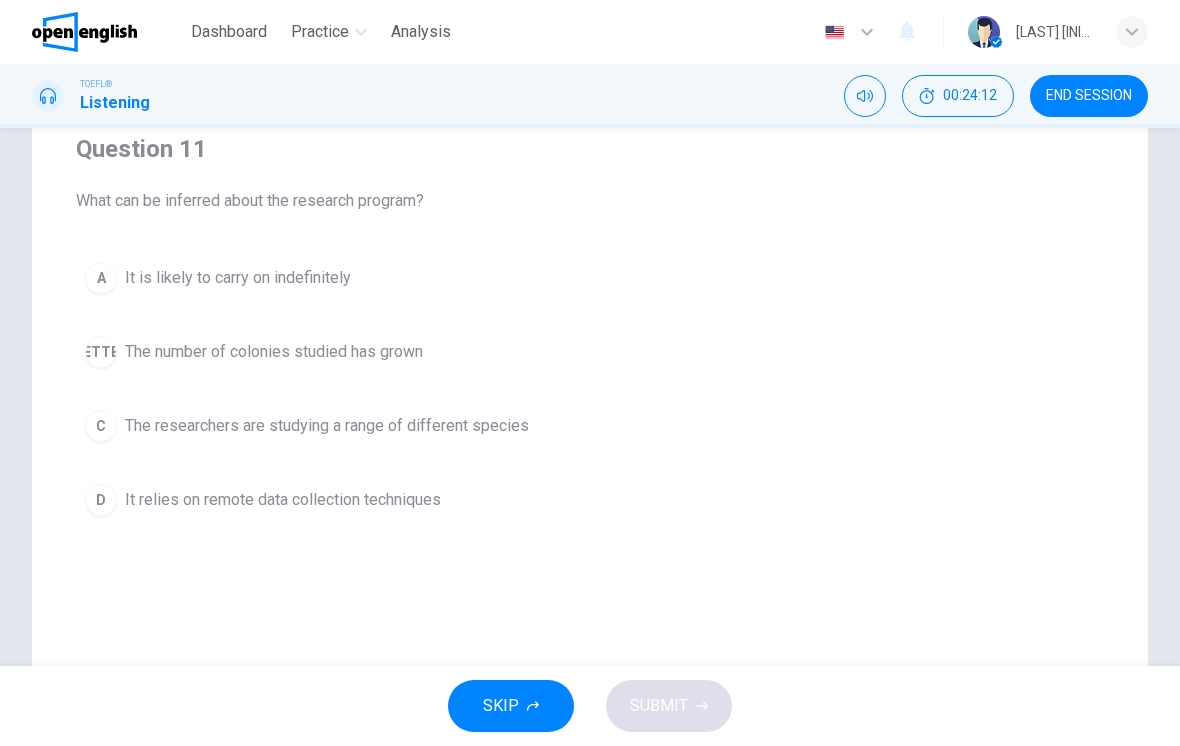 click on "It relies on remote data collection techniques" at bounding box center (238, 278) 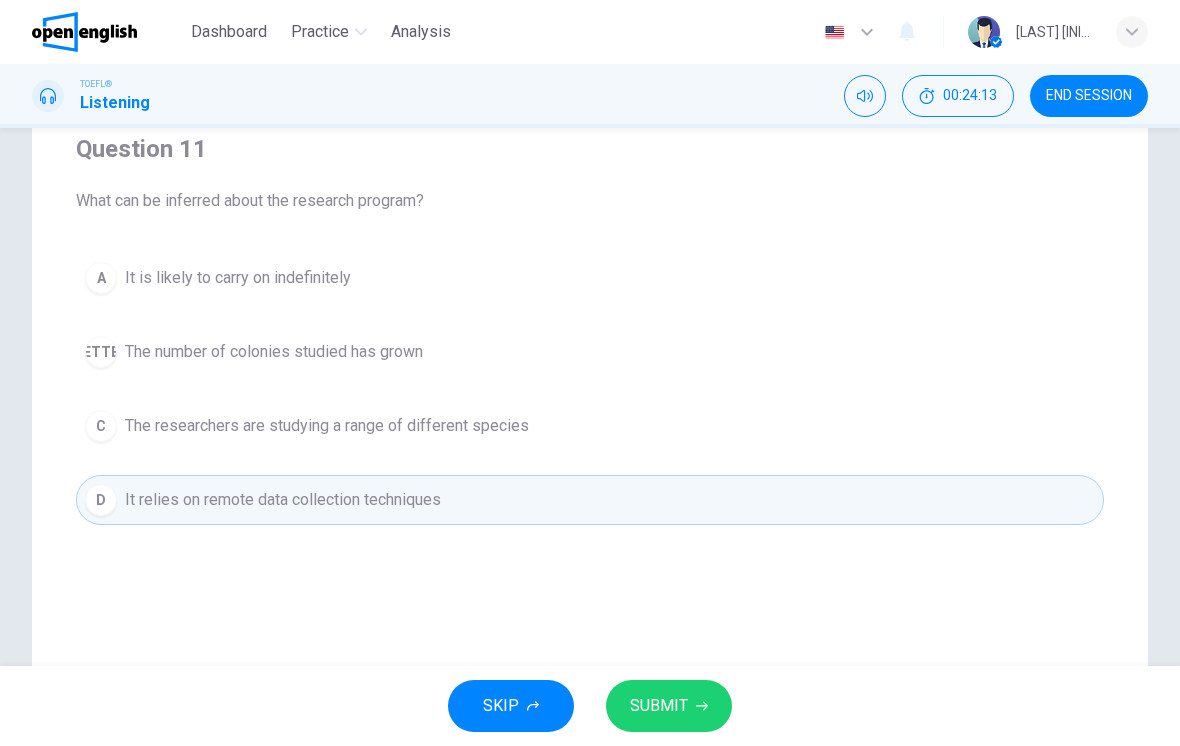 click on "SUBMIT" at bounding box center [659, 706] 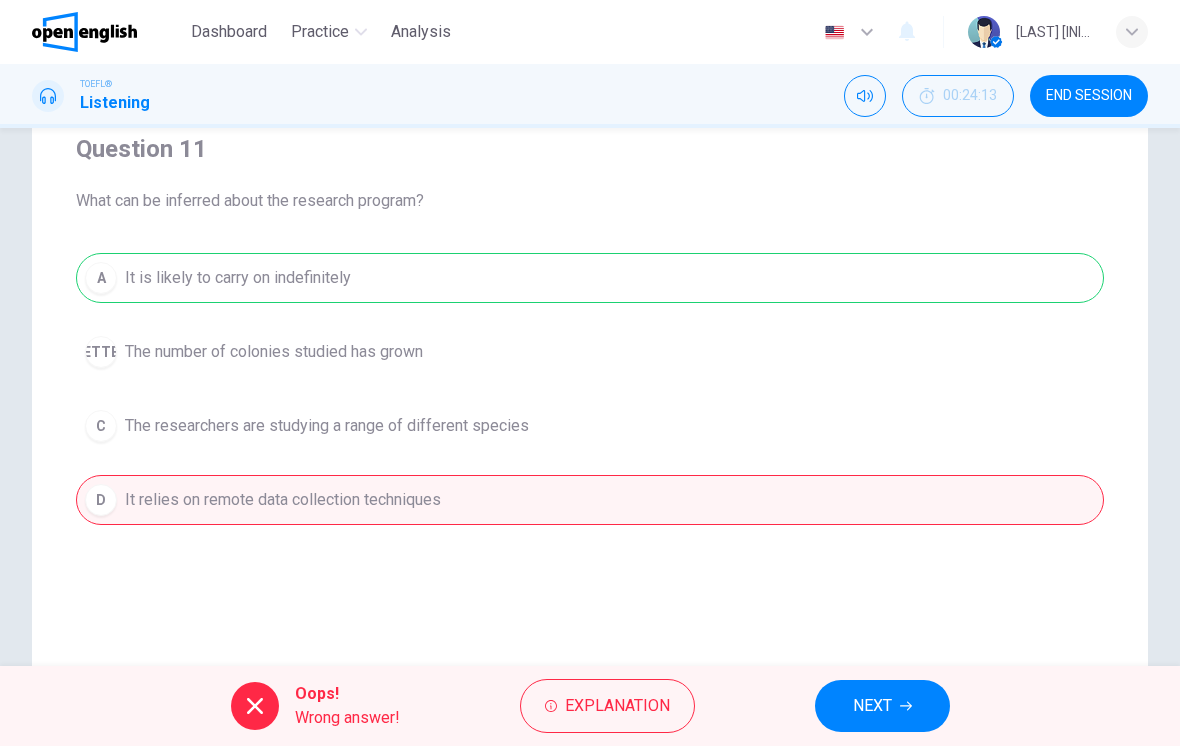 click on "NEXT" at bounding box center (872, 706) 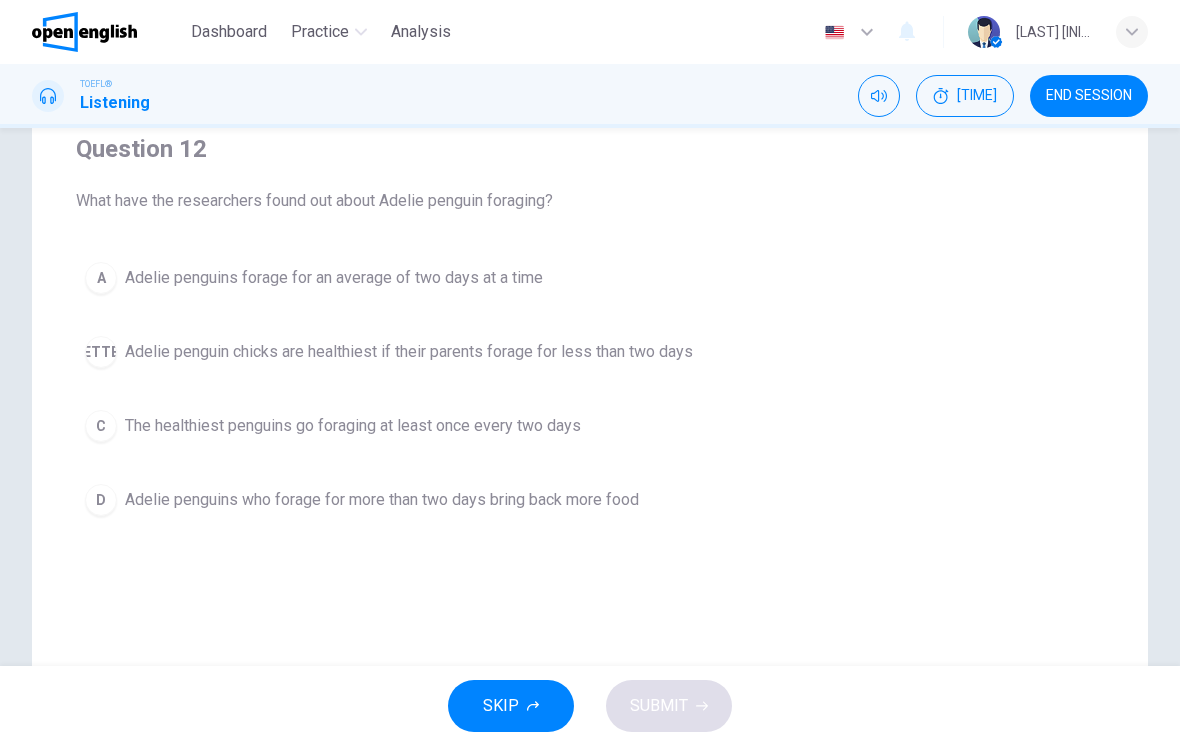 click on "D Adelie penguins who forage for more than two days bring back more food" at bounding box center (590, 500) 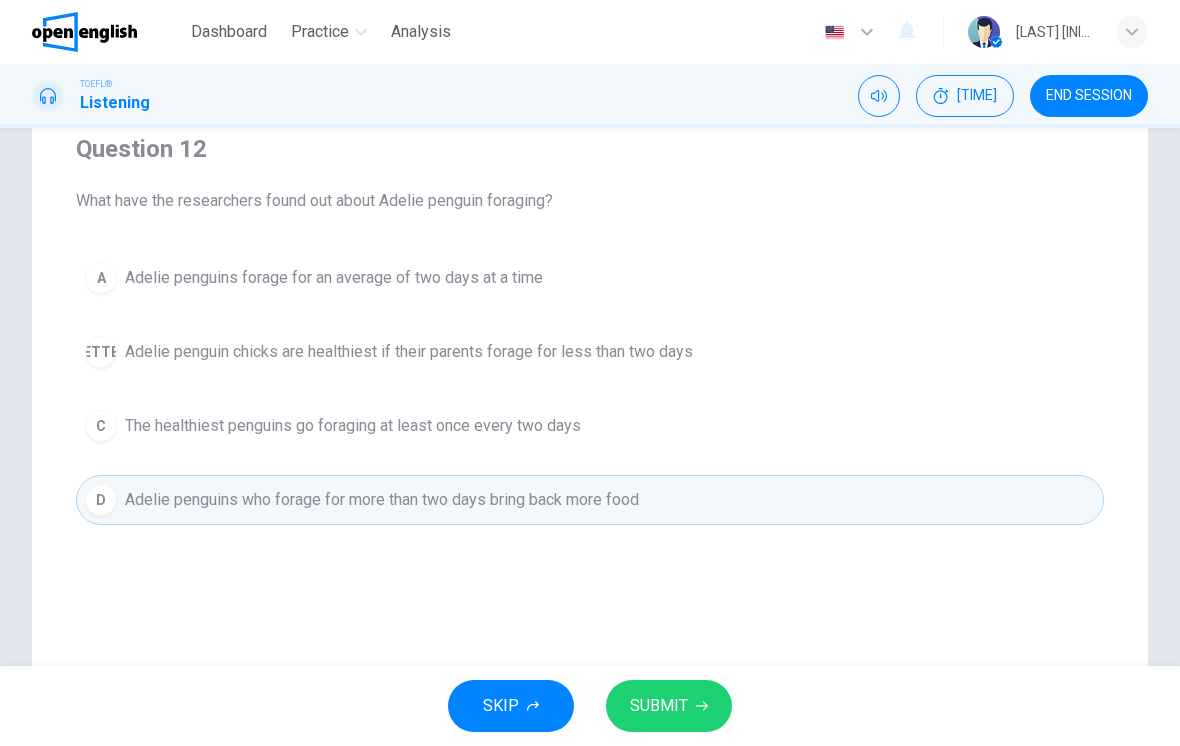 click on "SUBMIT" at bounding box center [669, 706] 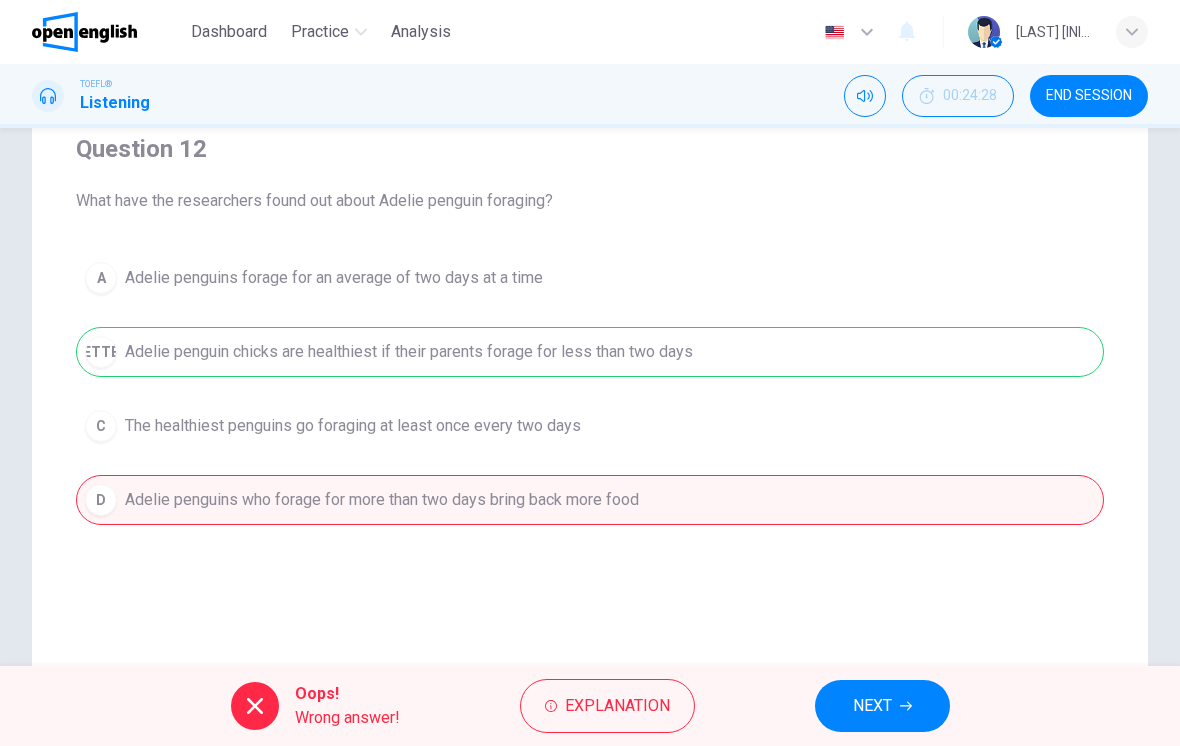 click on "NEXT" at bounding box center (872, 706) 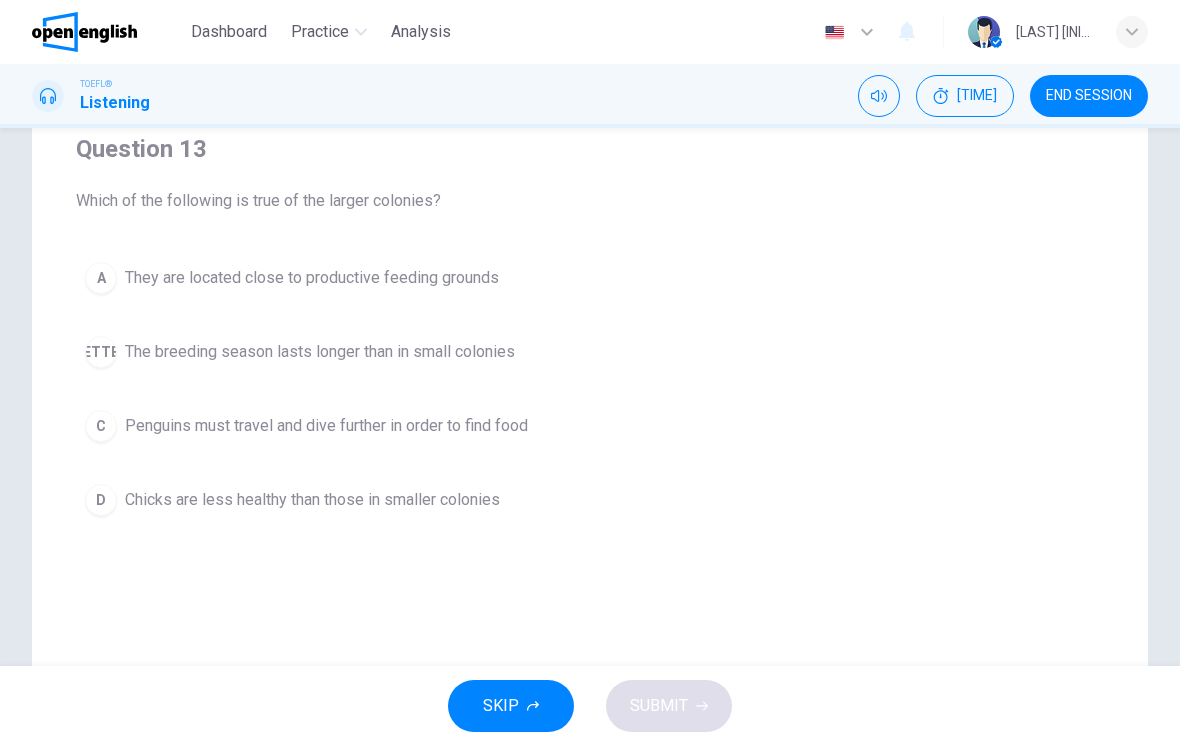 click on "Penguins must travel and dive further in order to find food" at bounding box center [312, 278] 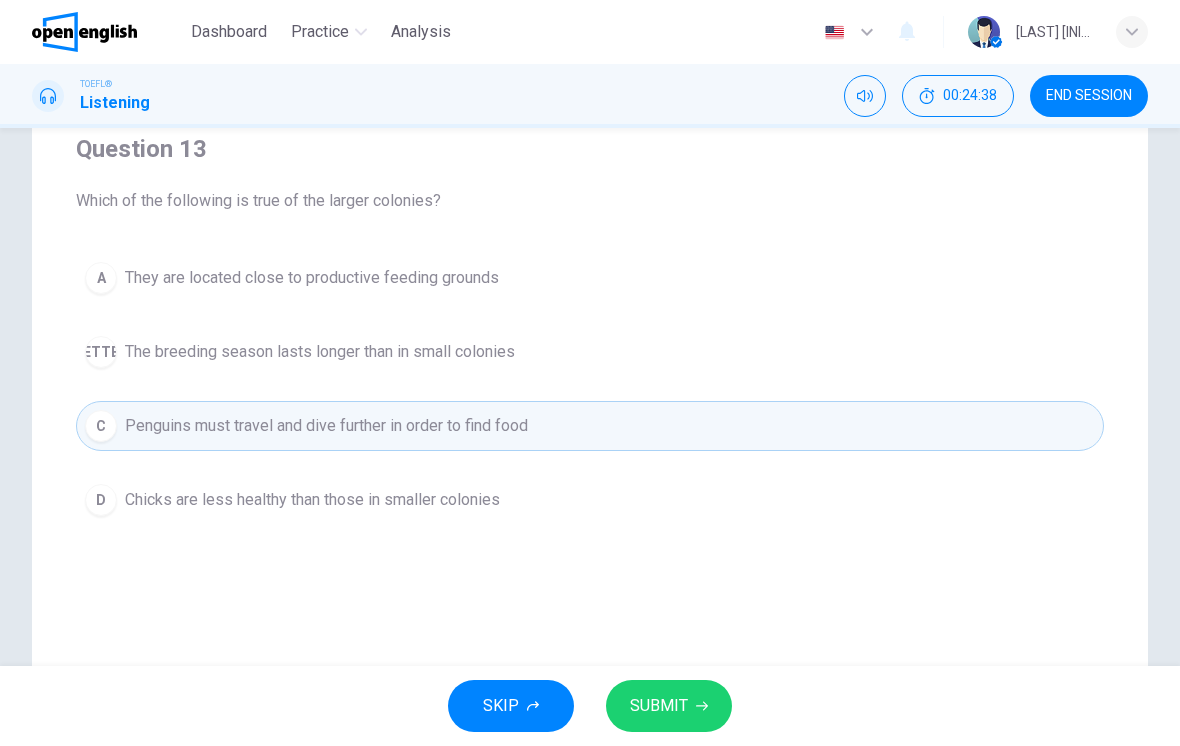 click on "SUBMIT" at bounding box center (659, 706) 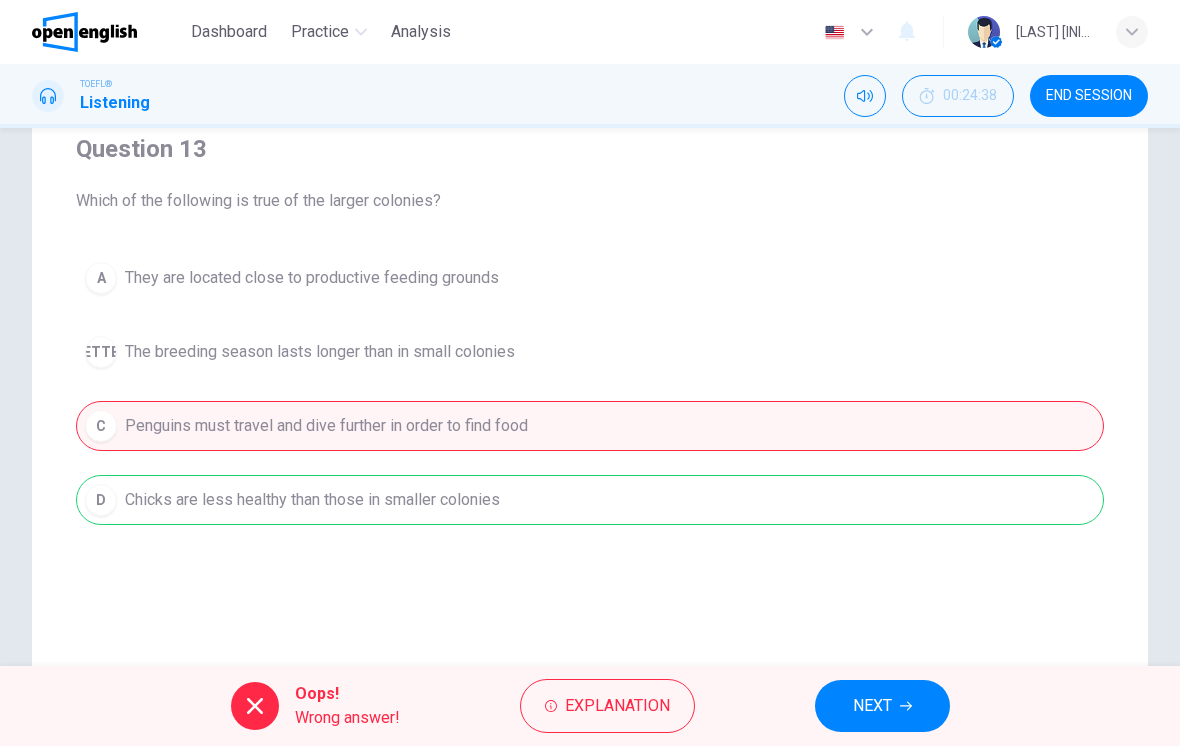 click on "NEXT" at bounding box center [872, 706] 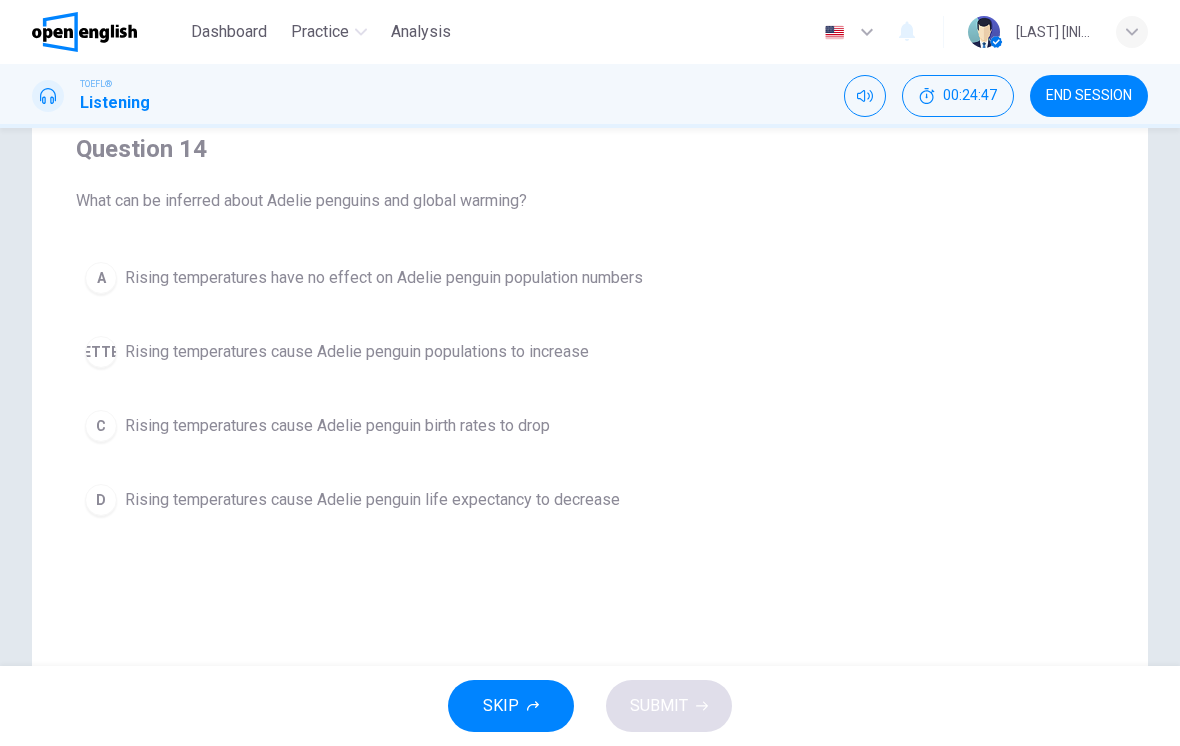 click on "Rising temperatures cause Adelie penguin birth rates to drop" at bounding box center [384, 278] 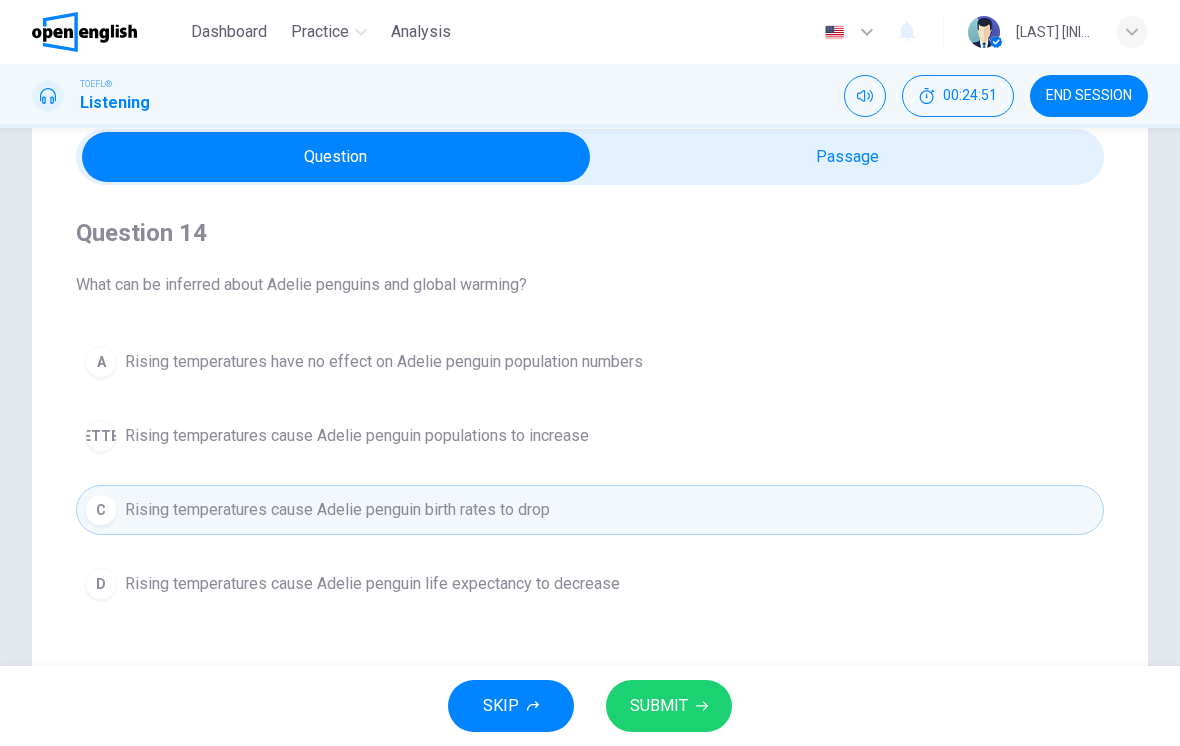 scroll, scrollTop: 49, scrollLeft: 0, axis: vertical 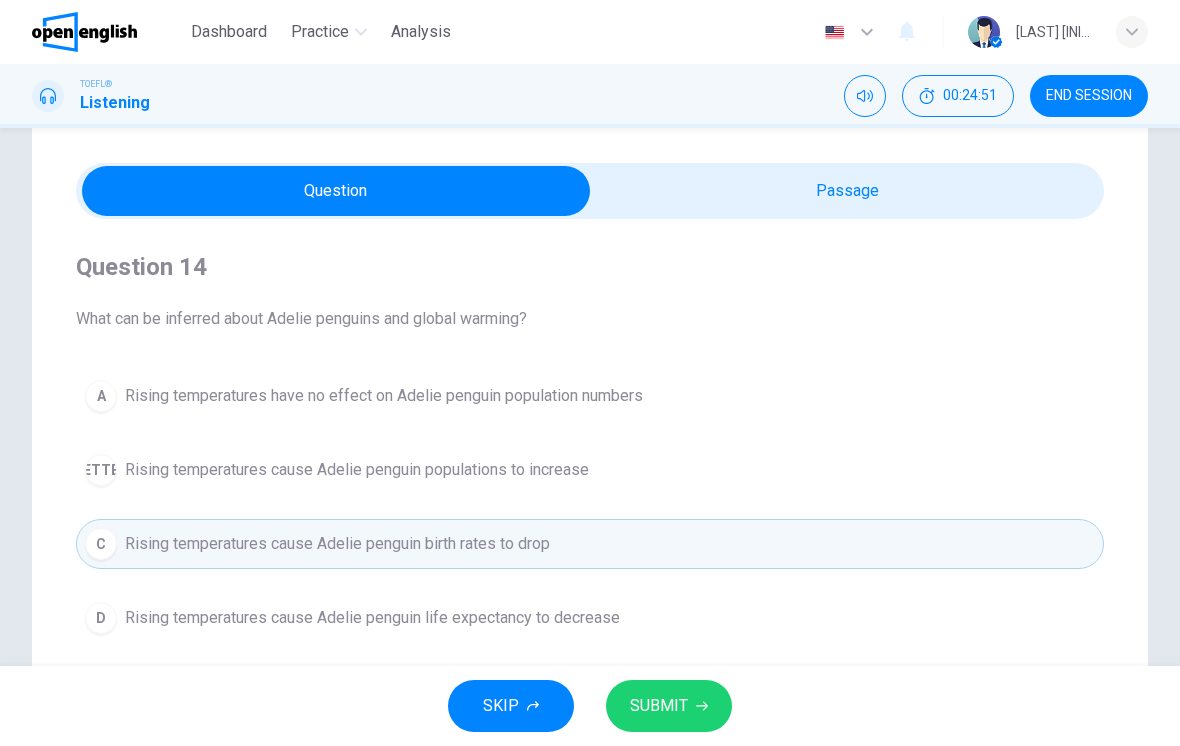click on "Rising temperatures cause Adelie penguin life expectancy to decrease" at bounding box center [384, 396] 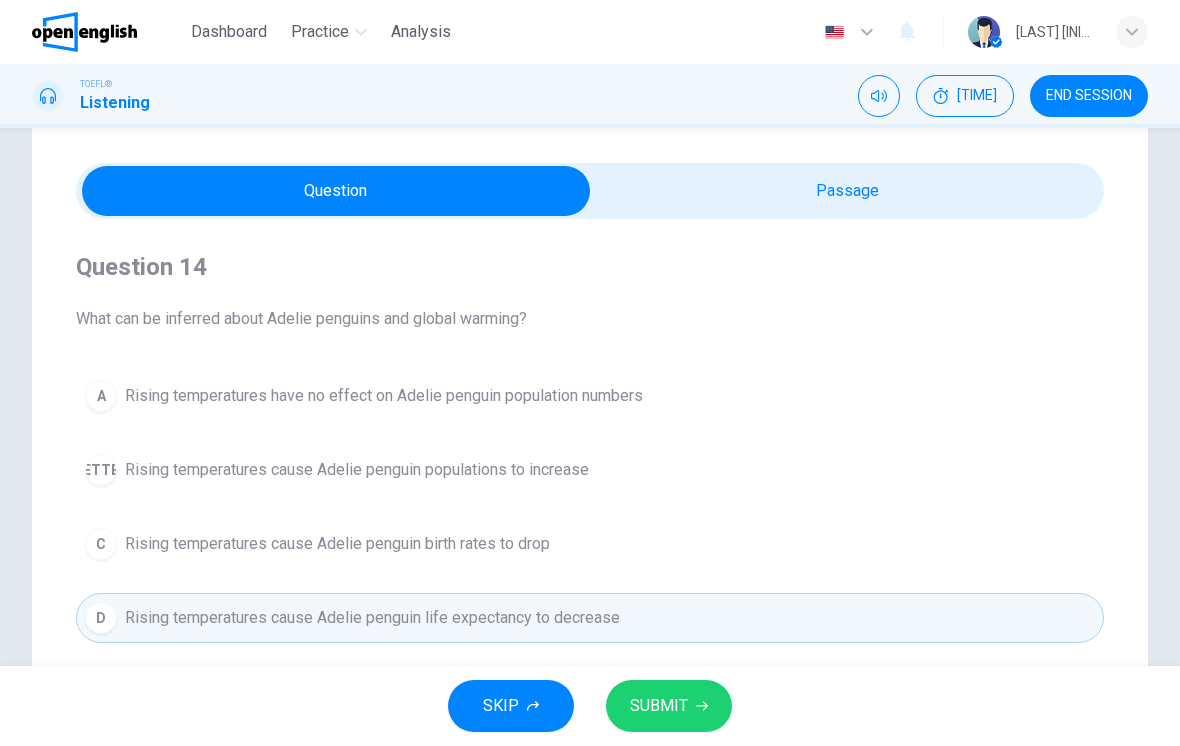 click on "SUBMIT" at bounding box center [669, 706] 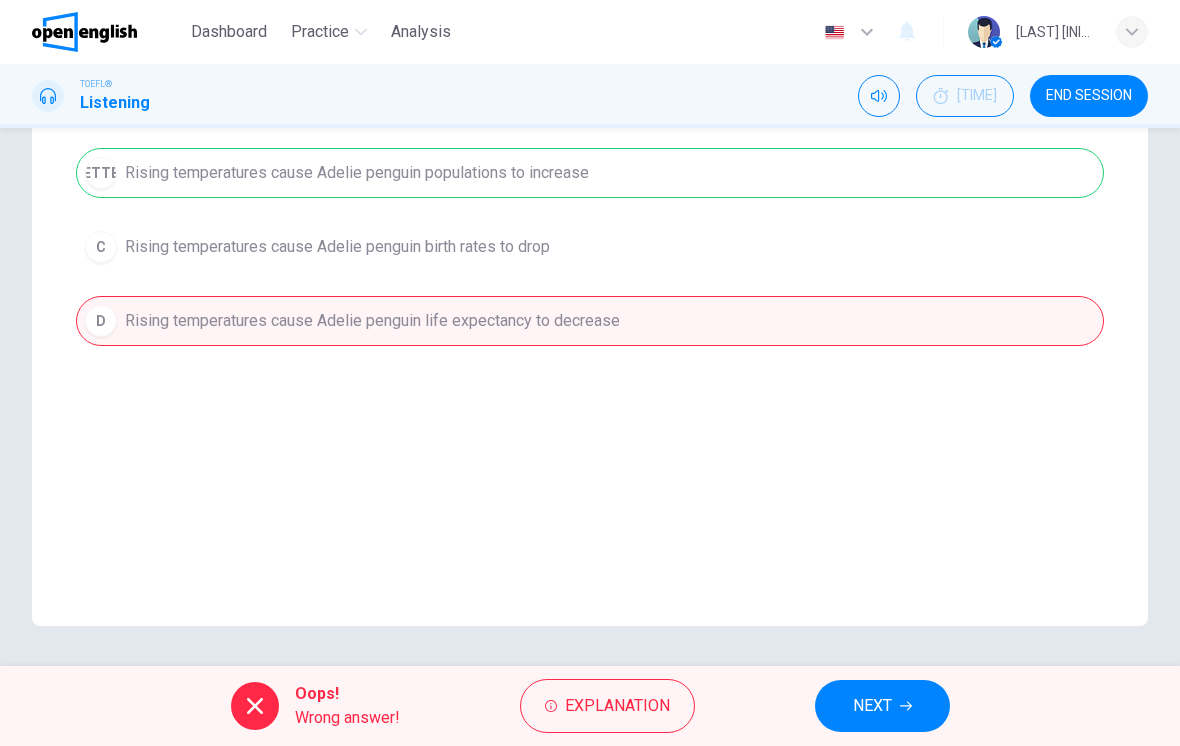 scroll, scrollTop: 346, scrollLeft: 0, axis: vertical 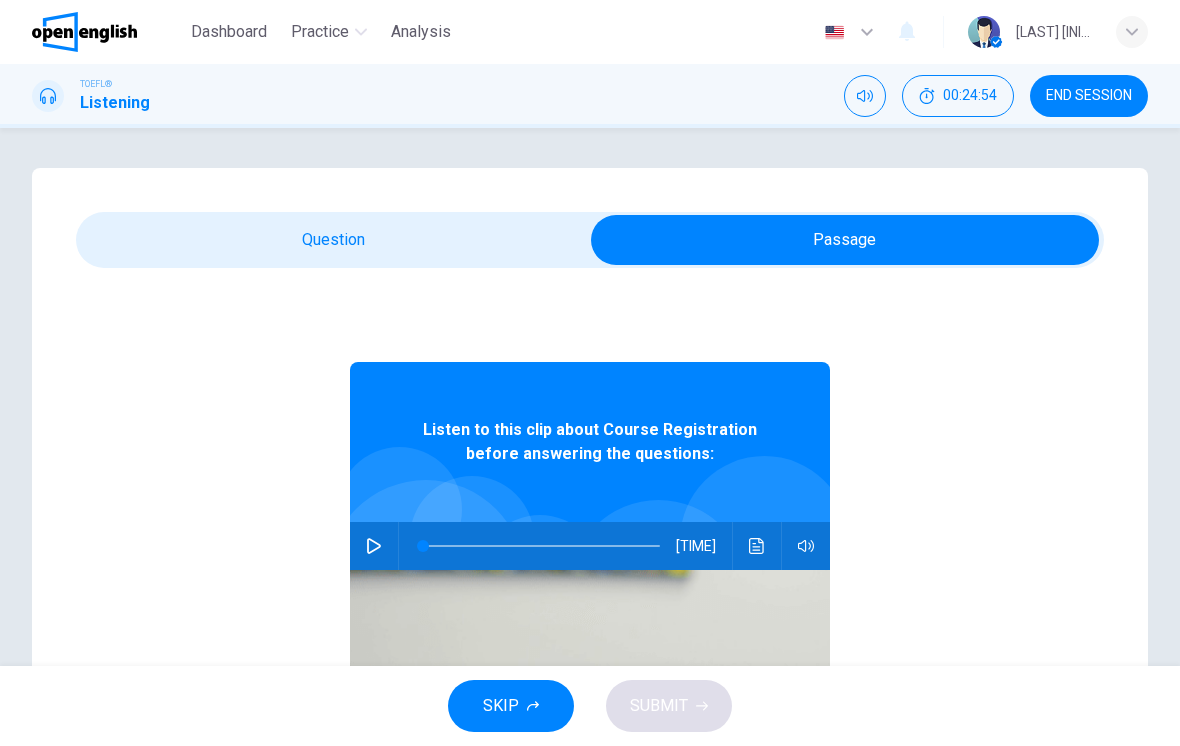 click at bounding box center (374, 546) 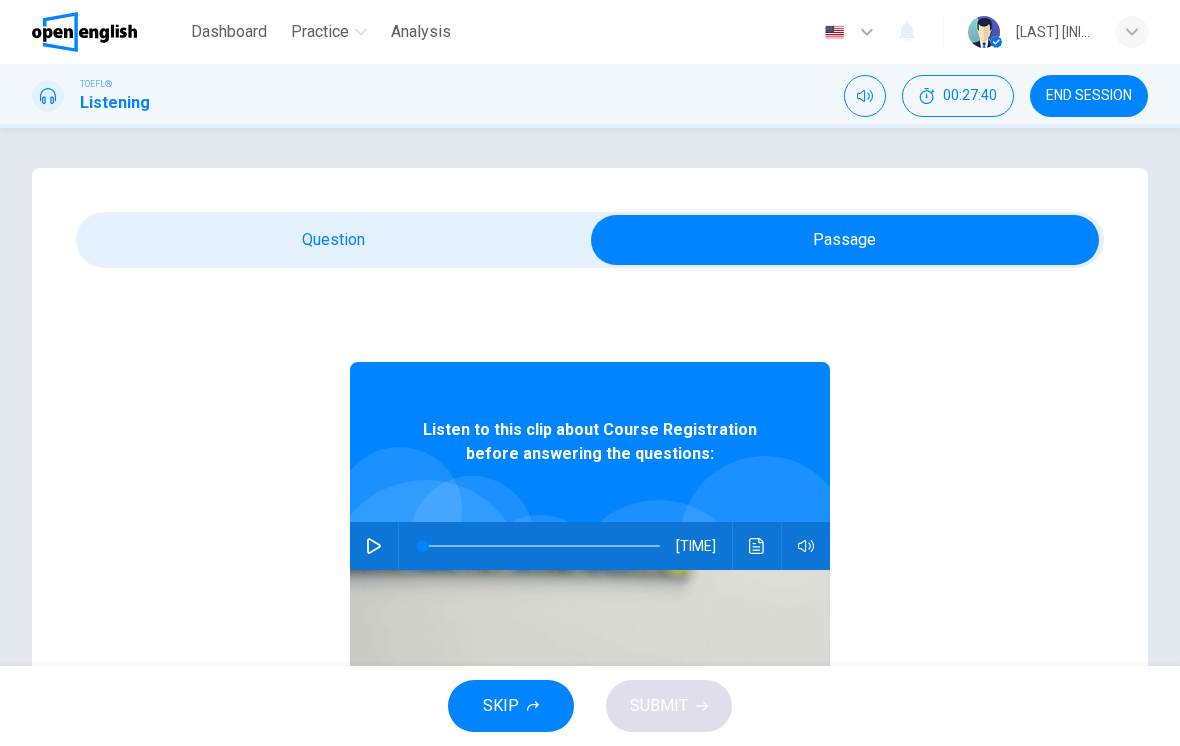 click at bounding box center (374, 546) 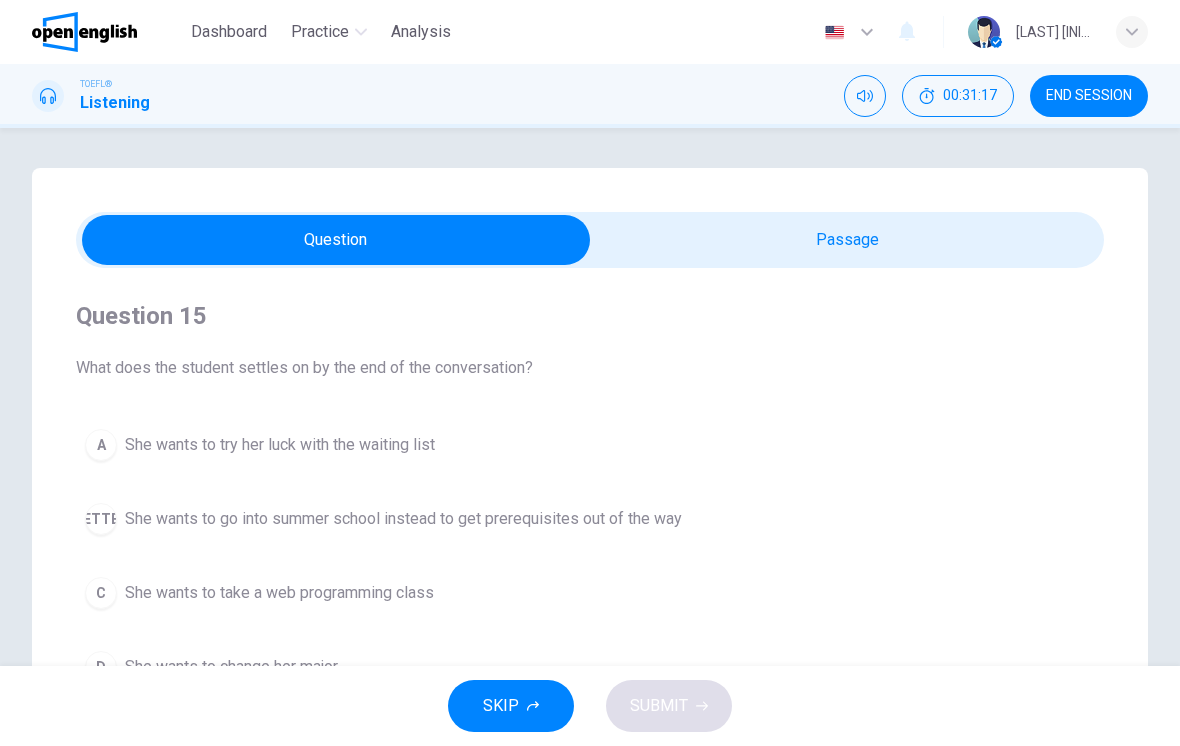 scroll, scrollTop: 0, scrollLeft: 0, axis: both 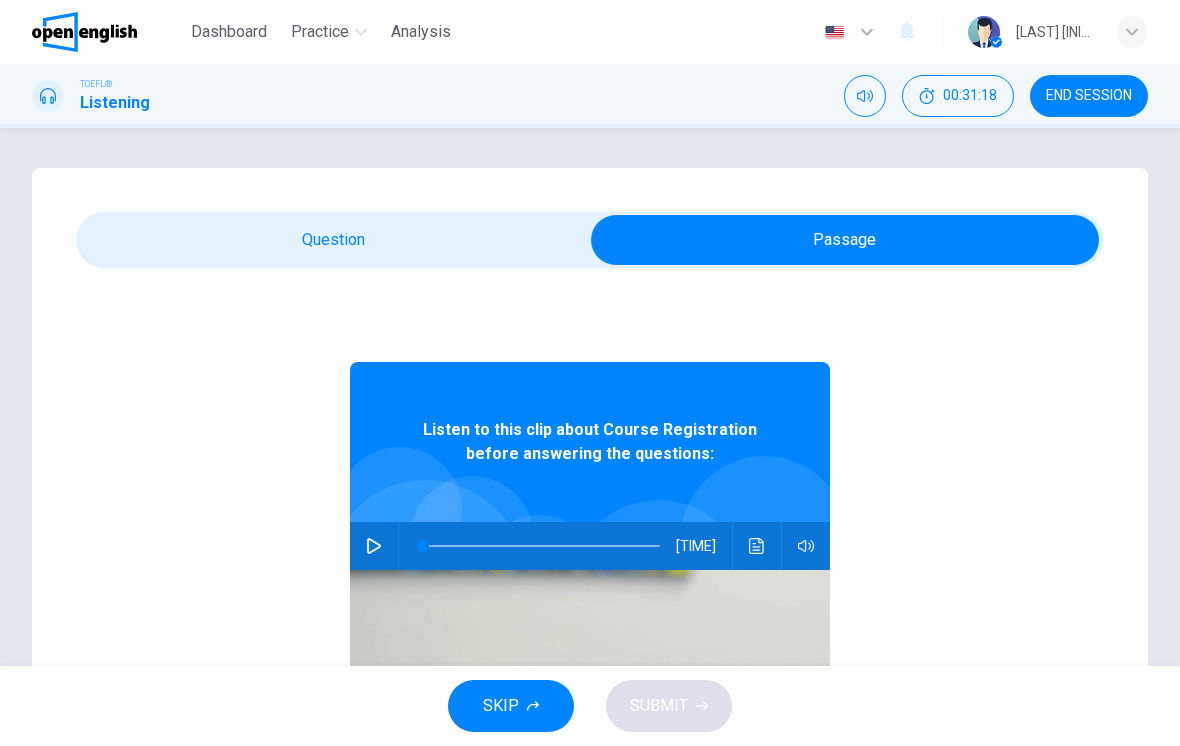 click at bounding box center [374, 546] 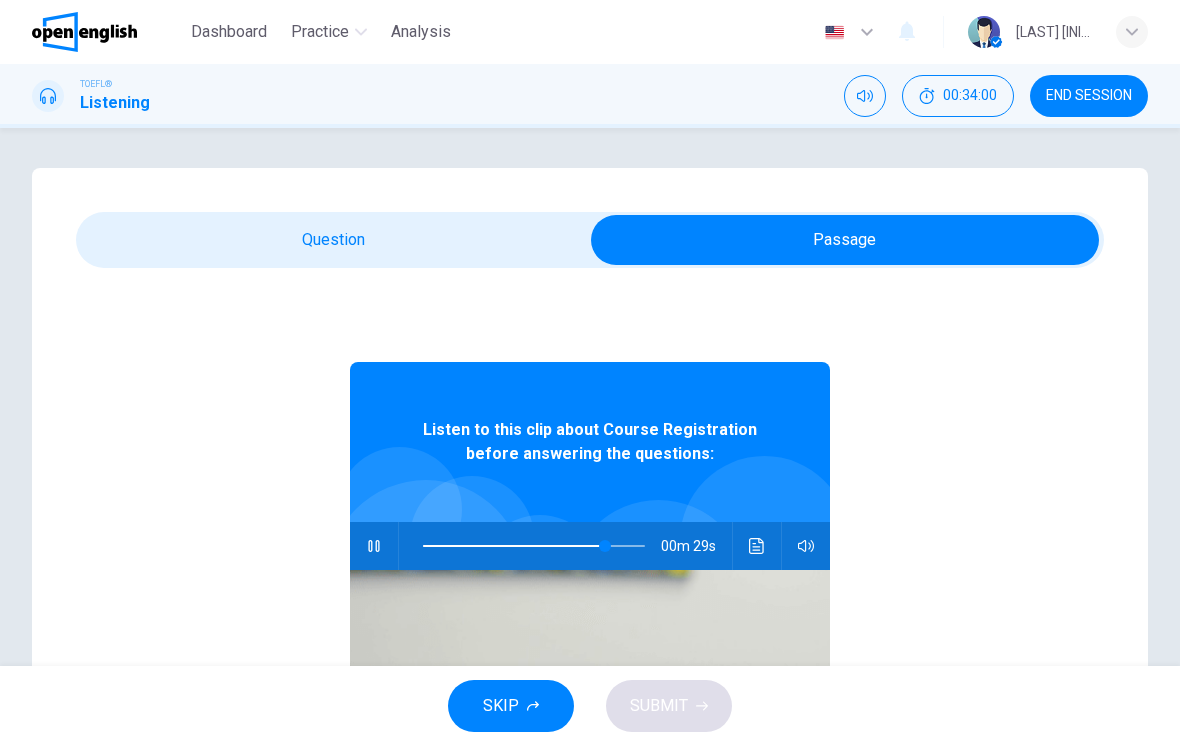 click at bounding box center [530, 546] 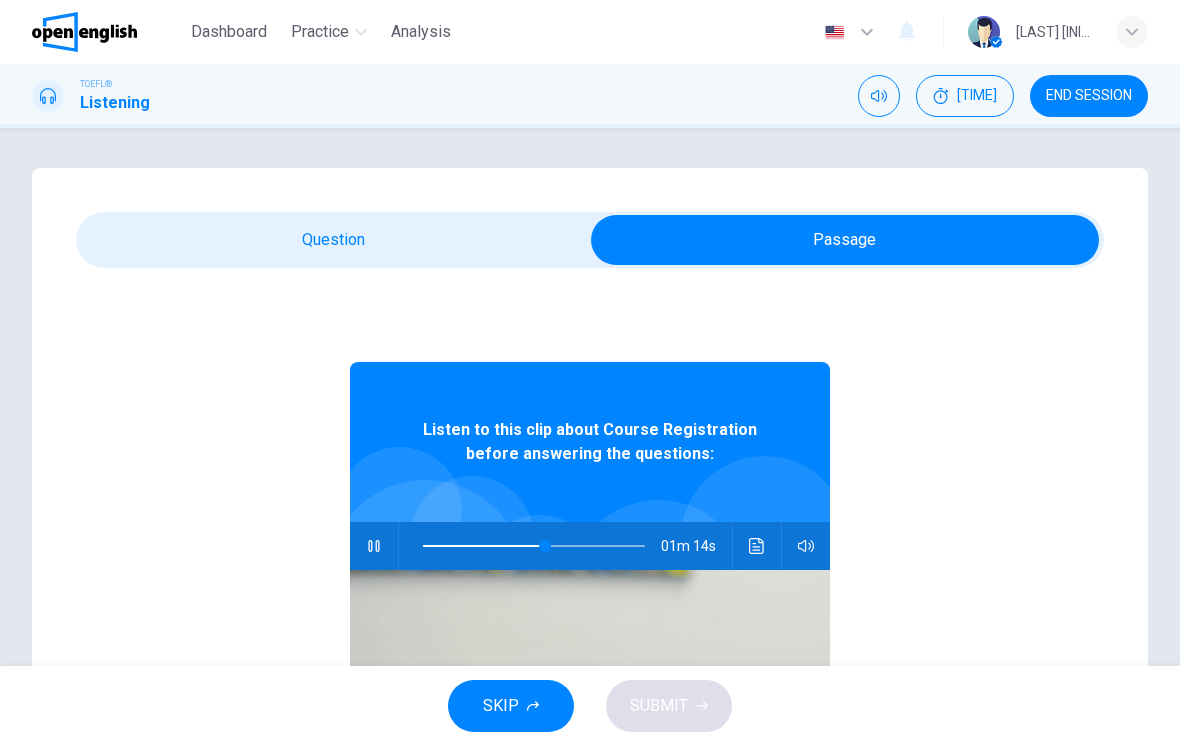 click at bounding box center [545, 546] 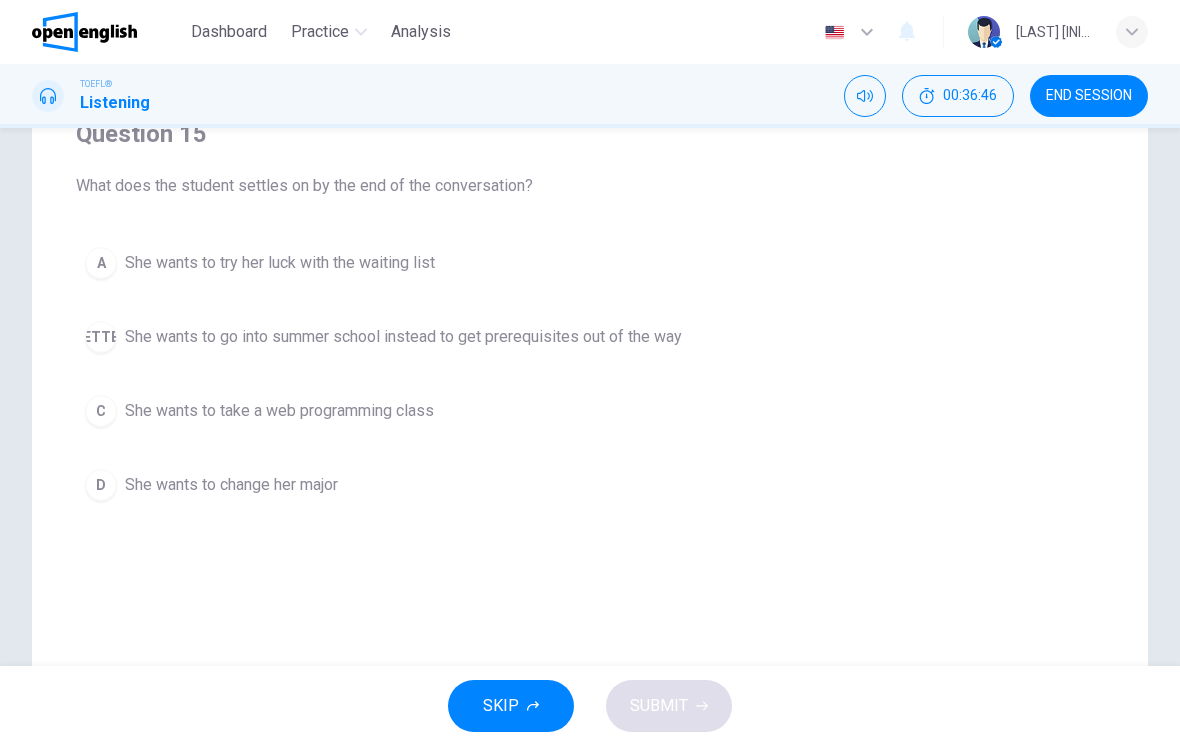 scroll, scrollTop: 180, scrollLeft: 0, axis: vertical 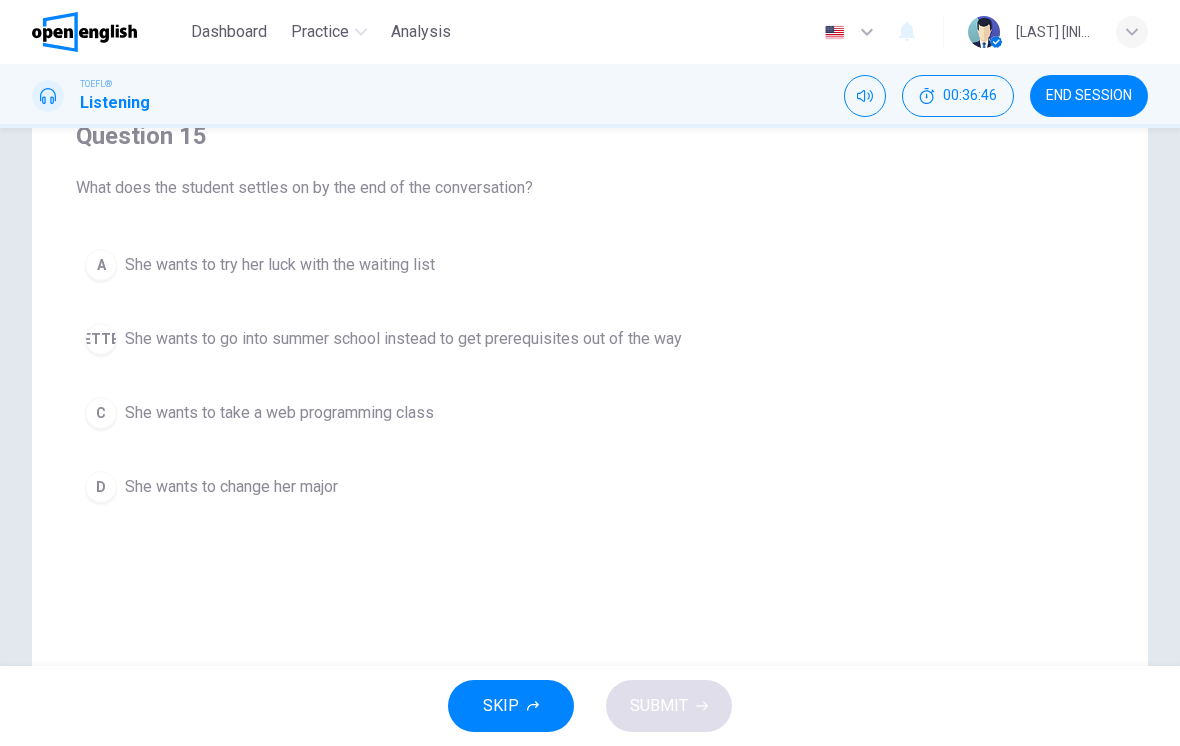 click on "She wants to try her luck with the waiting list" at bounding box center [280, 265] 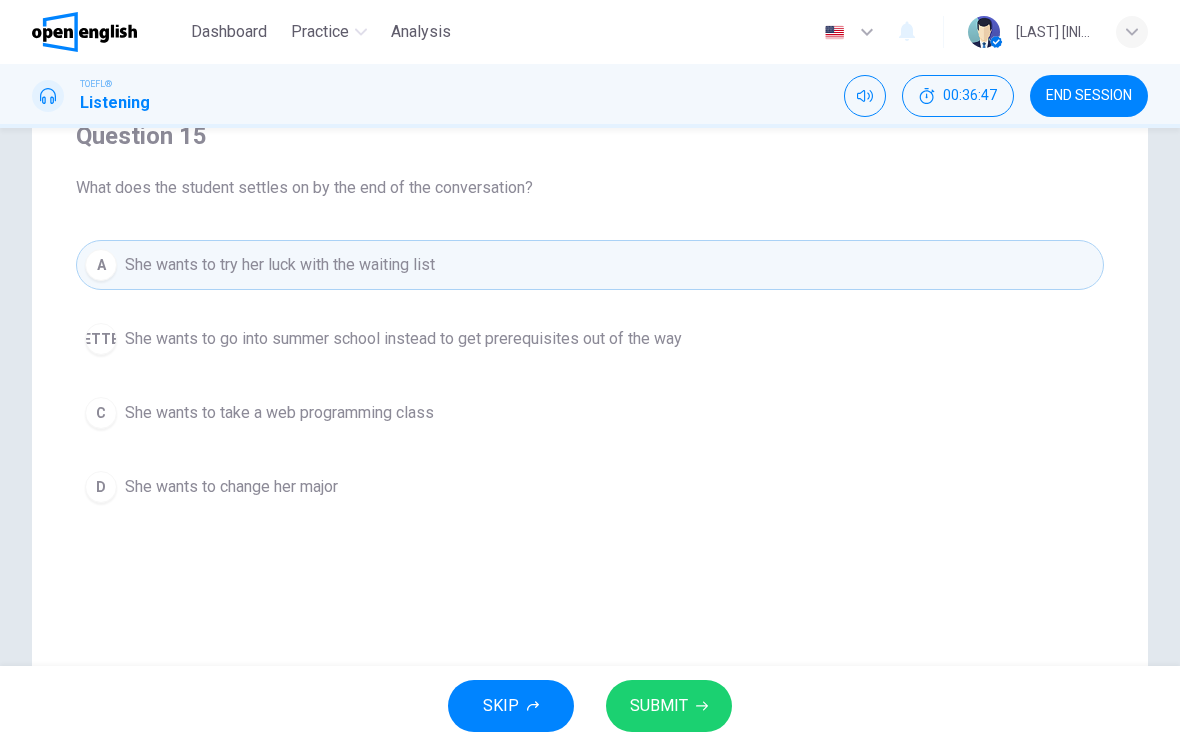 click on "SUBMIT" at bounding box center [669, 706] 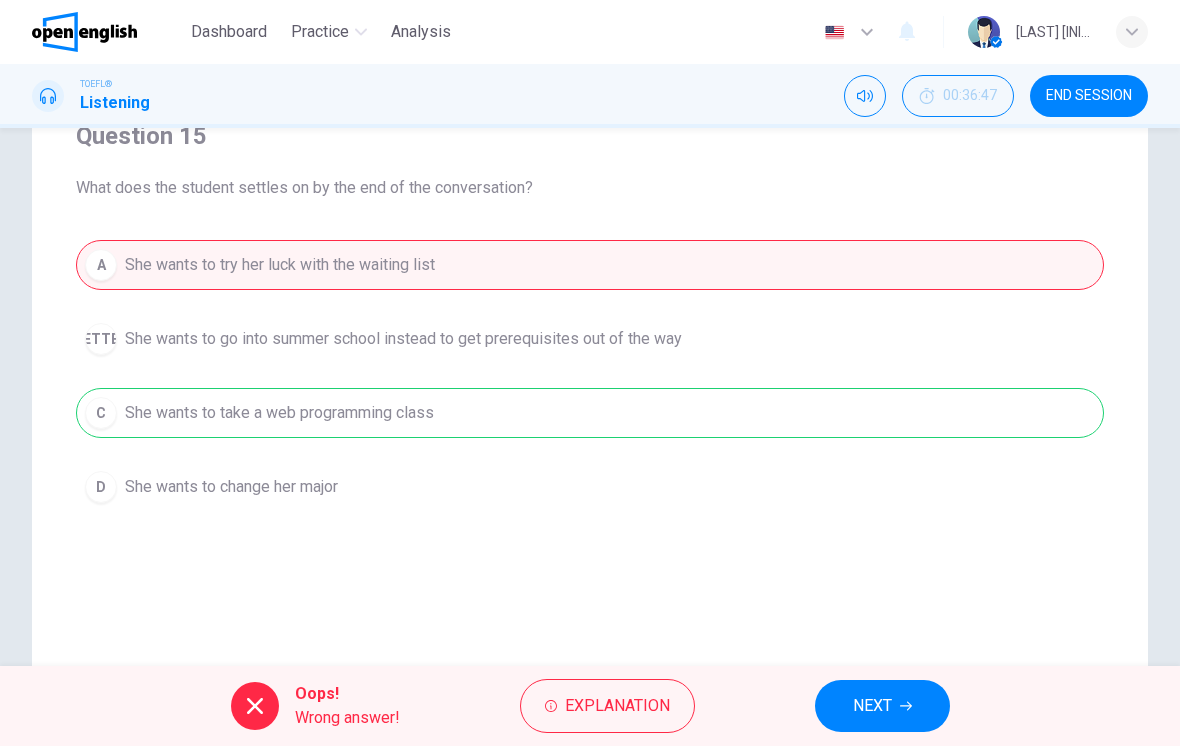click on "NEXT" at bounding box center [872, 706] 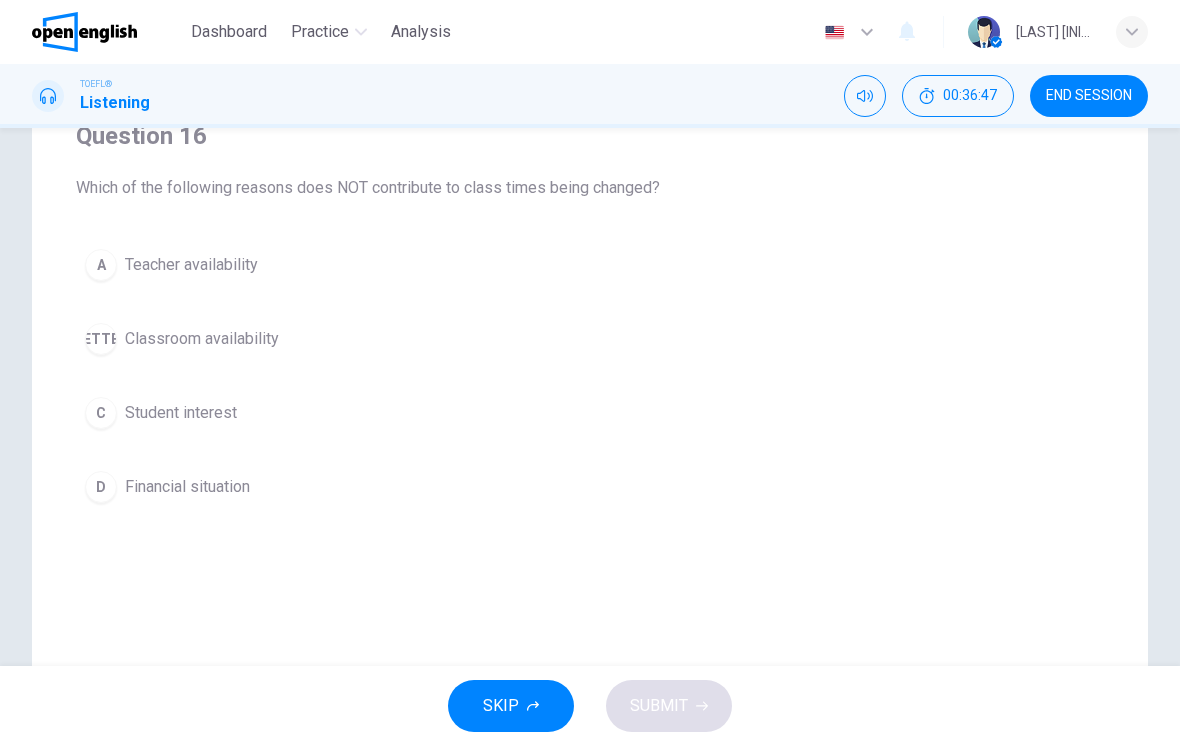scroll, scrollTop: 145, scrollLeft: 0, axis: vertical 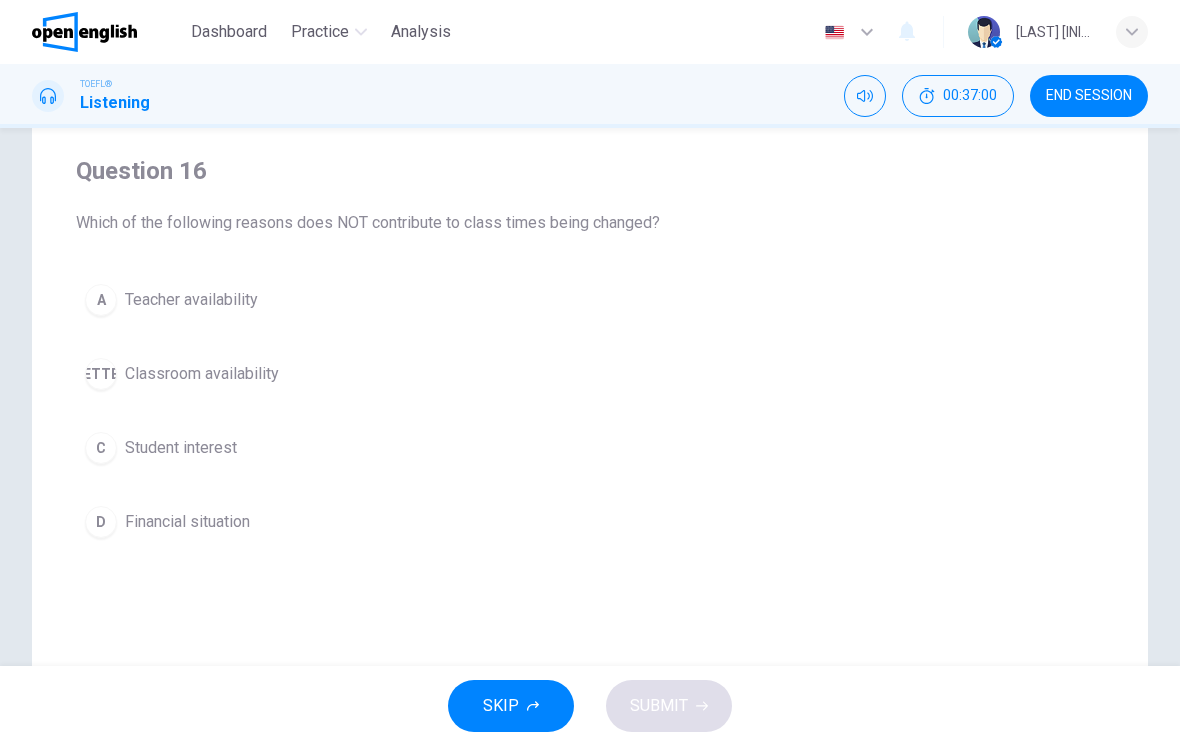 click on "D Financial situation" at bounding box center (590, 522) 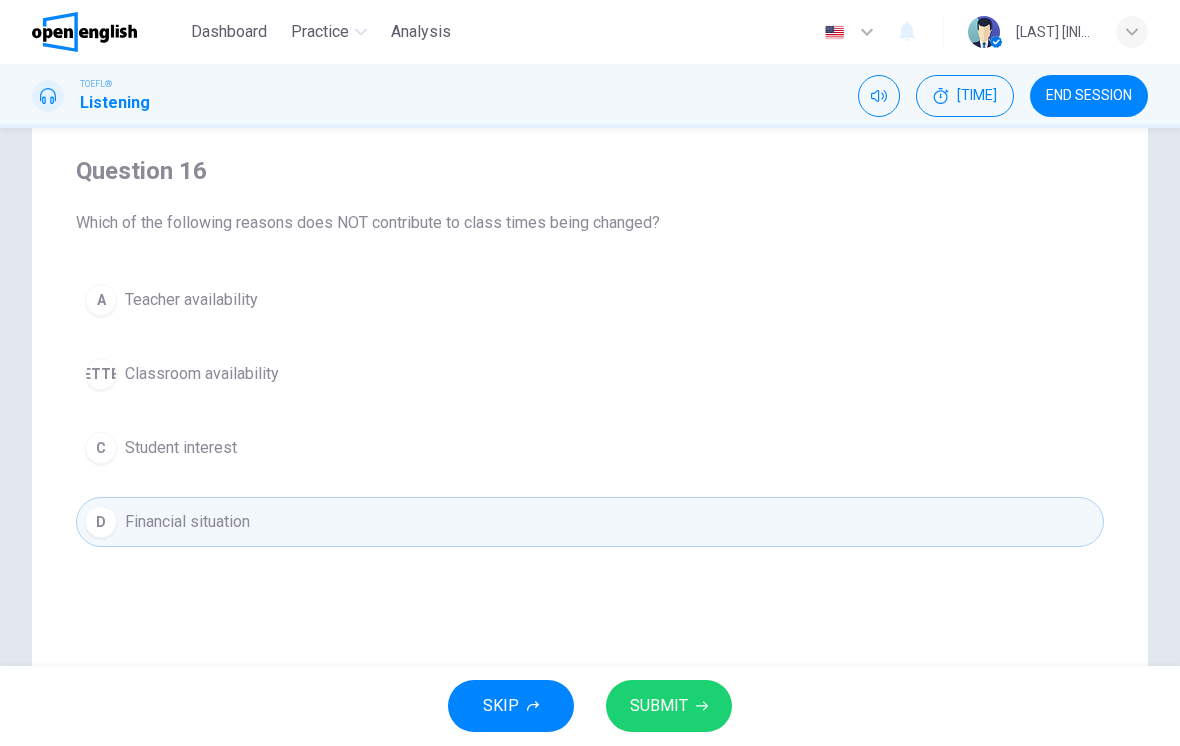 click at bounding box center [702, 706] 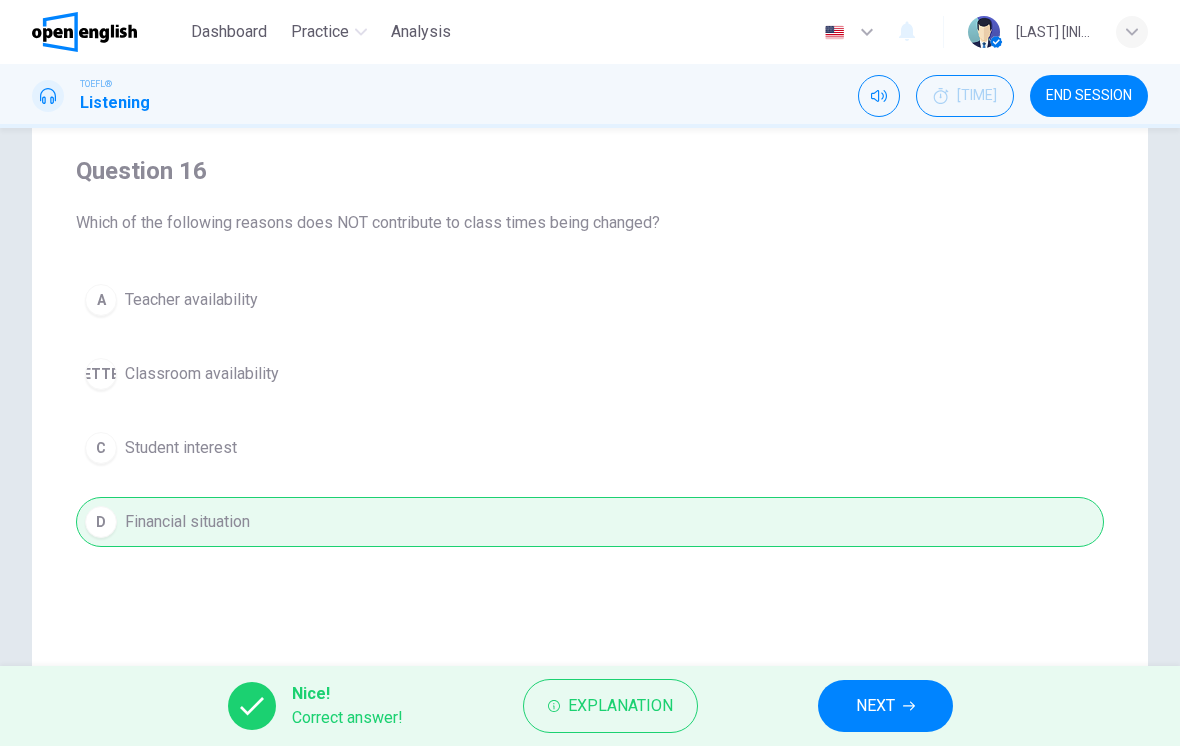 click on "NEXT" at bounding box center (875, 706) 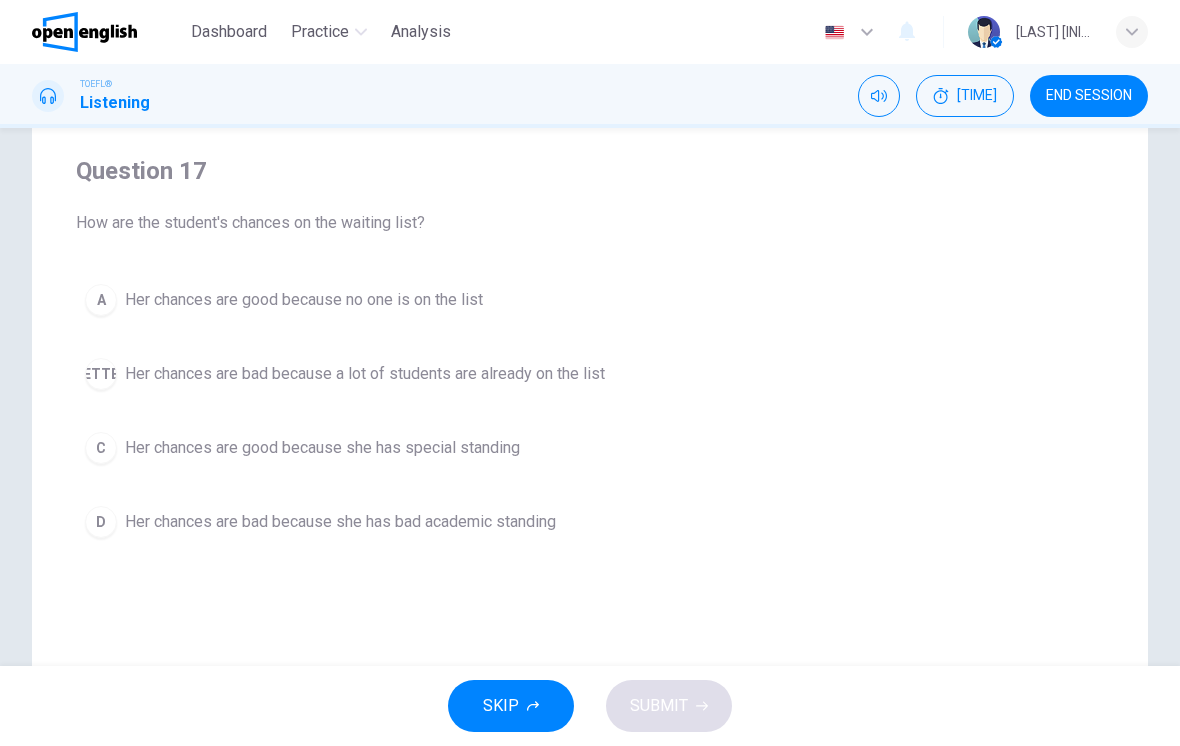 click on "Her chances are bad because a lot of students are already on the list" at bounding box center (304, 300) 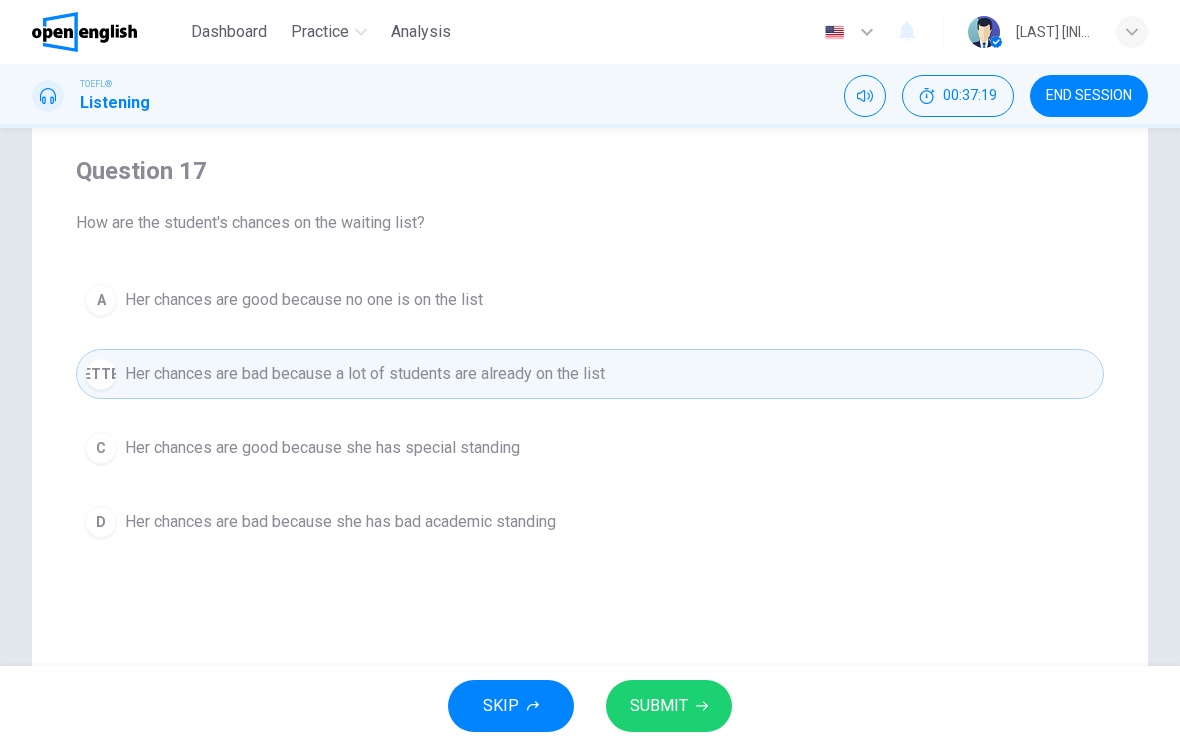 click on "SUBMIT" at bounding box center (659, 706) 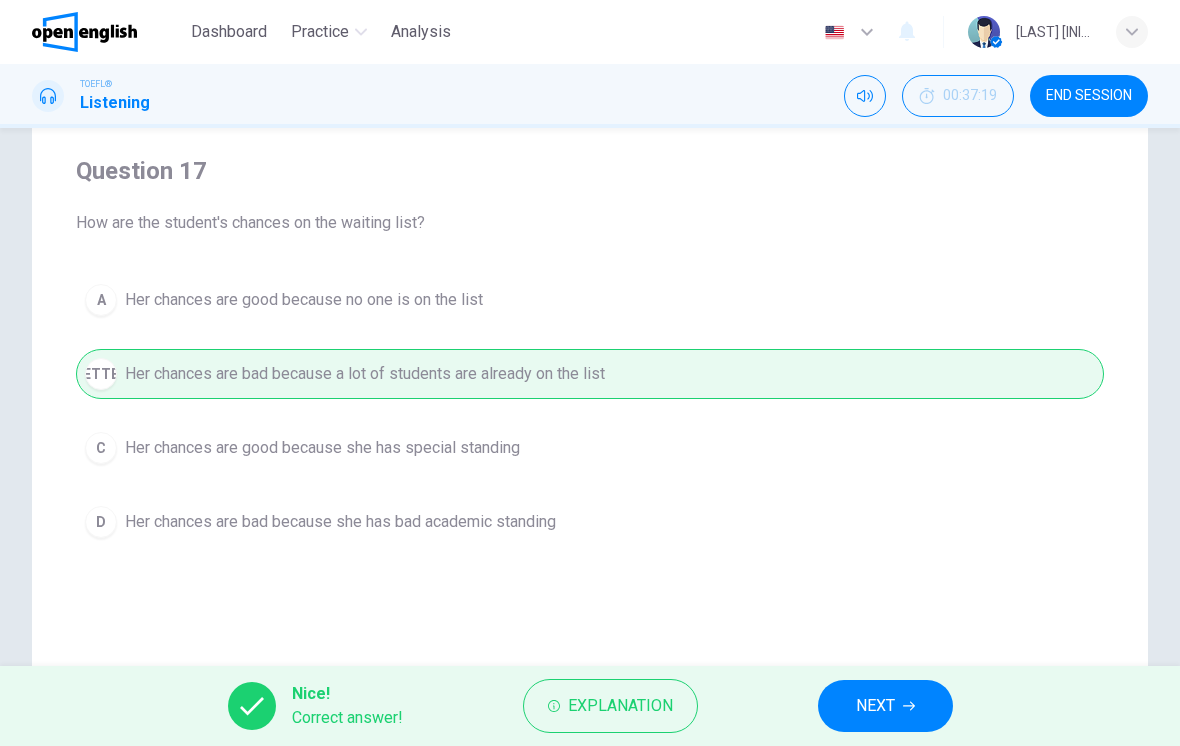 click on "NEXT" at bounding box center [875, 706] 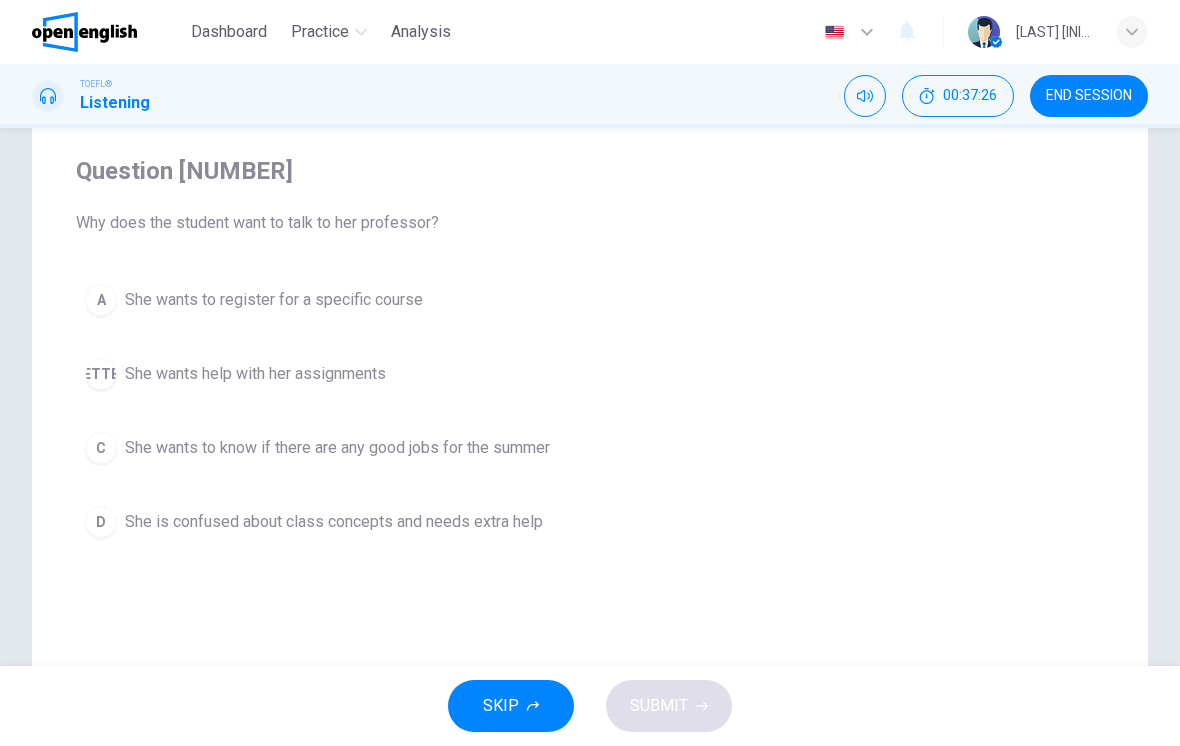 click on "Question [NUMBER] Why does the student want to talk to her professor? A She wants to register for a specific course B She wants help with her assignments C She wants to know if there are any good jobs for the summer D She is confused about class concepts and needs extra help" at bounding box center [590, 351] 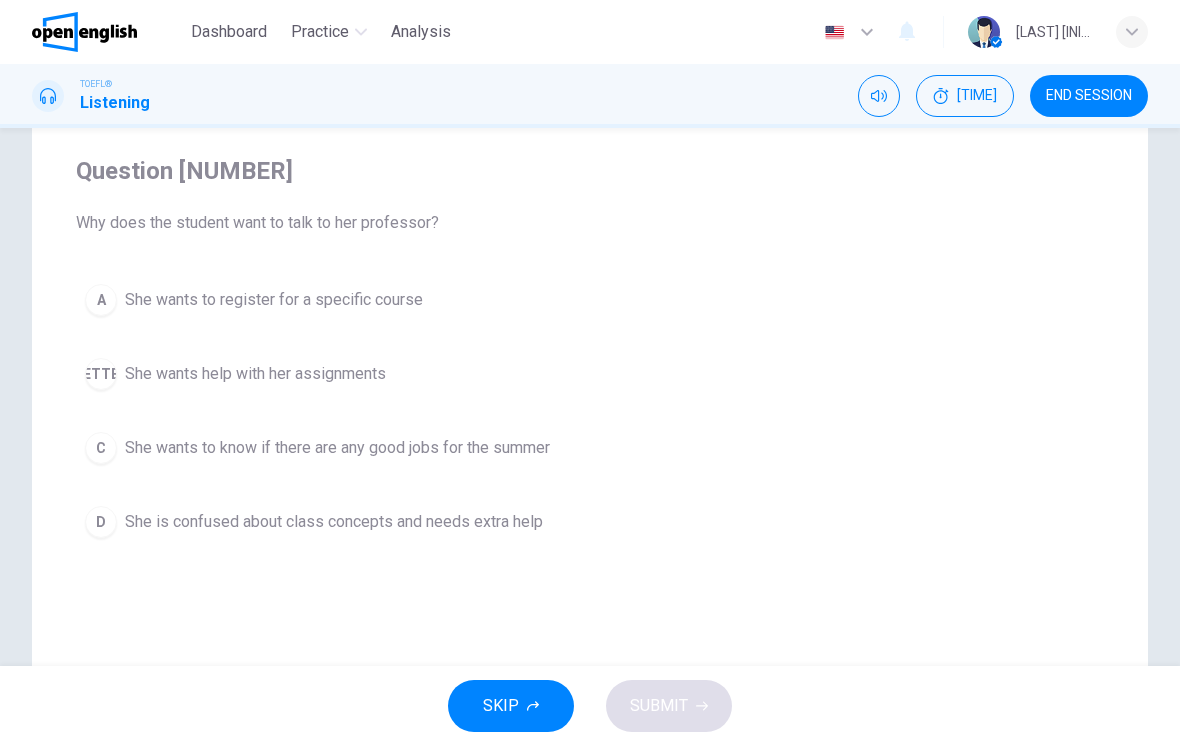 click on "A She wants to register for a specific course" at bounding box center (590, 300) 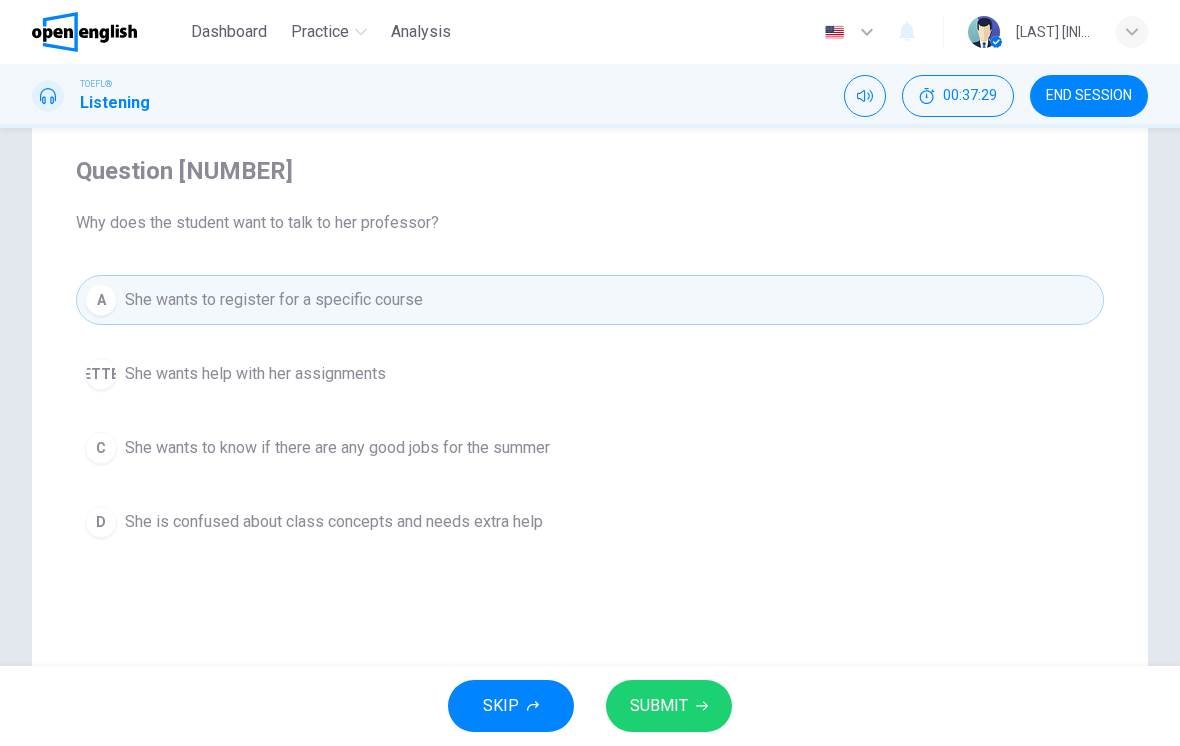 click on "SUBMIT" at bounding box center (659, 706) 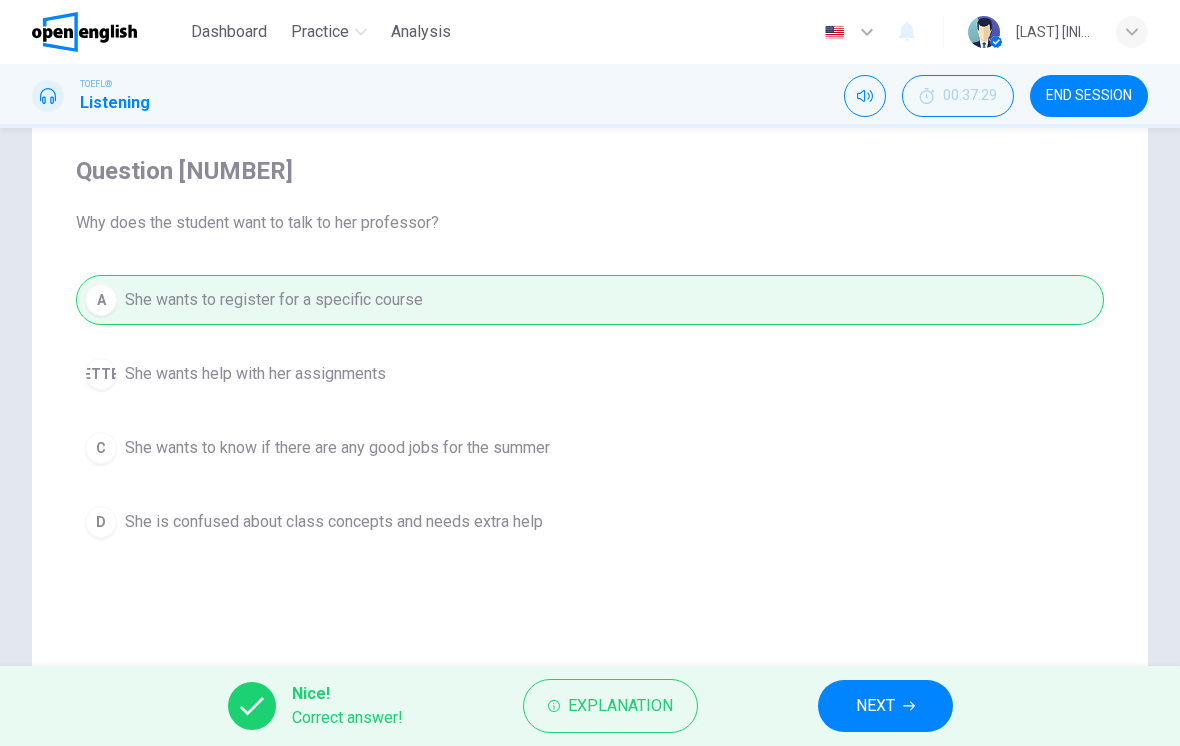 click on "NEXT" at bounding box center [875, 706] 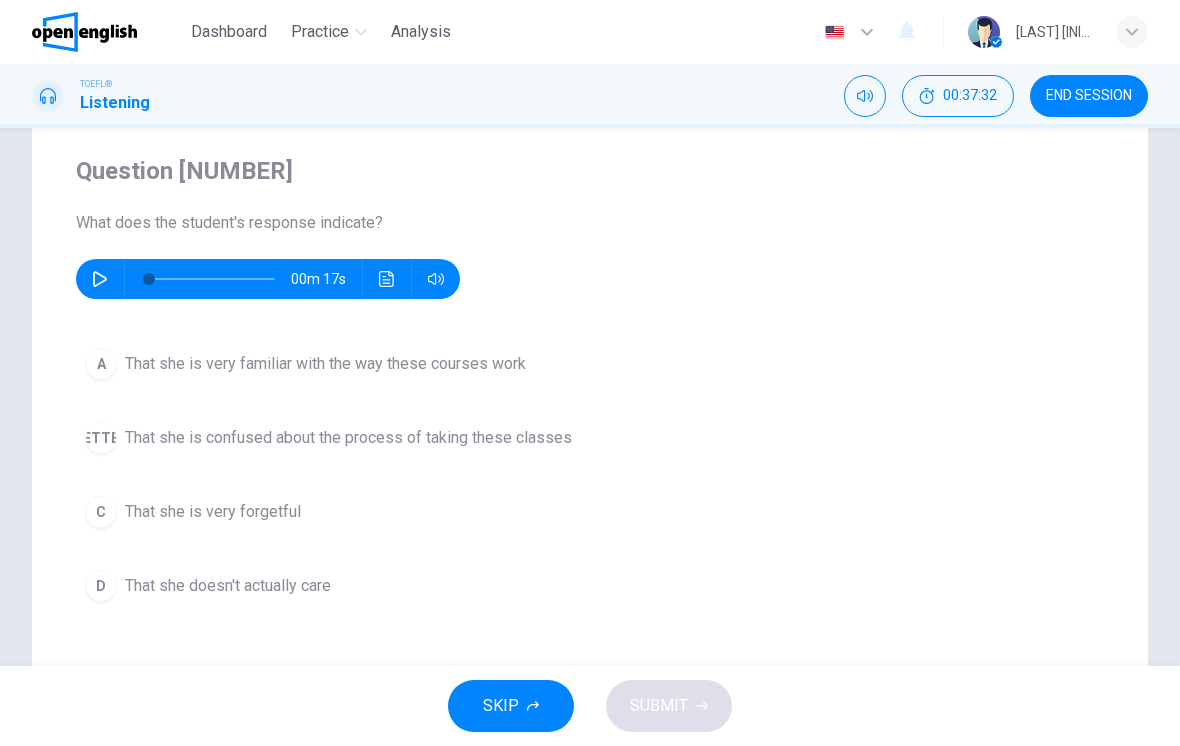 click on "00m 17s" at bounding box center [268, 279] 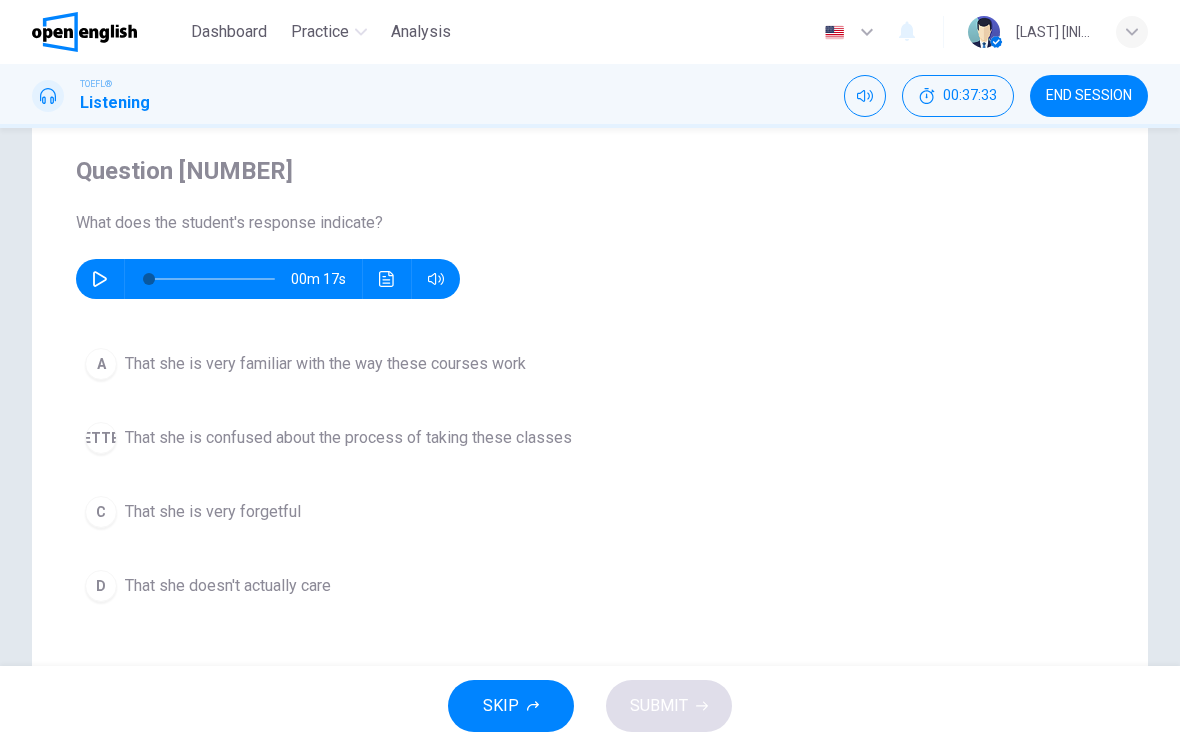 click at bounding box center [100, 279] 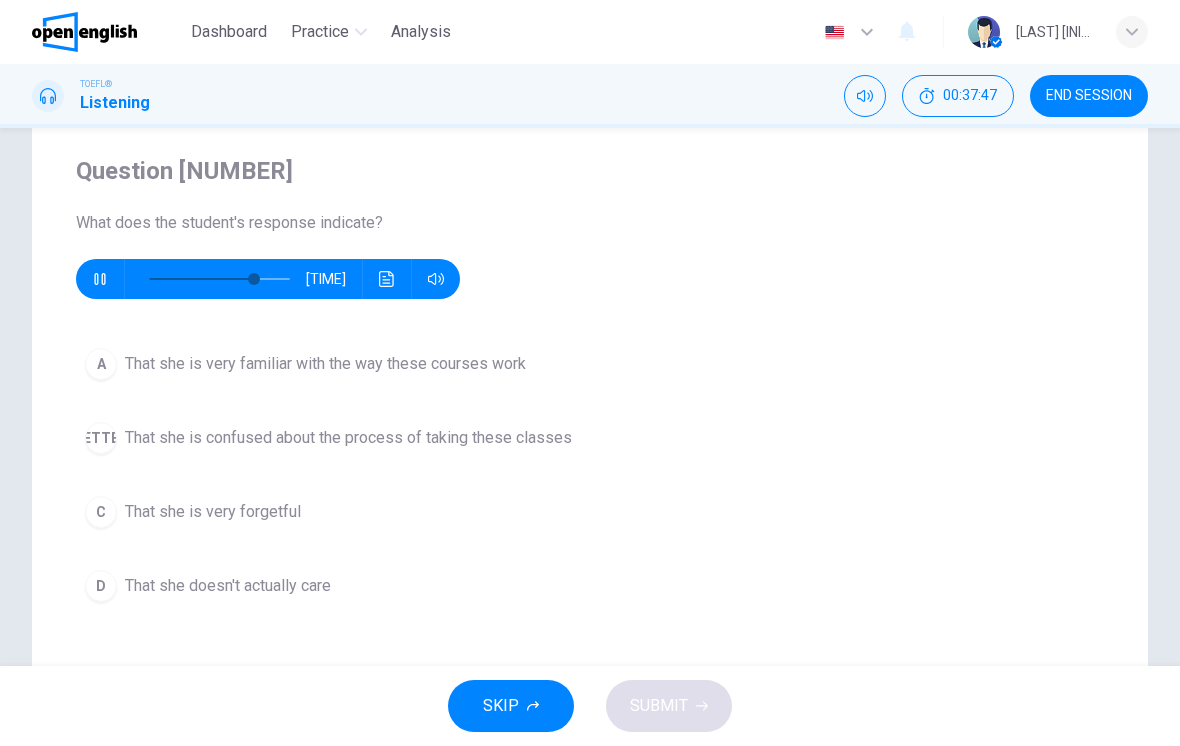 click on "[LETTER]" at bounding box center [101, 364] 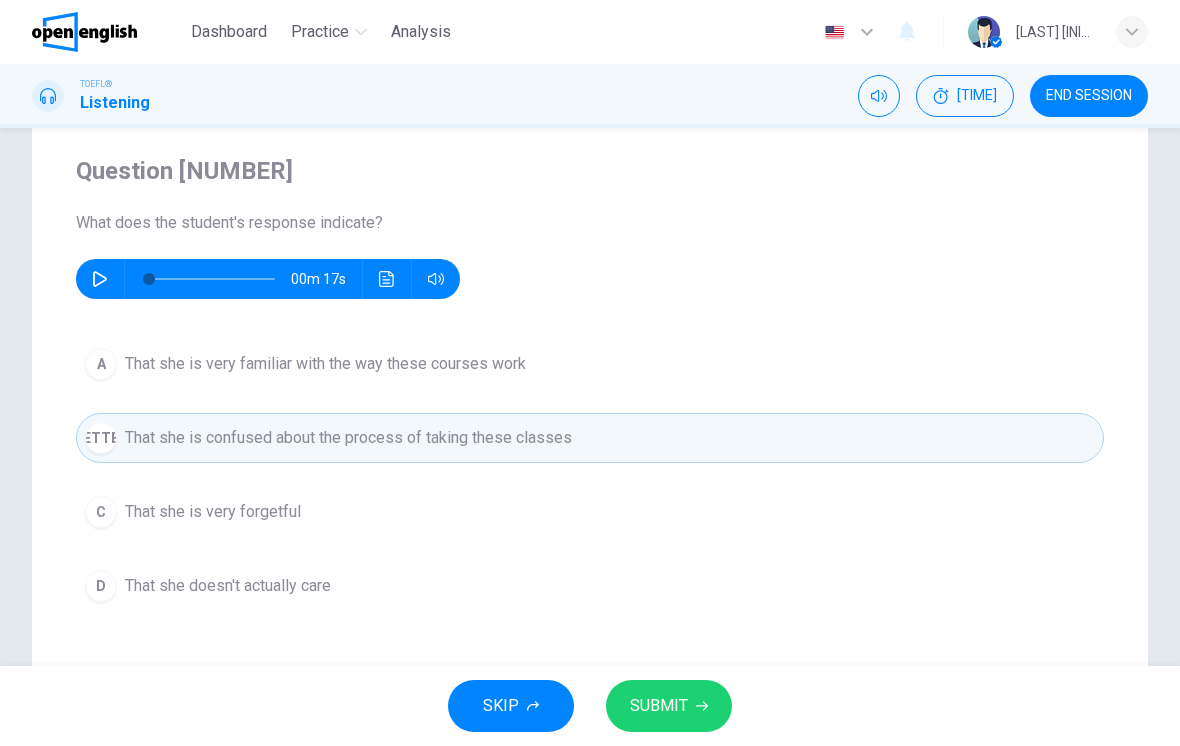 click at bounding box center [100, 279] 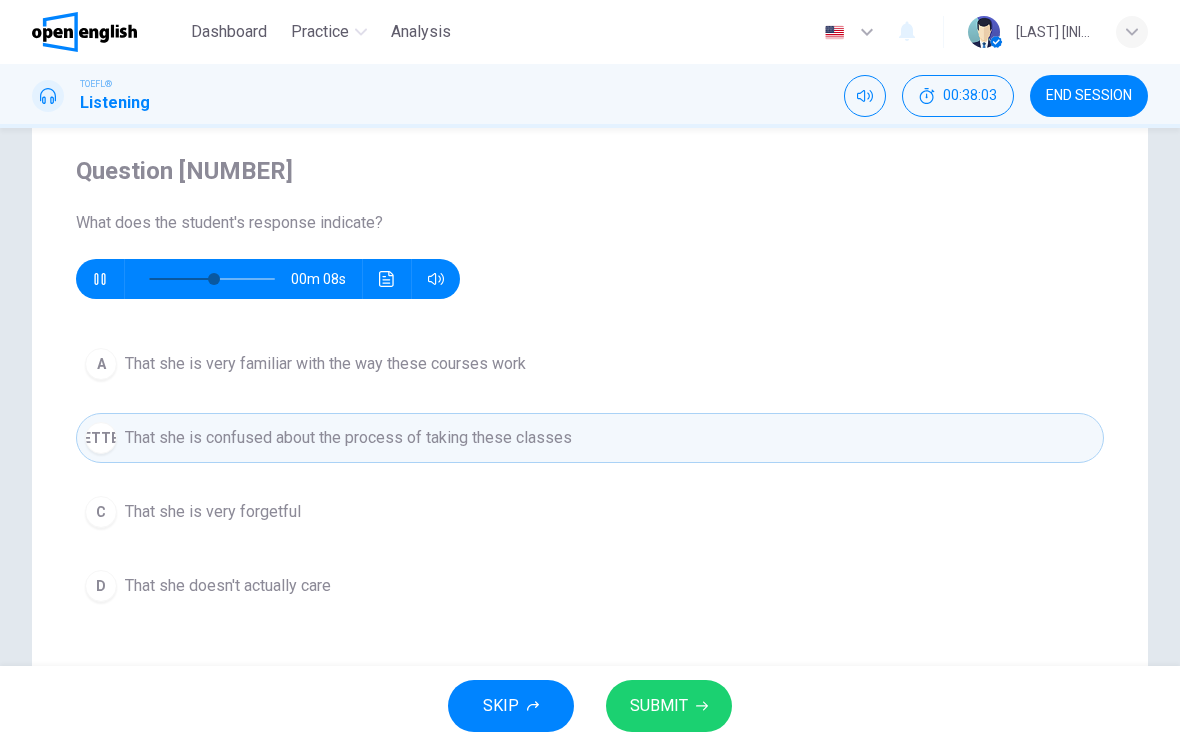 click on "A" at bounding box center (101, 364) 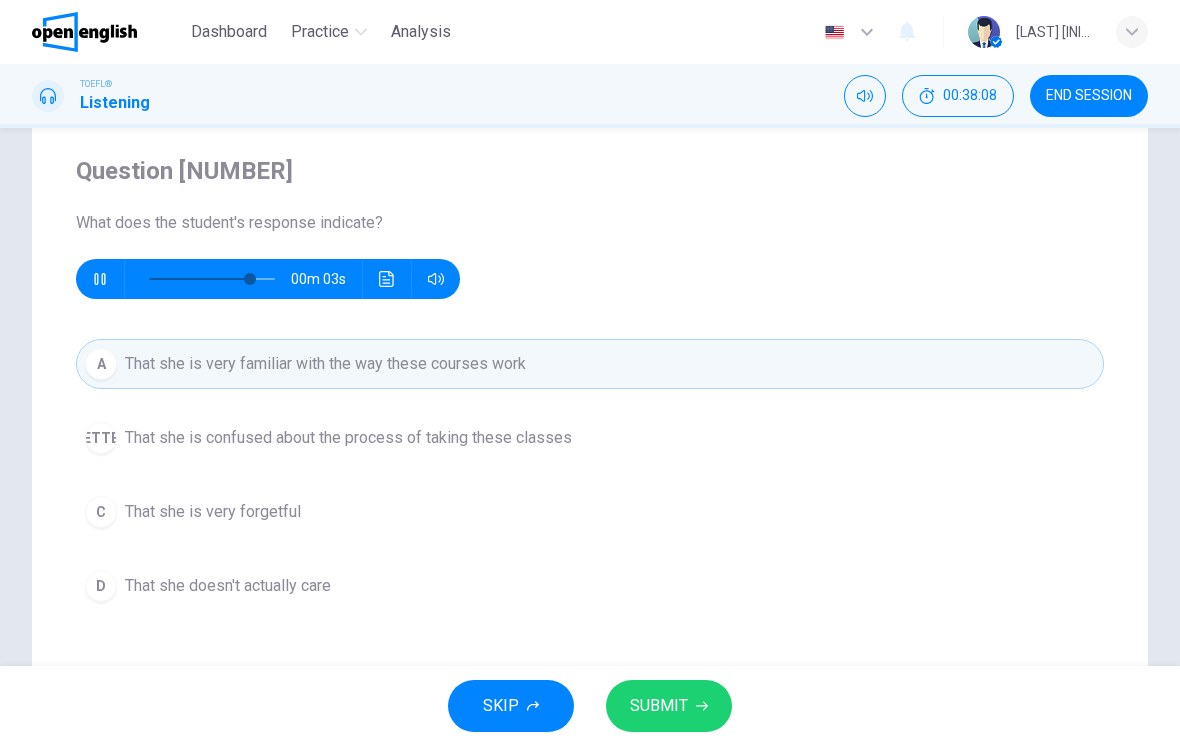 click on "[LETTER]" at bounding box center (101, 438) 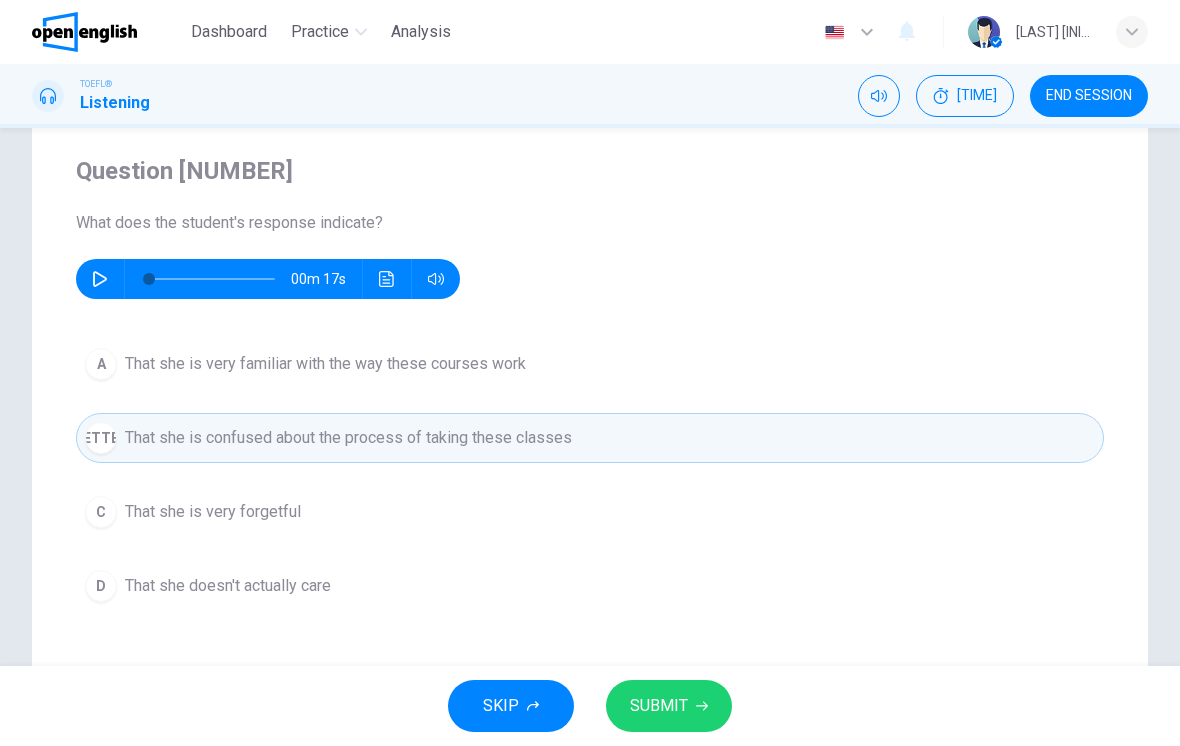 click on "SUBMIT" at bounding box center (659, 706) 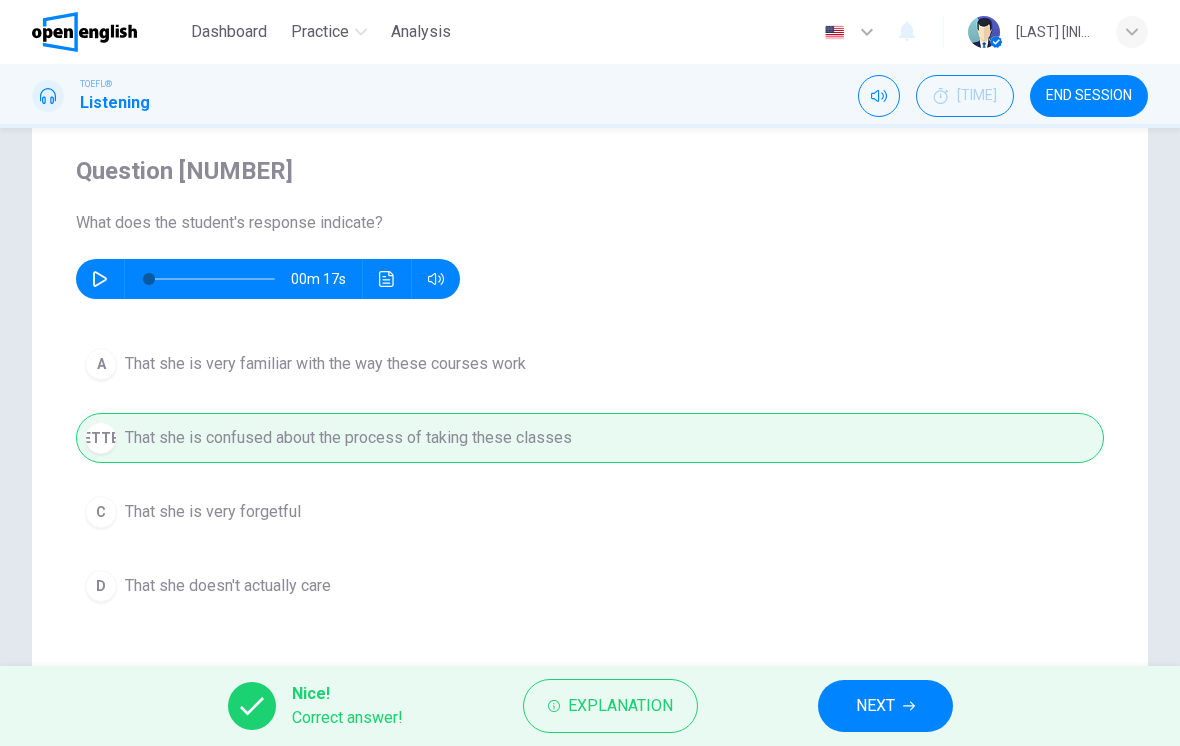 click on "Explanation" at bounding box center [620, 706] 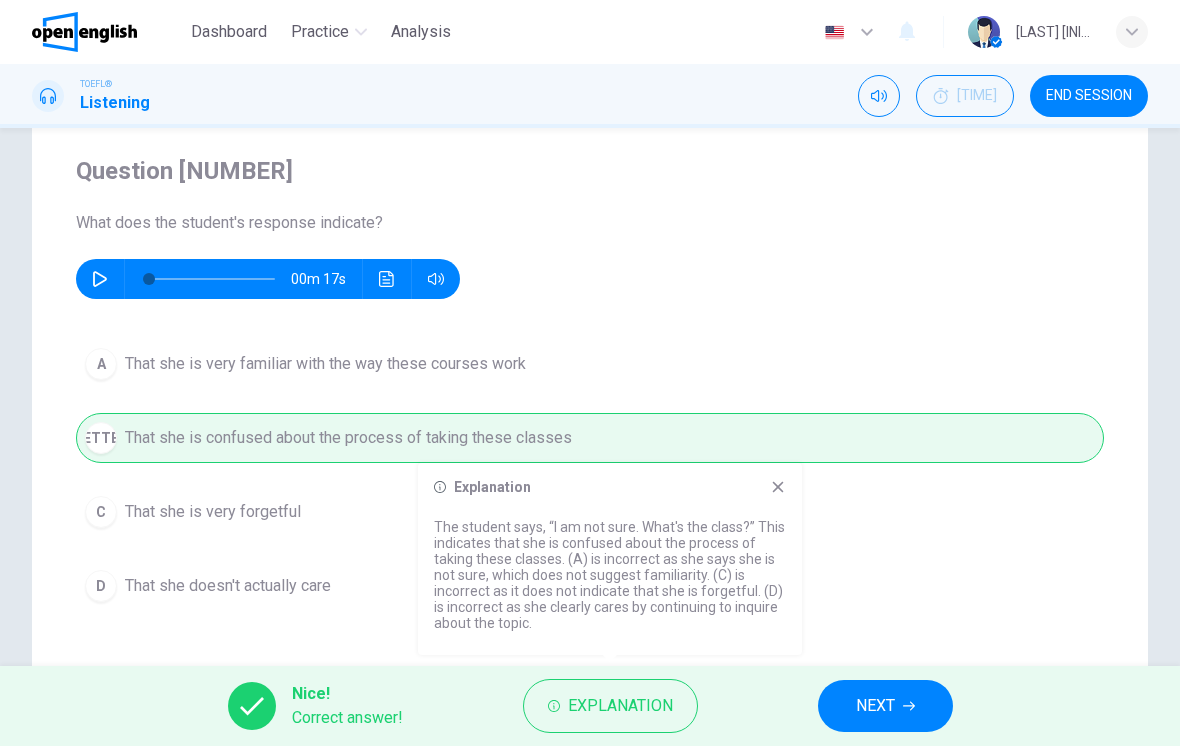 click on "NEXT" at bounding box center [885, 706] 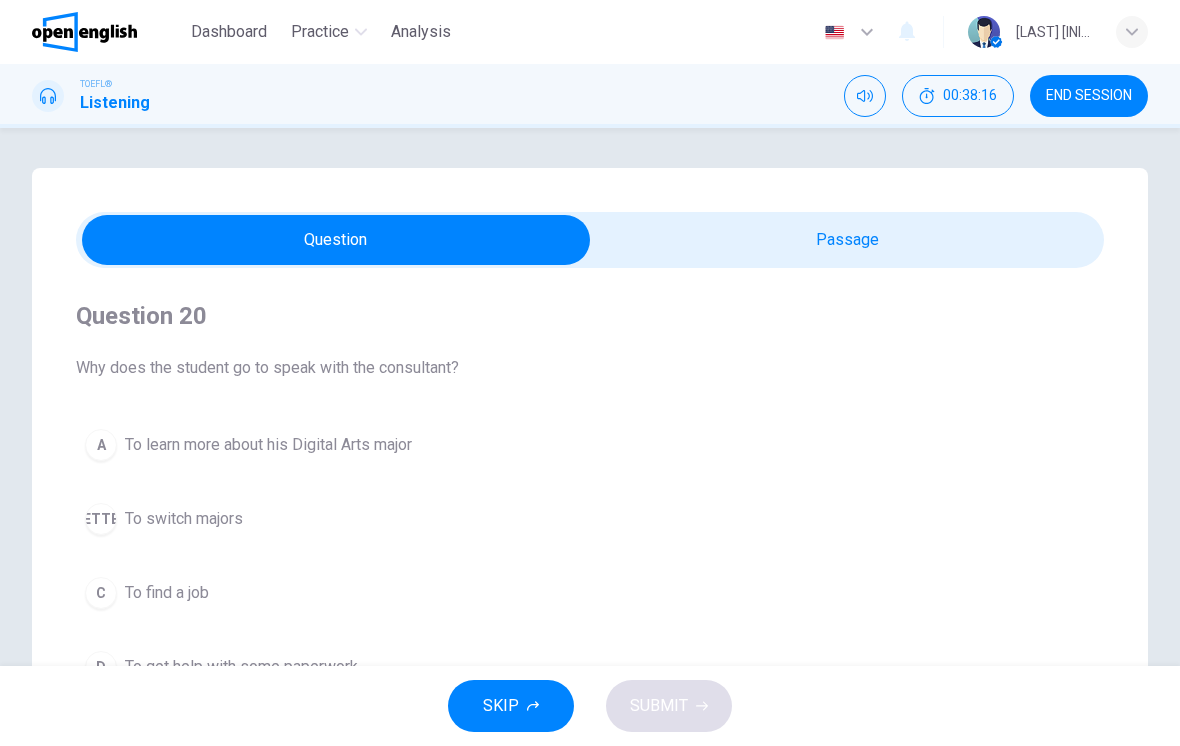 scroll, scrollTop: 0, scrollLeft: 0, axis: both 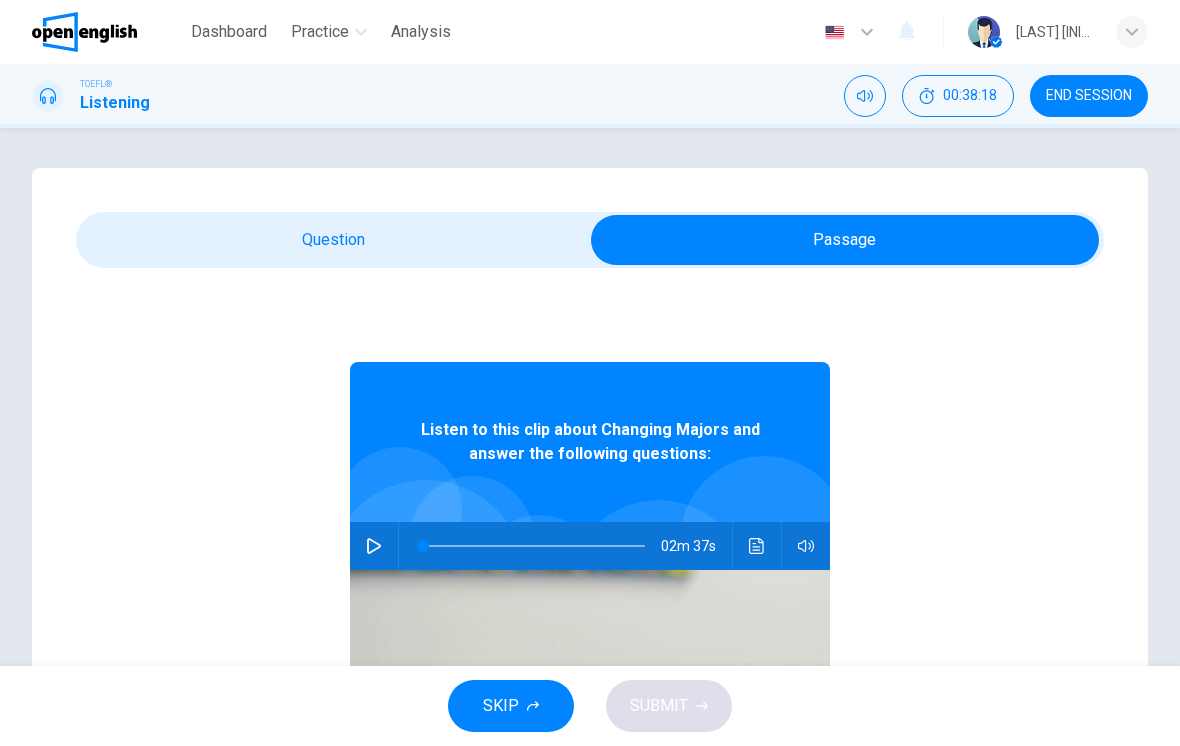 click at bounding box center (374, 546) 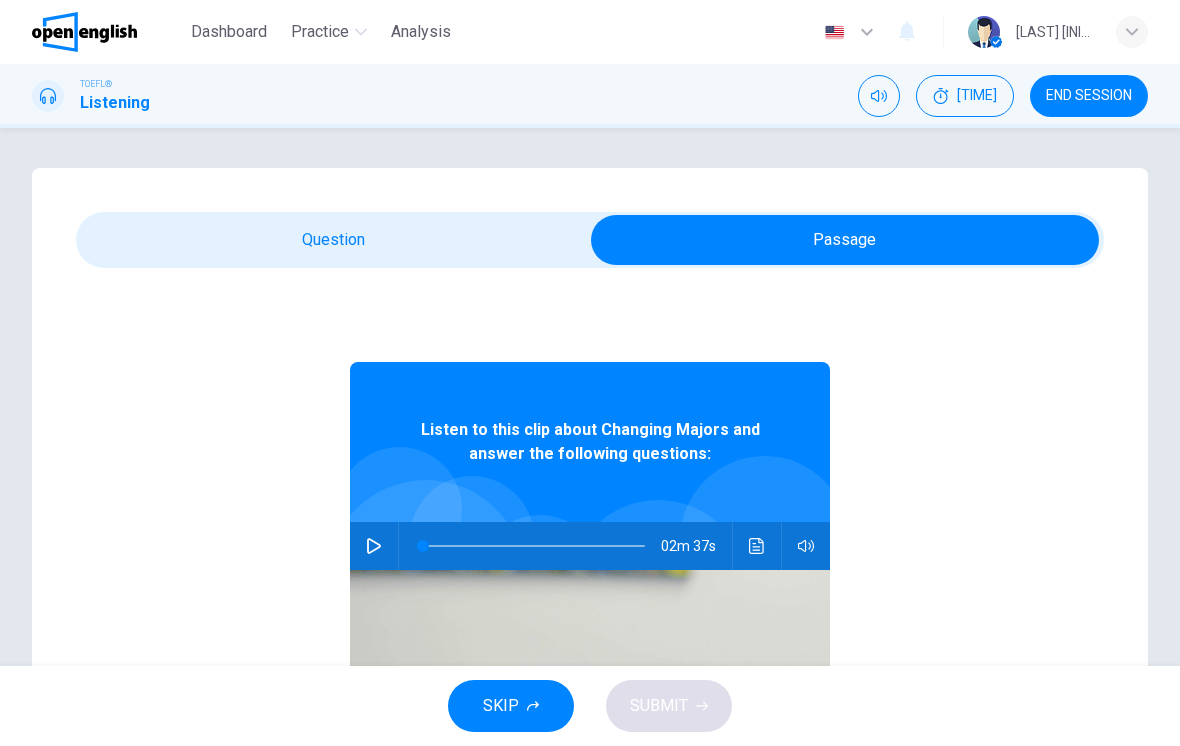 click at bounding box center (374, 546) 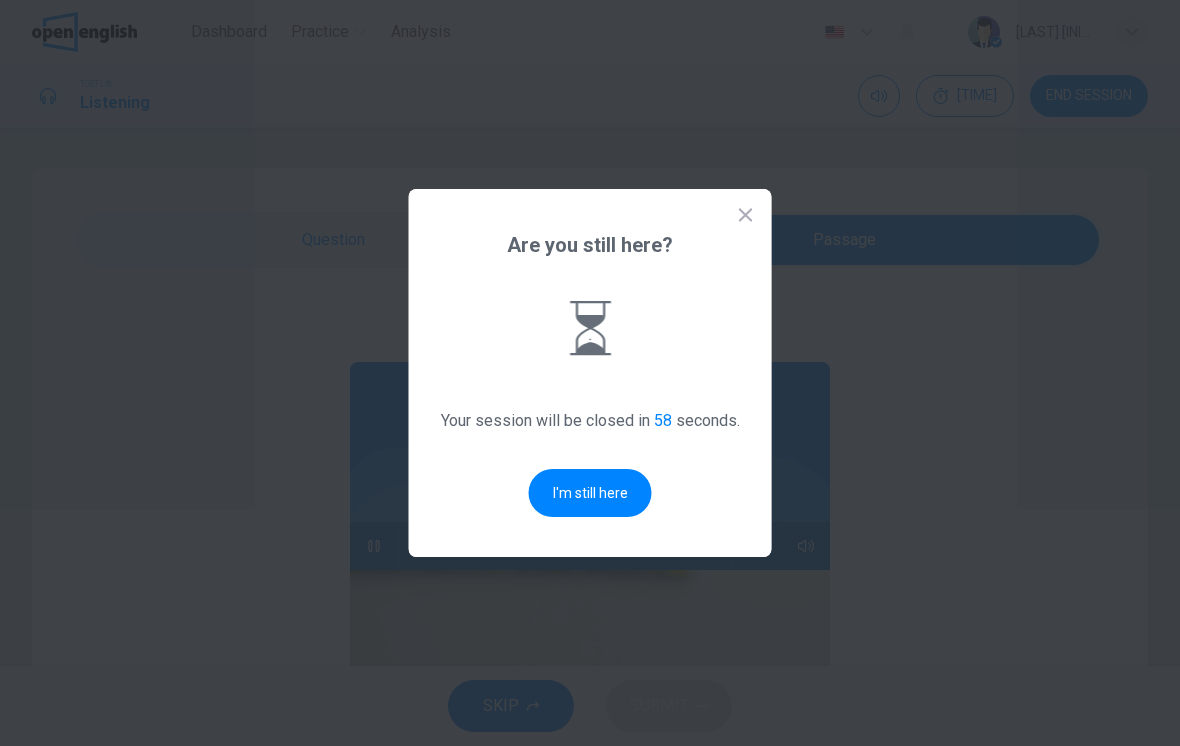 click on "I'm still here" at bounding box center (590, 493) 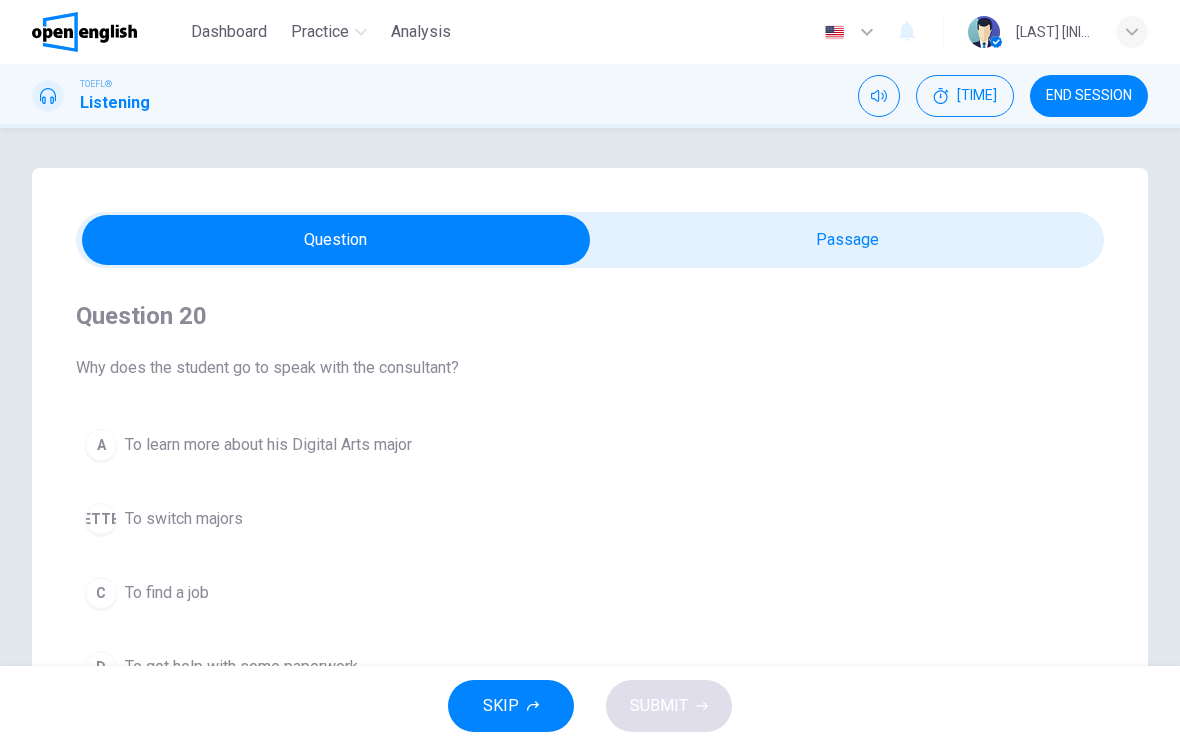 scroll, scrollTop: 67, scrollLeft: 0, axis: vertical 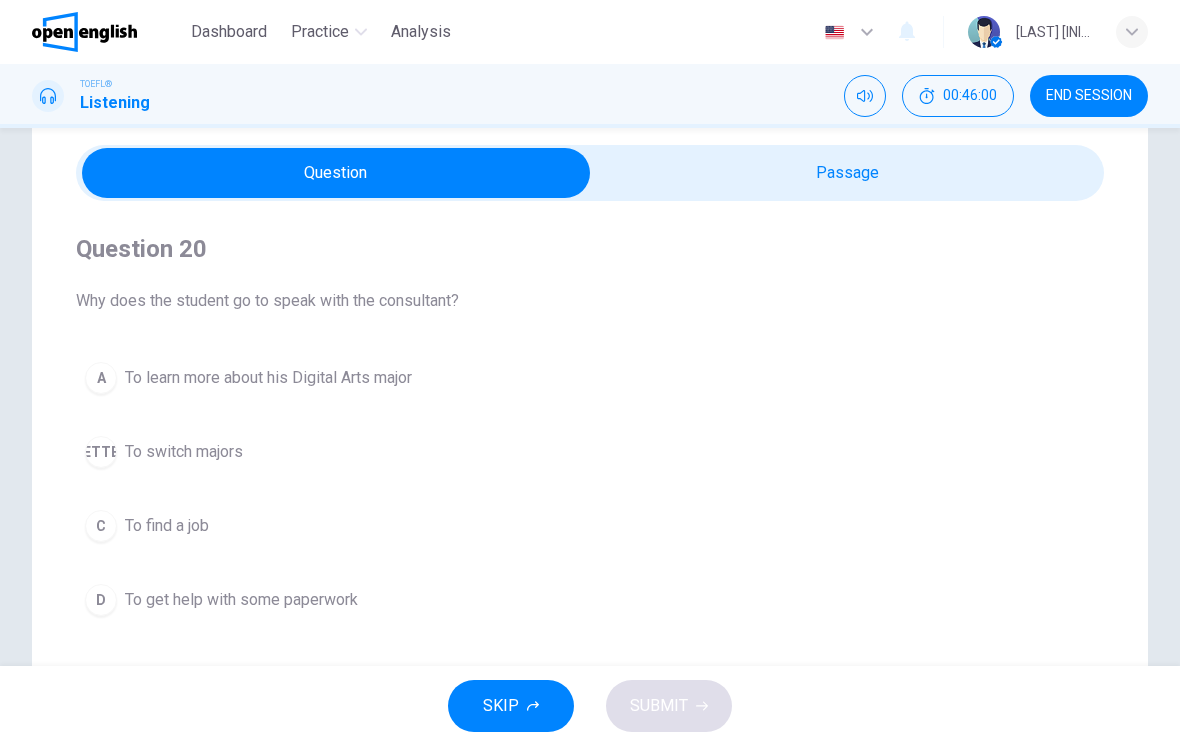 click on "B To switch majors" at bounding box center (590, 452) 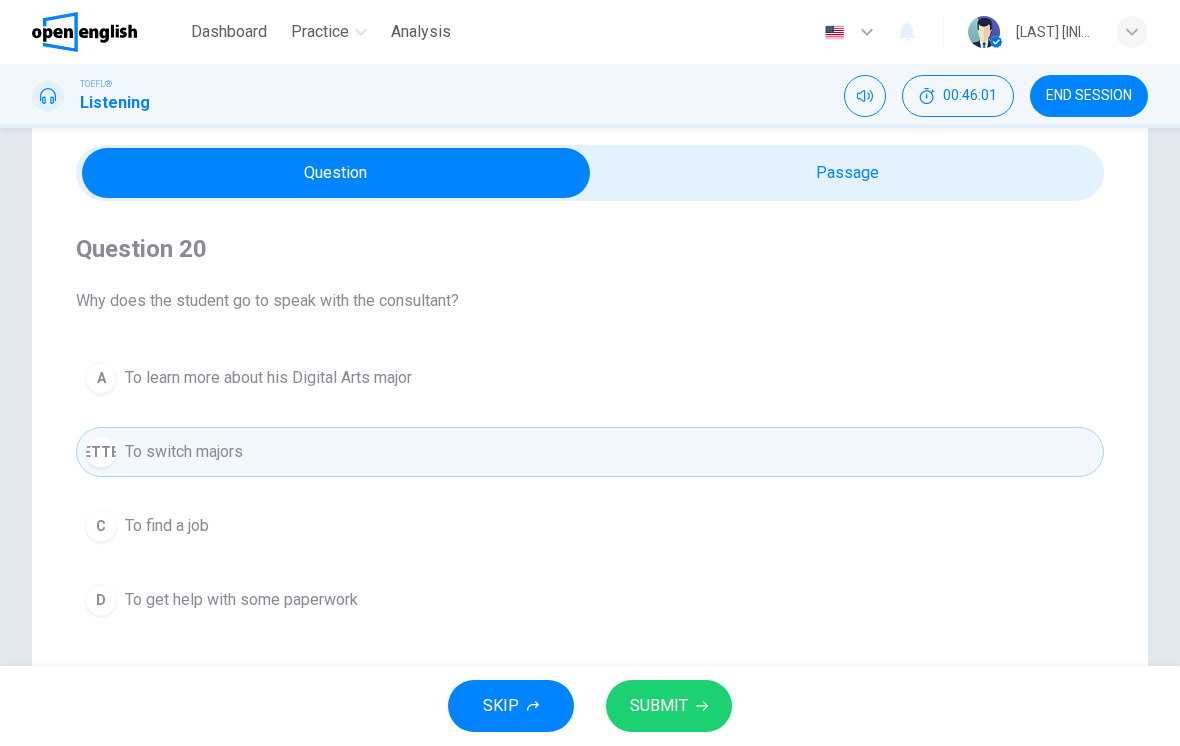 click on "SUBMIT" at bounding box center [659, 706] 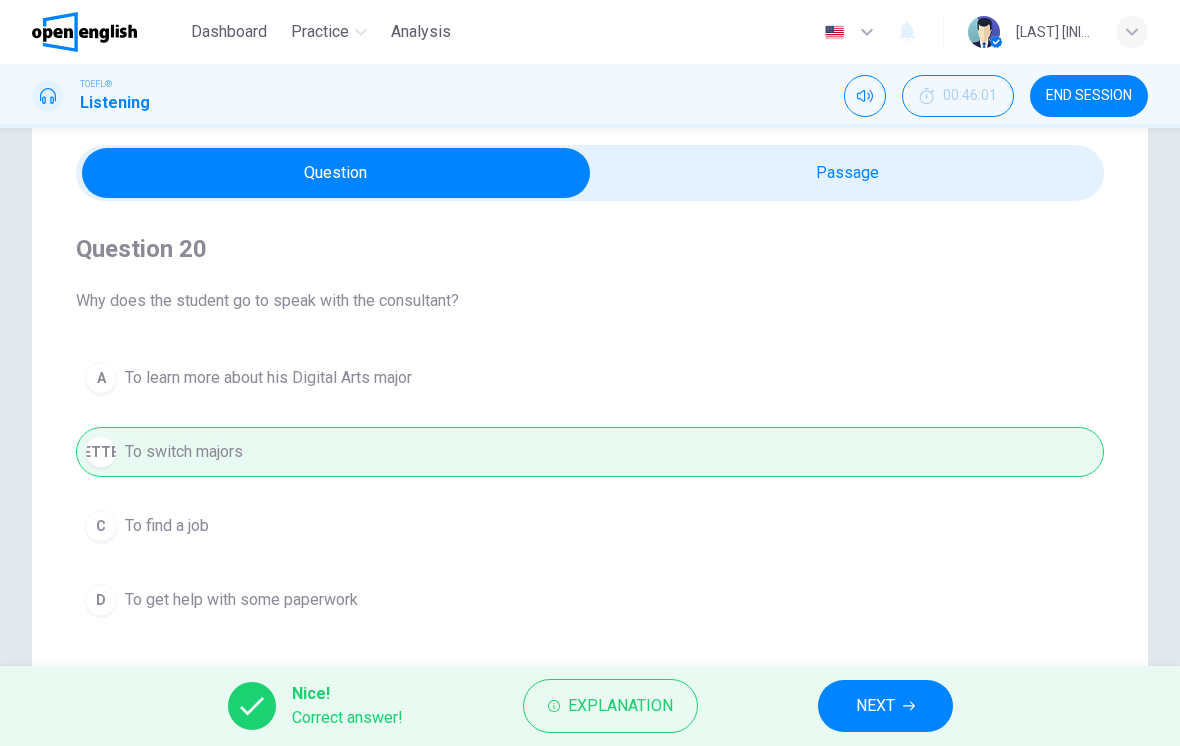 click on "NEXT" at bounding box center (875, 706) 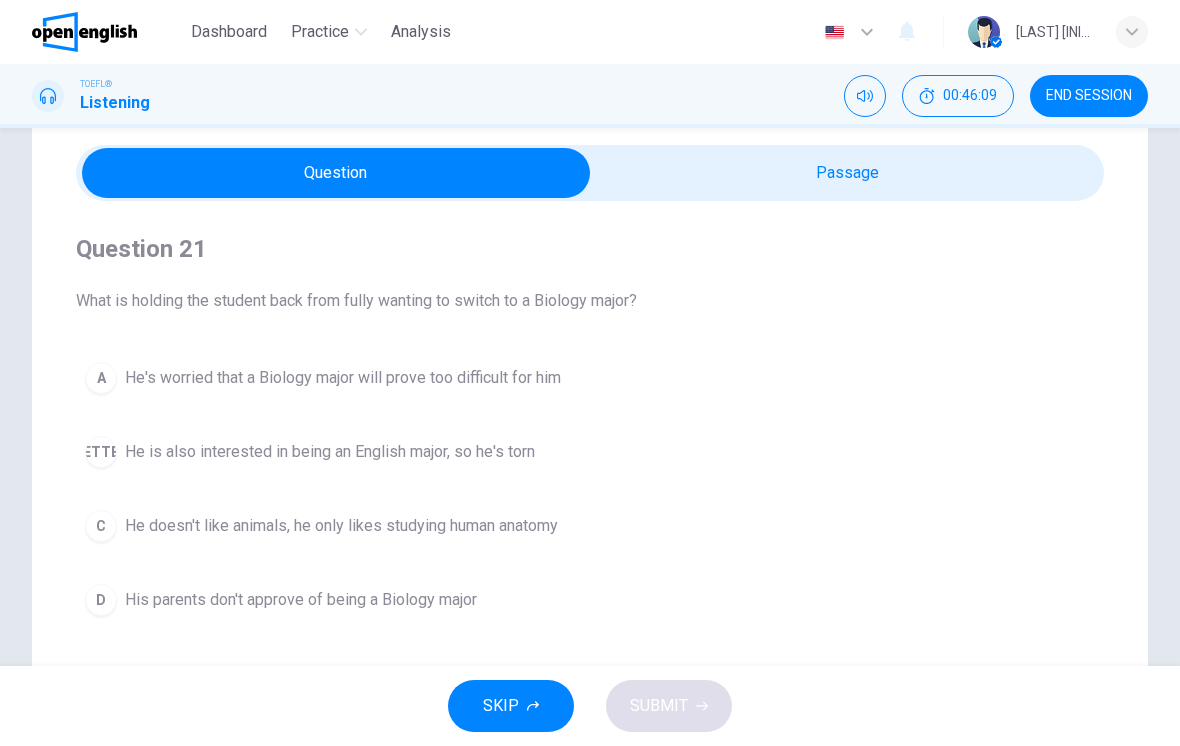 click on "He's worried that a Biology major will prove too difficult for him" at bounding box center (343, 378) 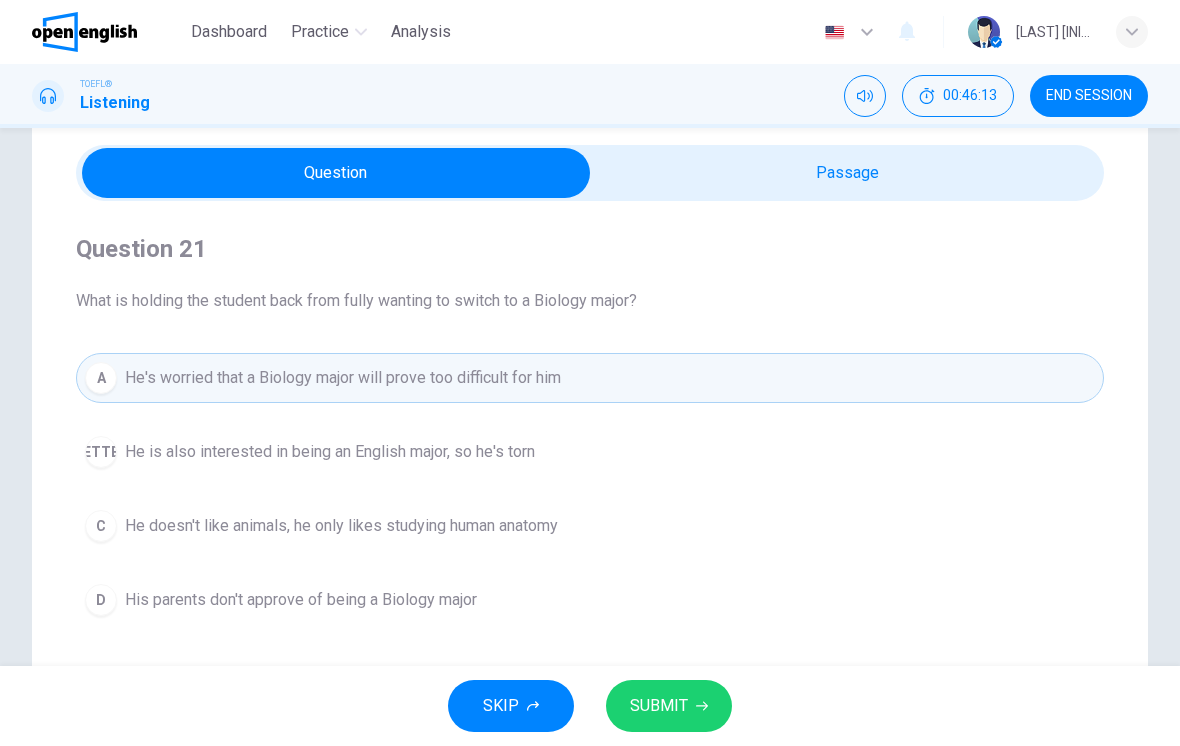 click on "SUBMIT" at bounding box center [659, 706] 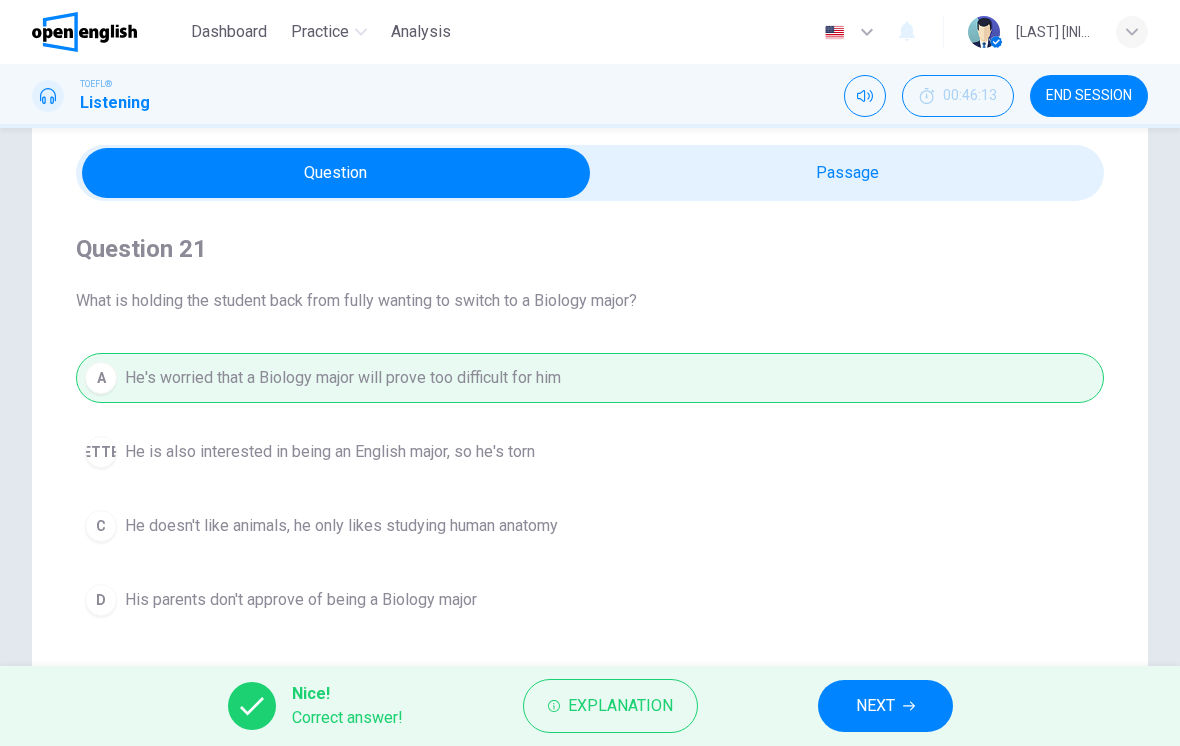 click on "NEXT" at bounding box center (875, 706) 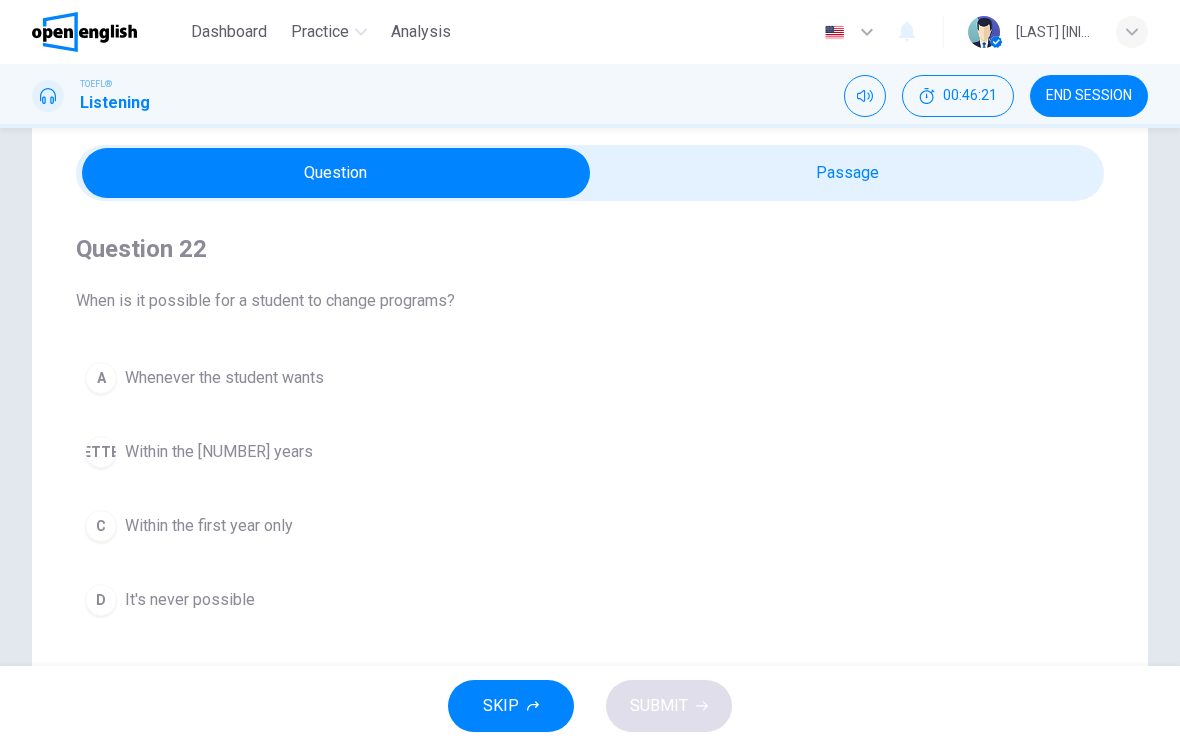 click on "Within the first year only" at bounding box center (224, 378) 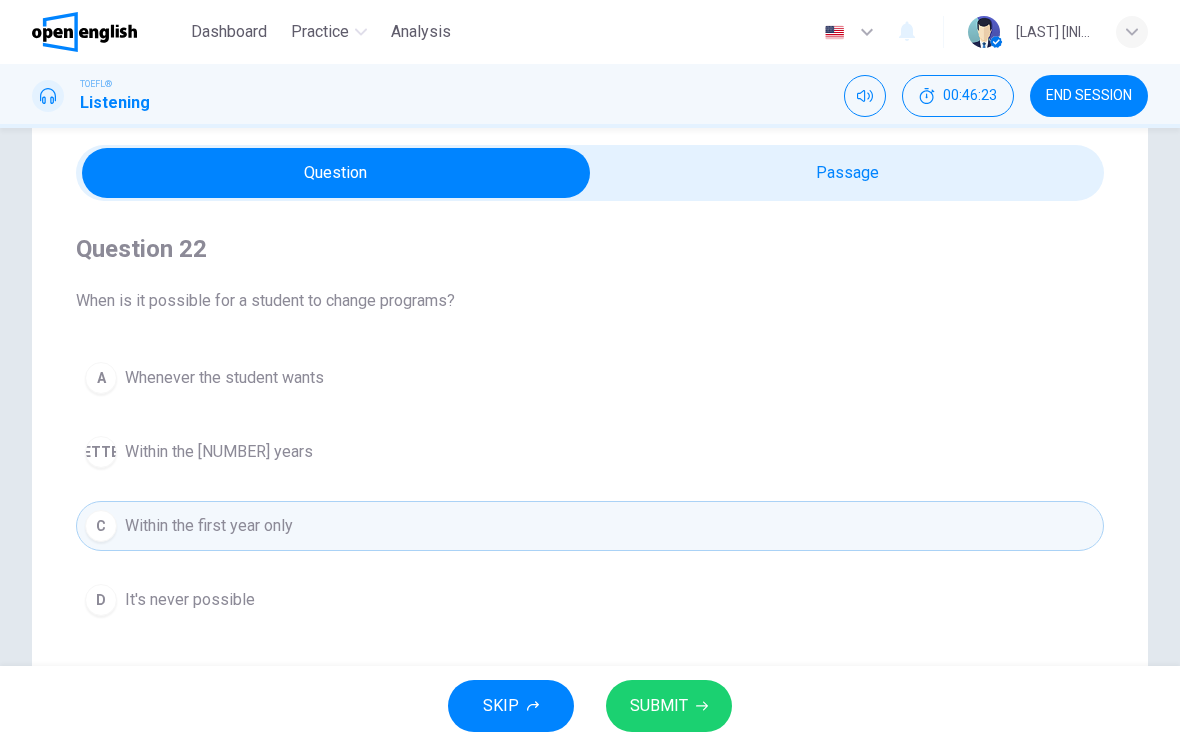 click on "SUBMIT" at bounding box center (659, 706) 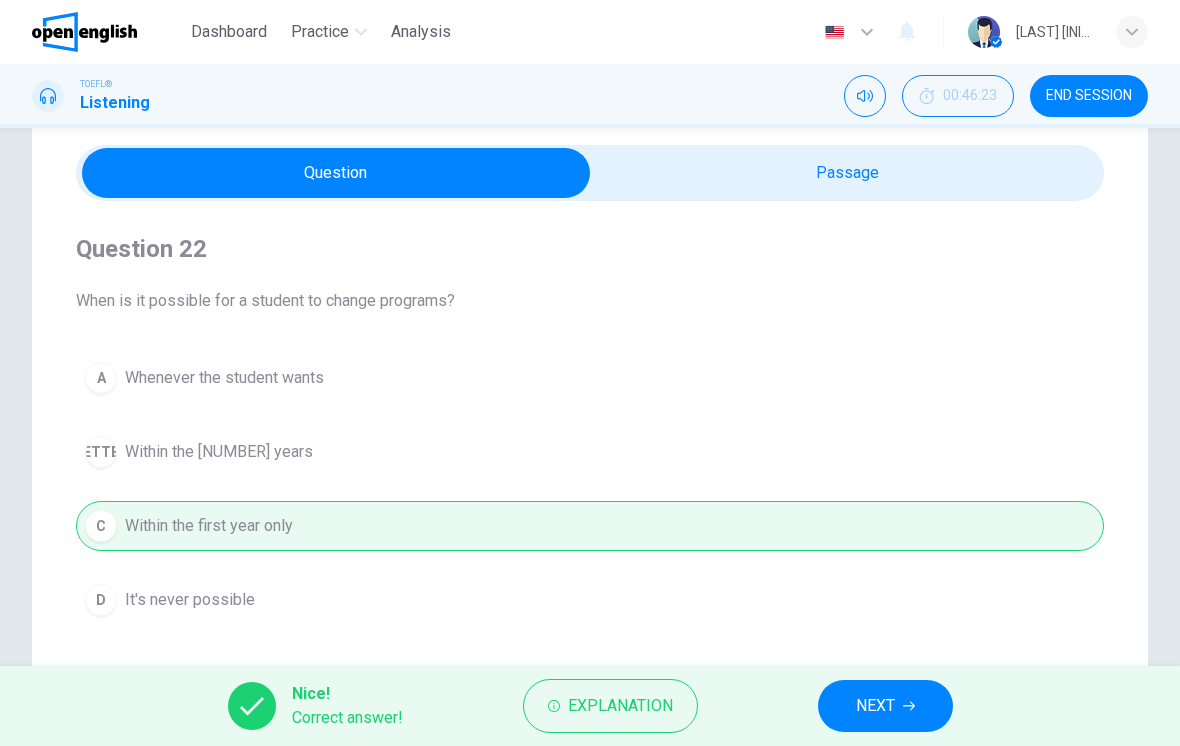 click on "NEXT" at bounding box center [875, 706] 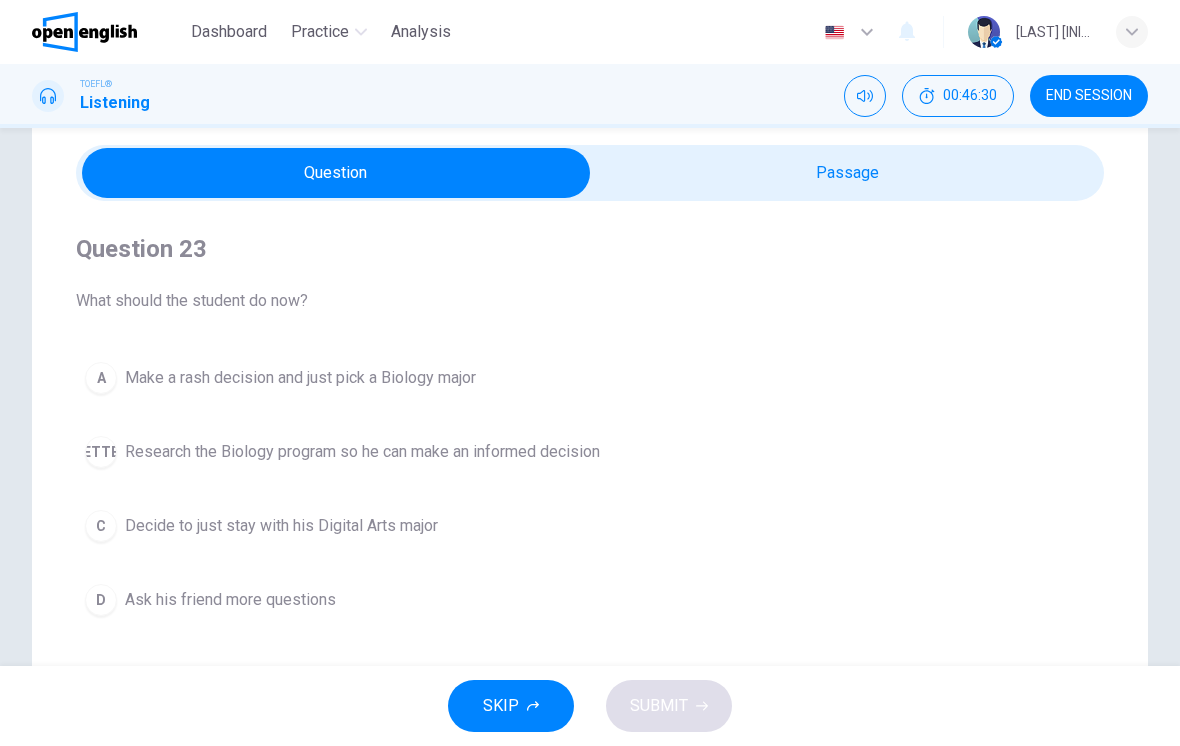 click on "Research the Biology program so he can make an informed decision" at bounding box center (300, 378) 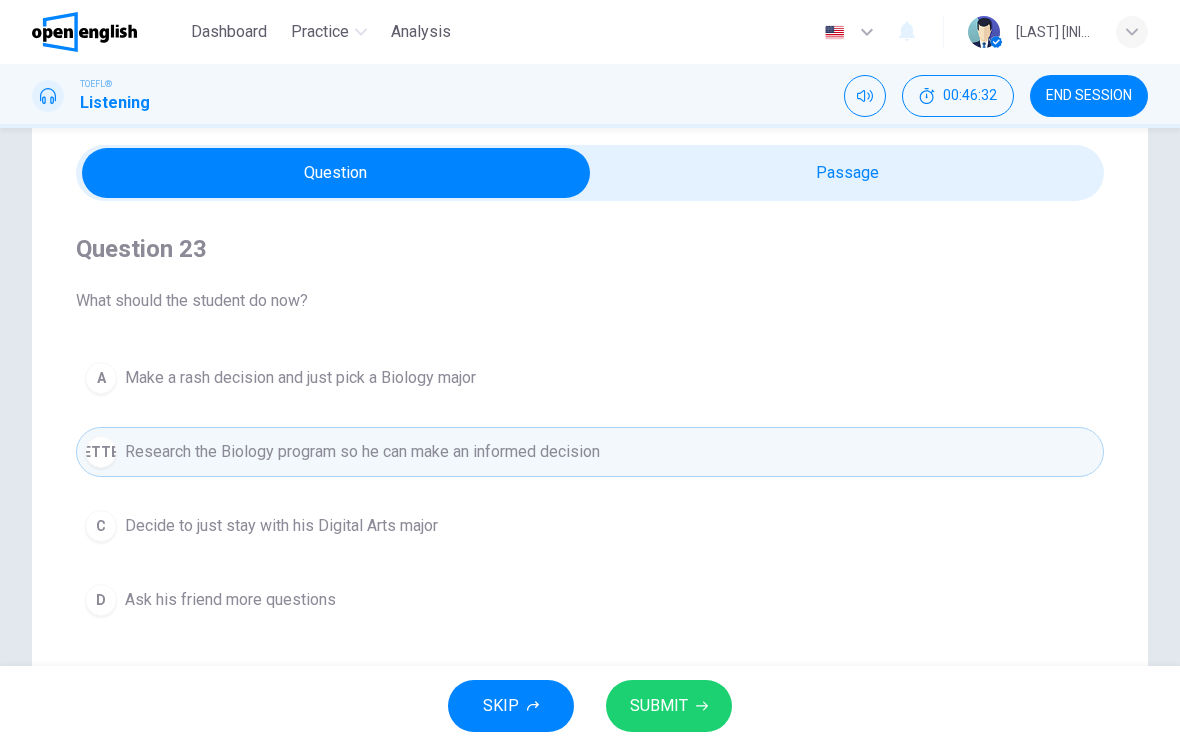 click on "SUBMIT" at bounding box center [669, 706] 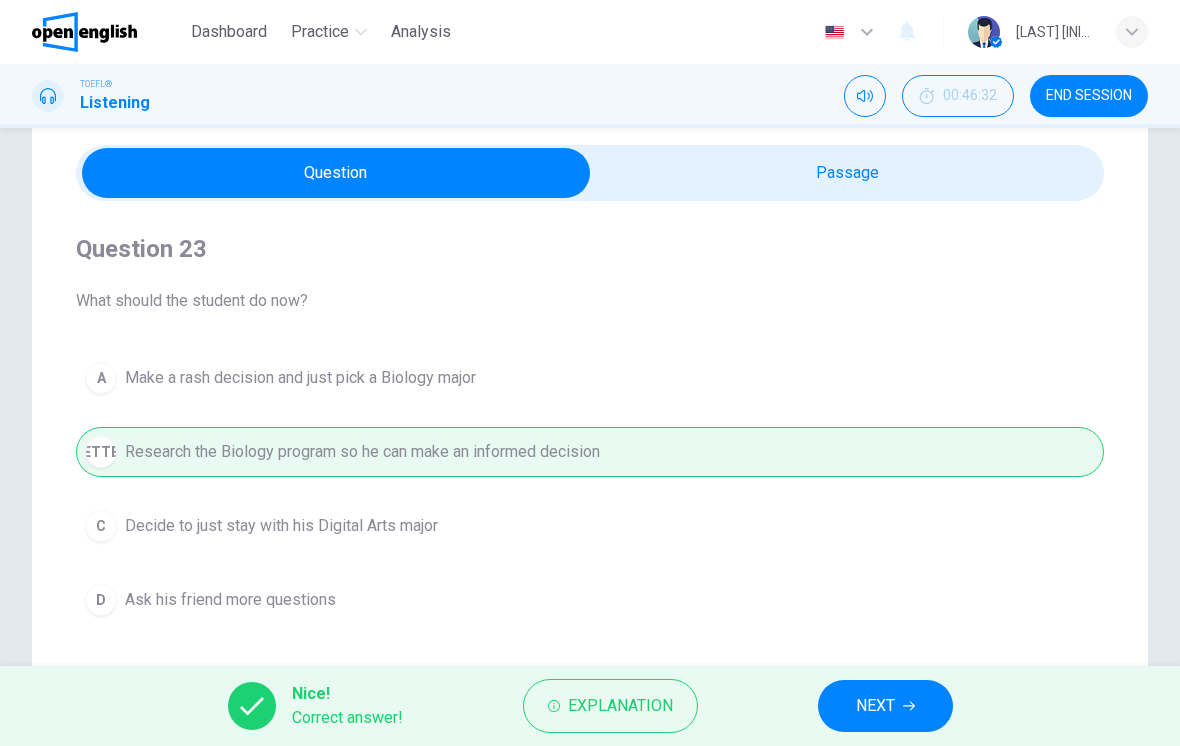 click on "NEXT" at bounding box center (875, 706) 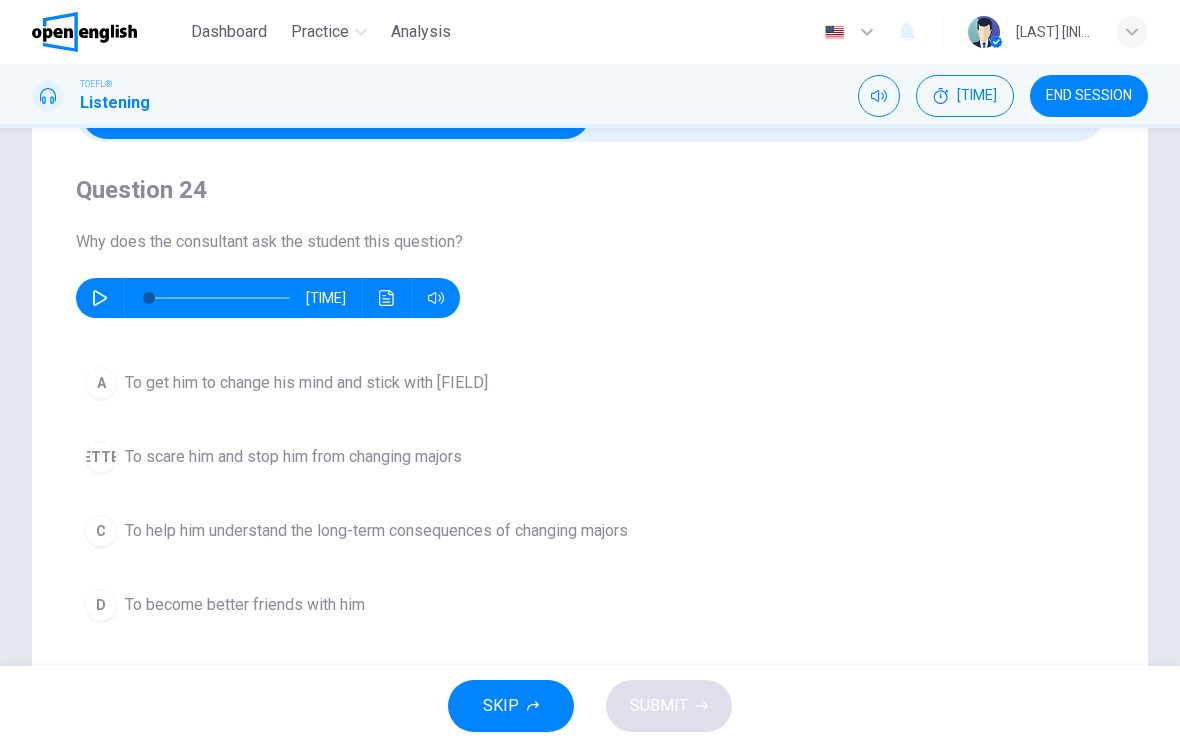 scroll, scrollTop: 137, scrollLeft: 0, axis: vertical 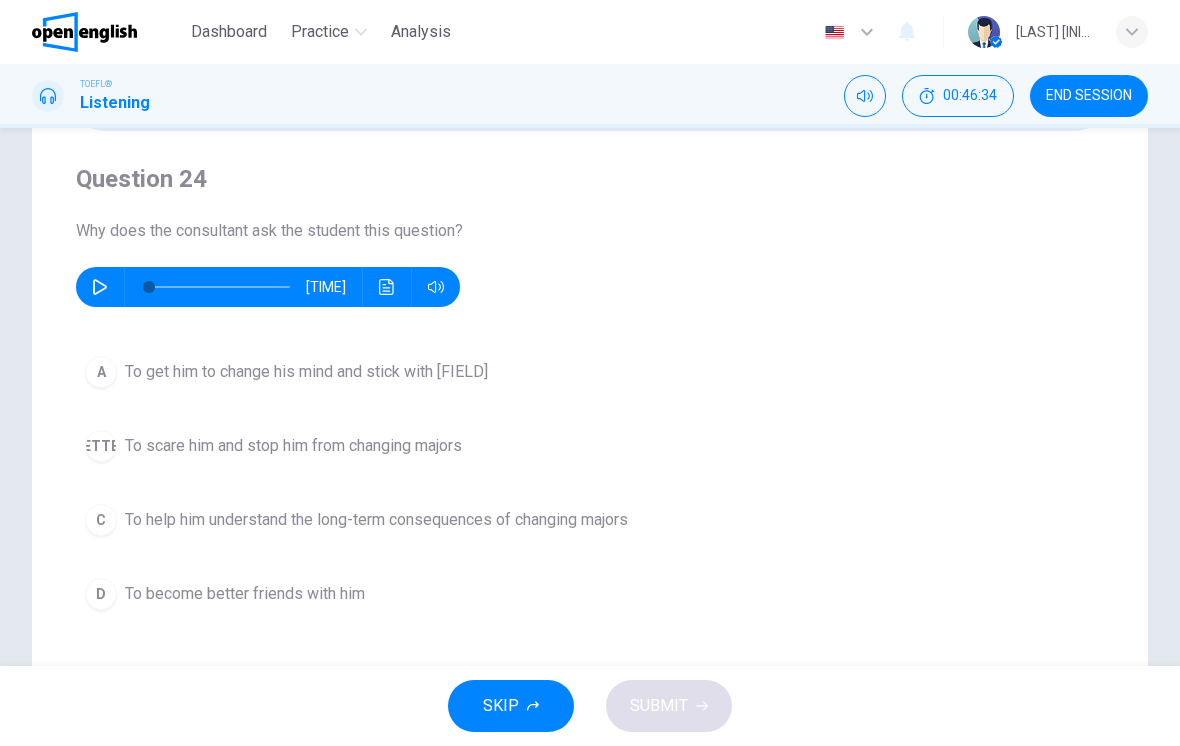 click at bounding box center [100, 287] 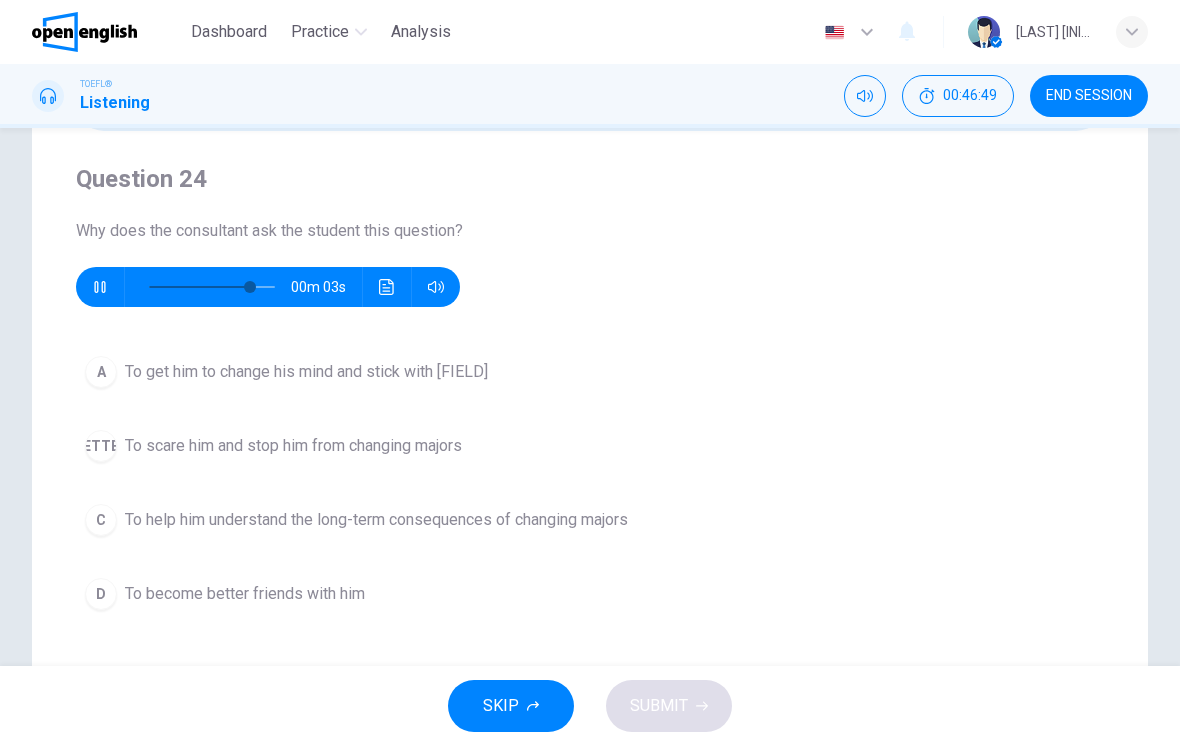 click on "To help him understand the long-term consequences of changing majors" at bounding box center (306, 372) 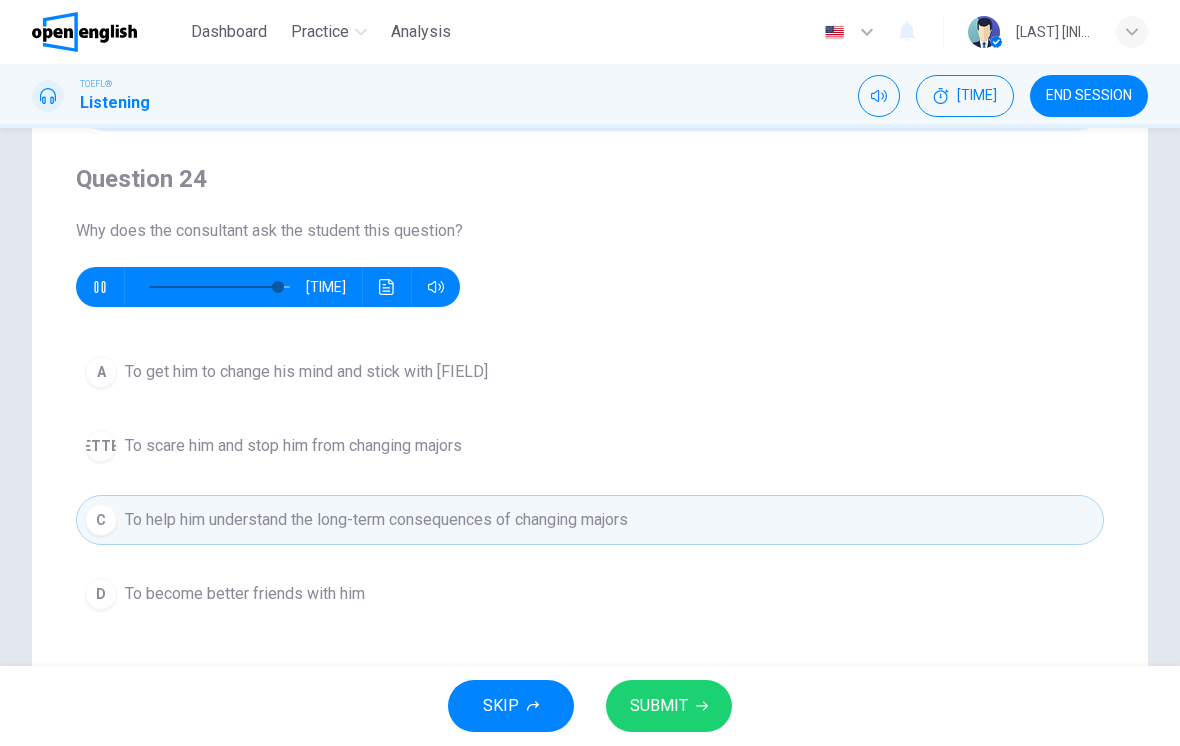 click on "SUBMIT" at bounding box center (659, 706) 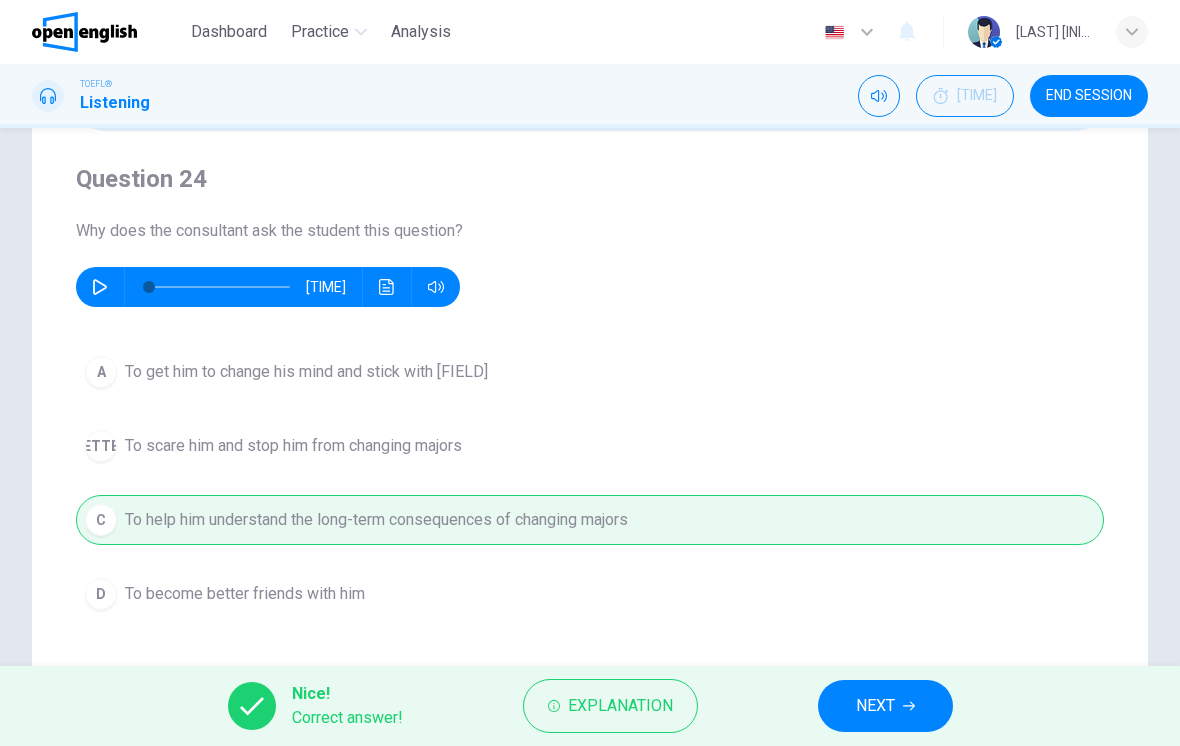 click on "NEXT" at bounding box center [875, 706] 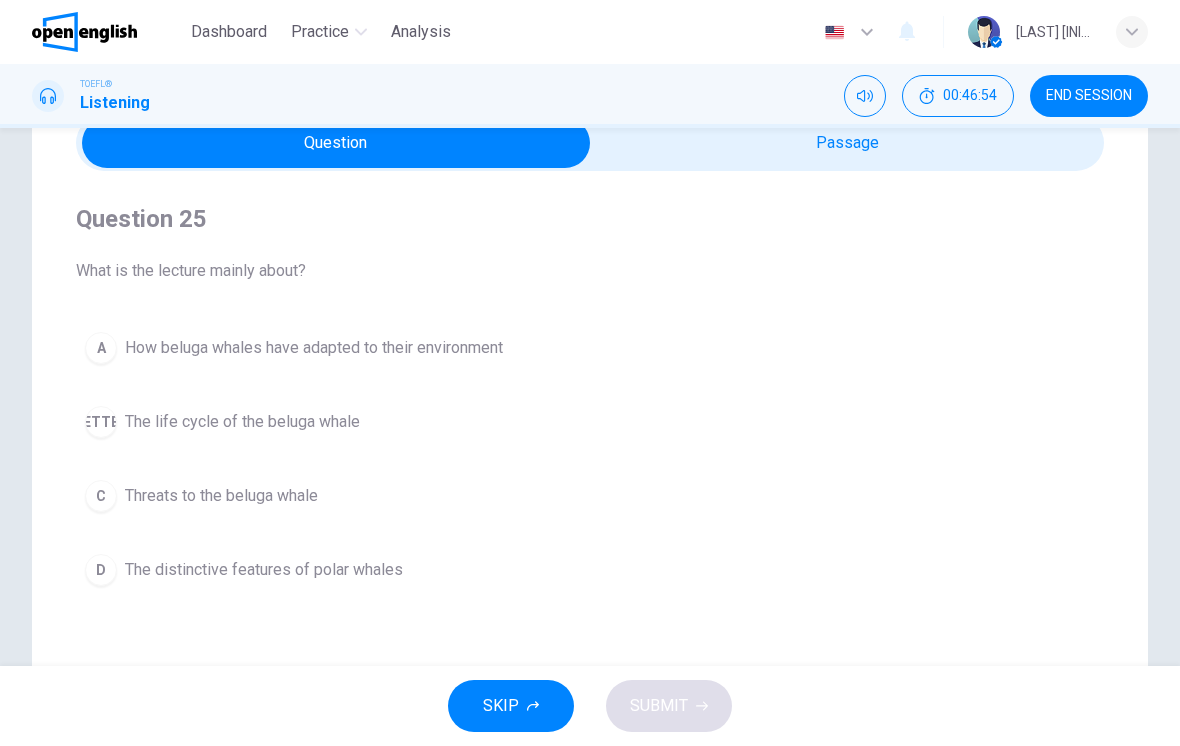 scroll, scrollTop: 96, scrollLeft: 0, axis: vertical 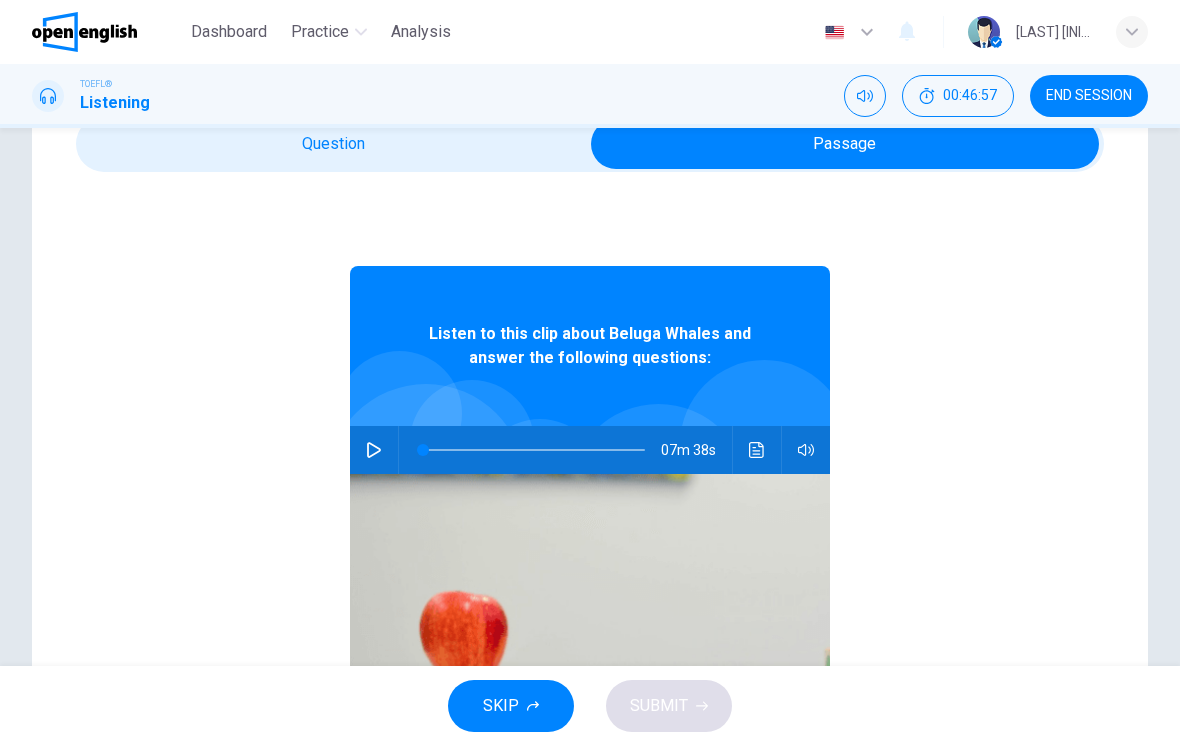 click at bounding box center (374, 450) 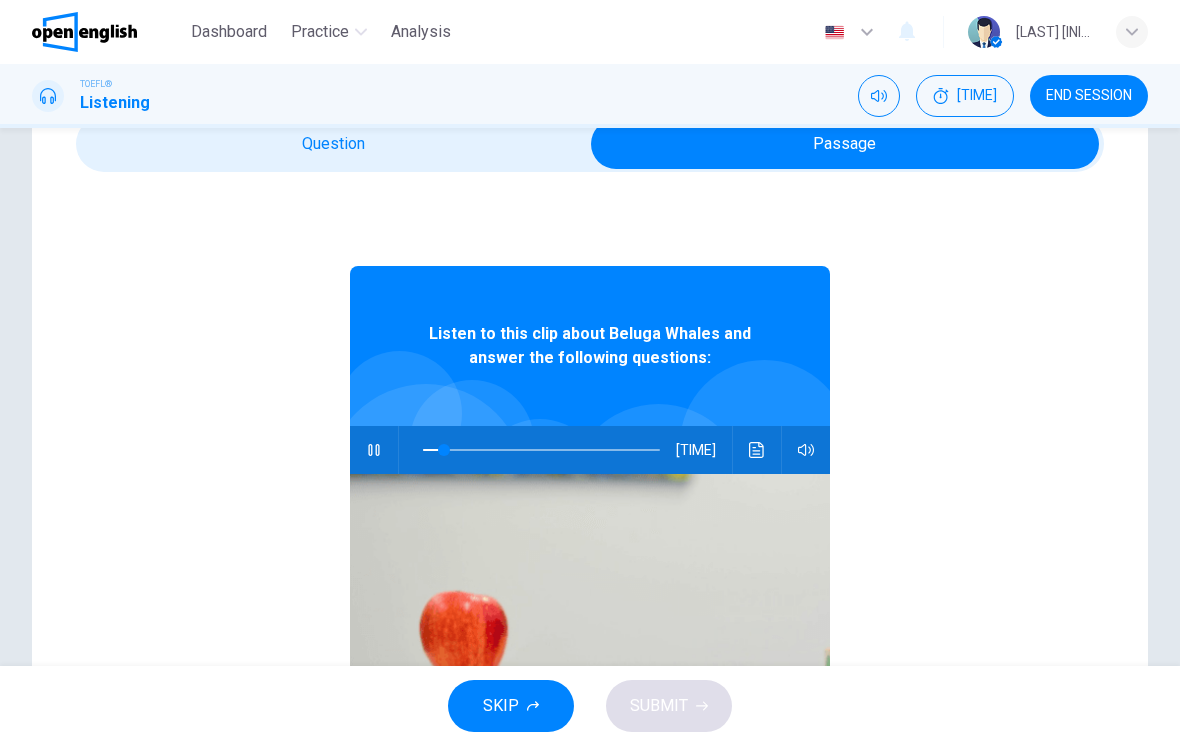 click at bounding box center (1132, 32) 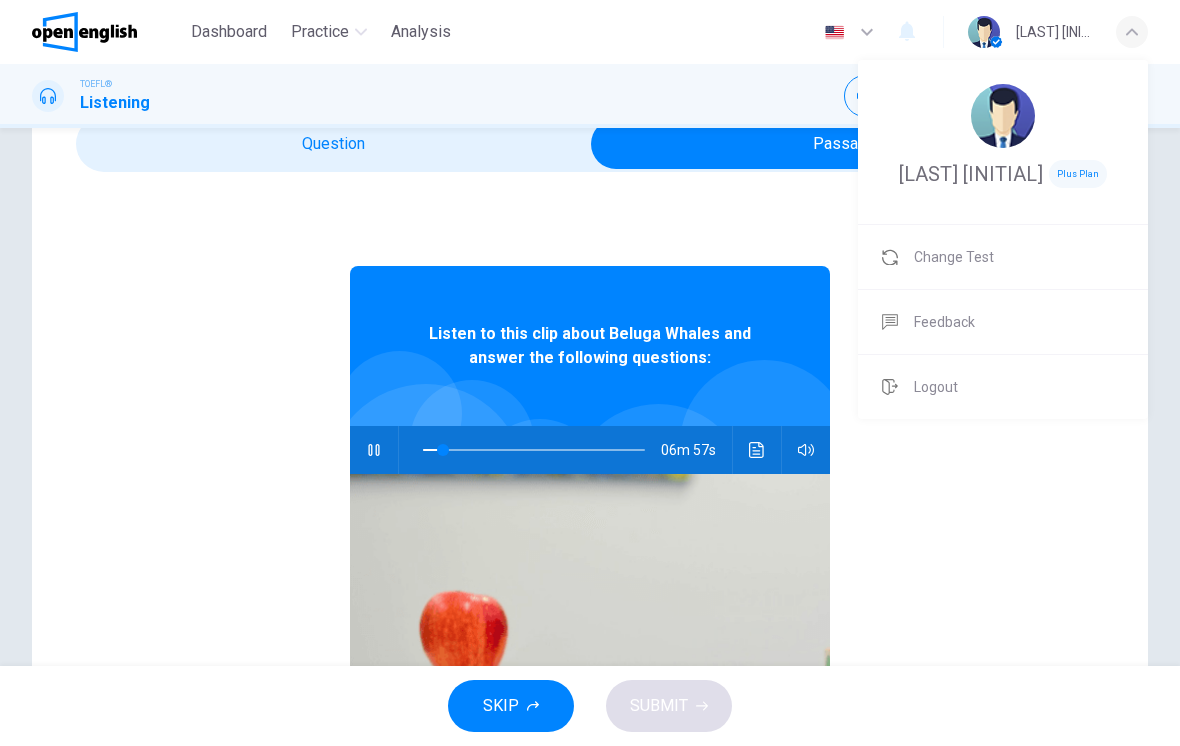 click at bounding box center (590, 373) 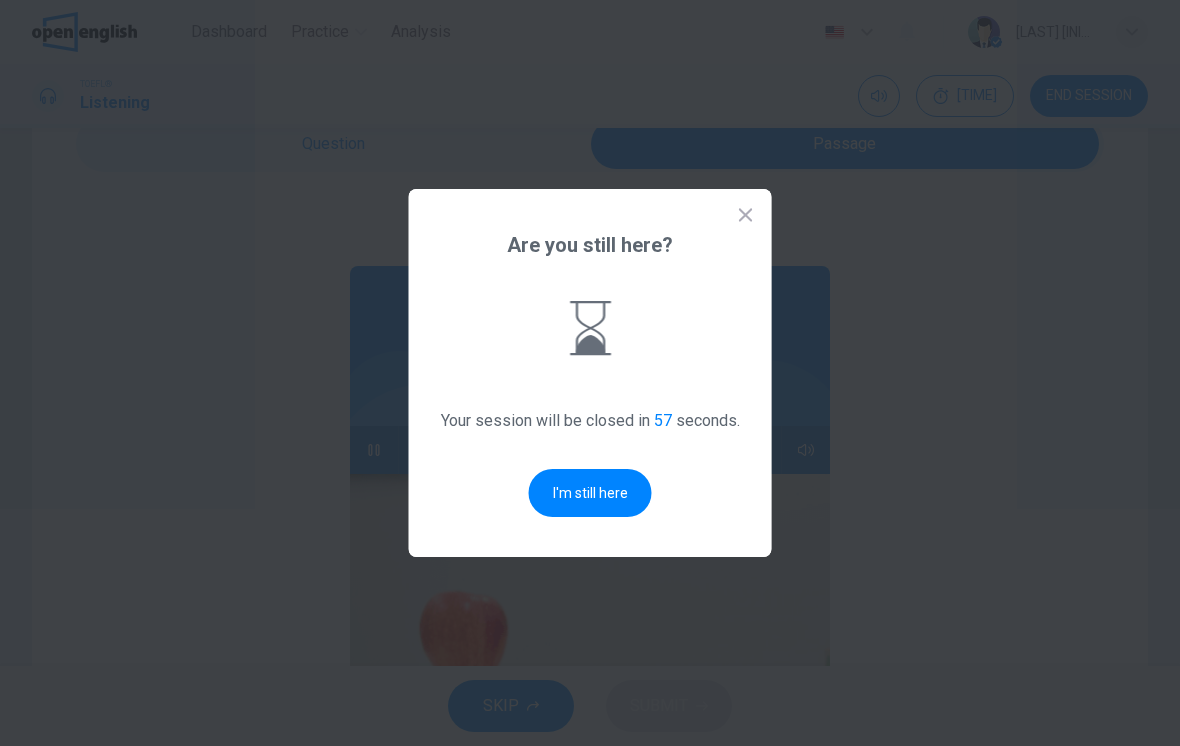 click on "I'm still here" at bounding box center (590, 493) 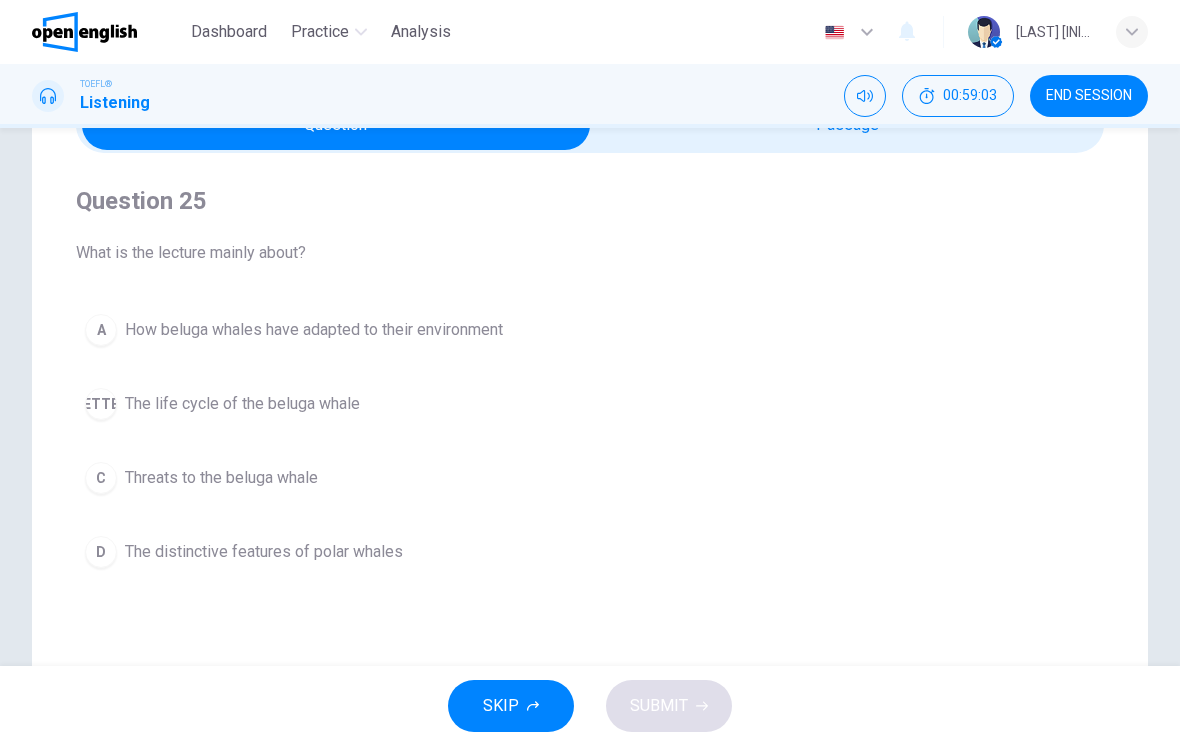 scroll, scrollTop: 124, scrollLeft: 0, axis: vertical 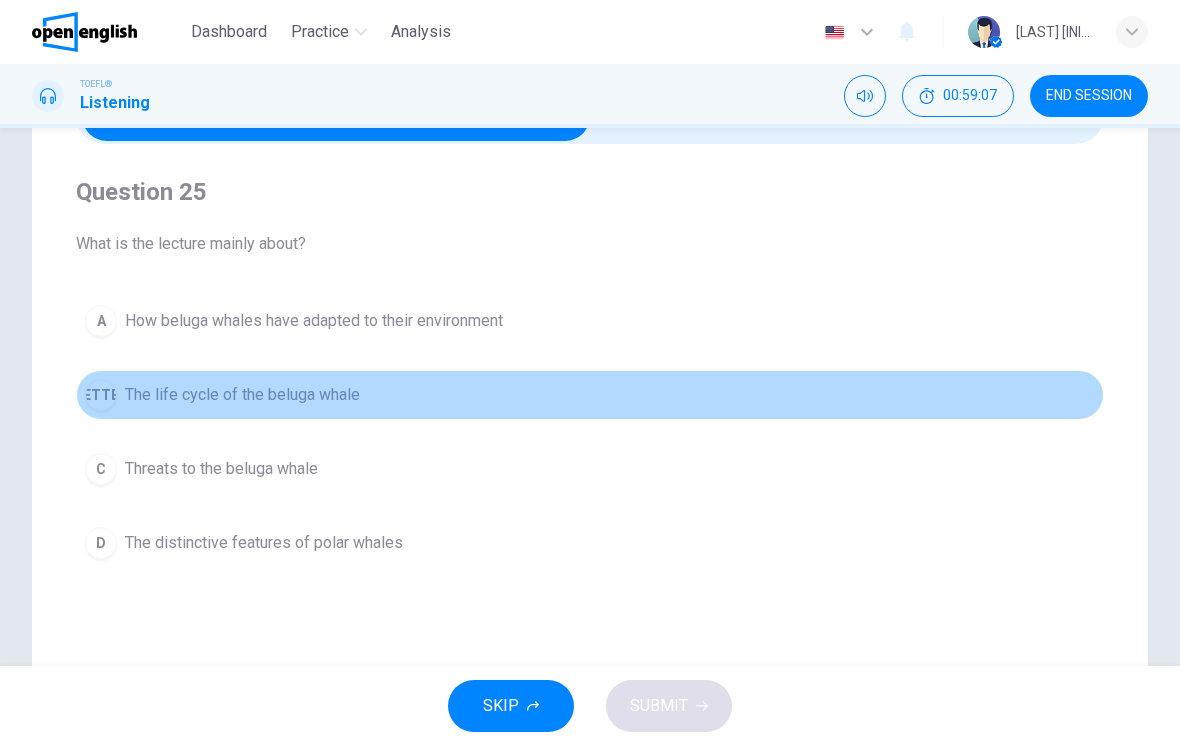 click on "The life cycle of the beluga whale" at bounding box center [314, 321] 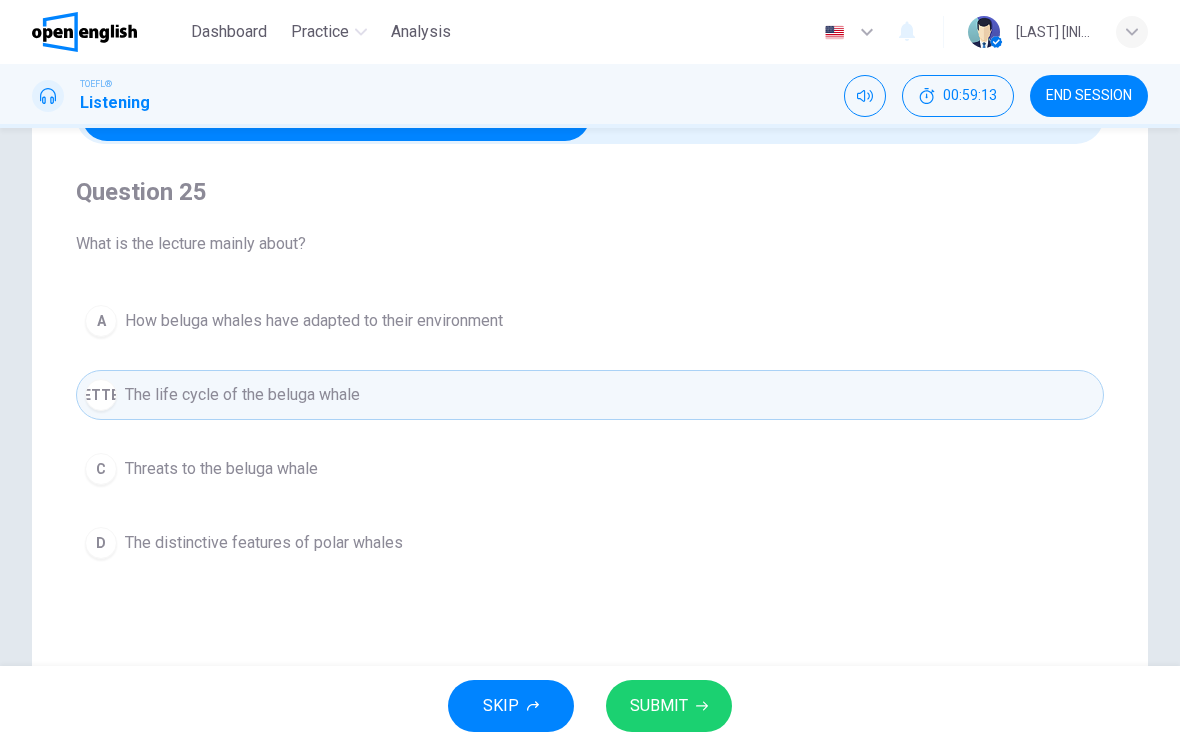 click on "How beluga whales have adapted to their environment" at bounding box center [314, 321] 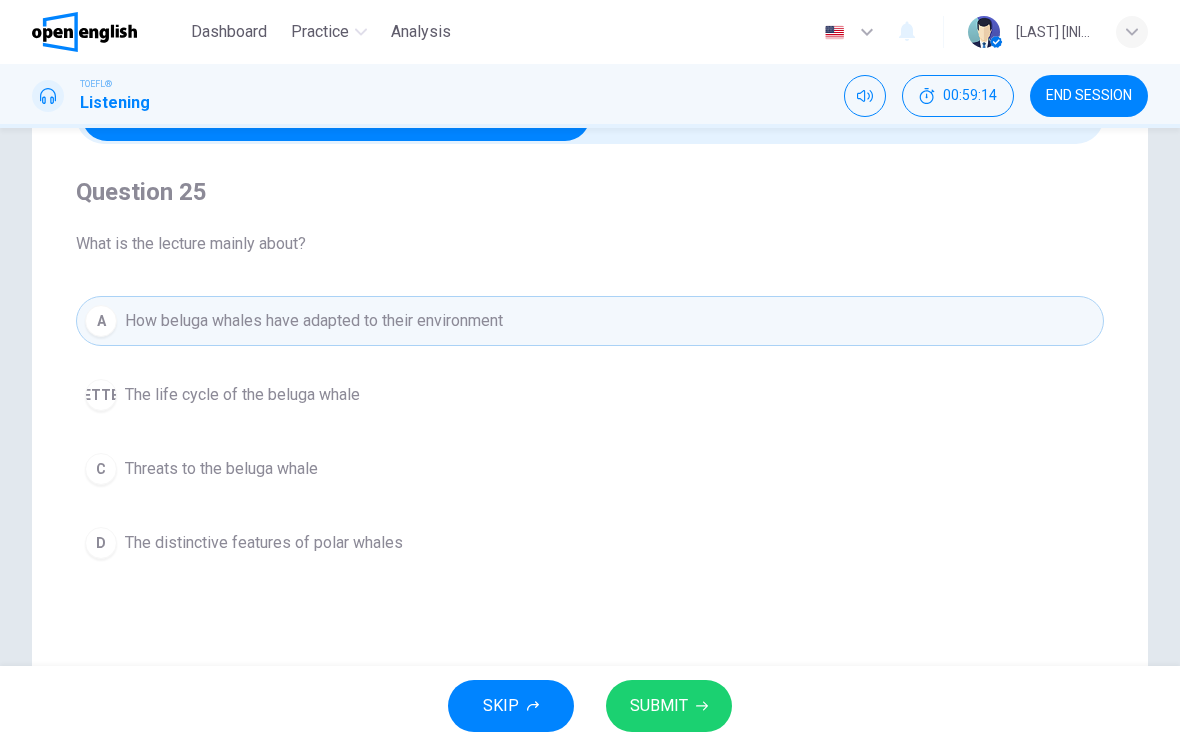 click on "SUBMIT" at bounding box center [669, 706] 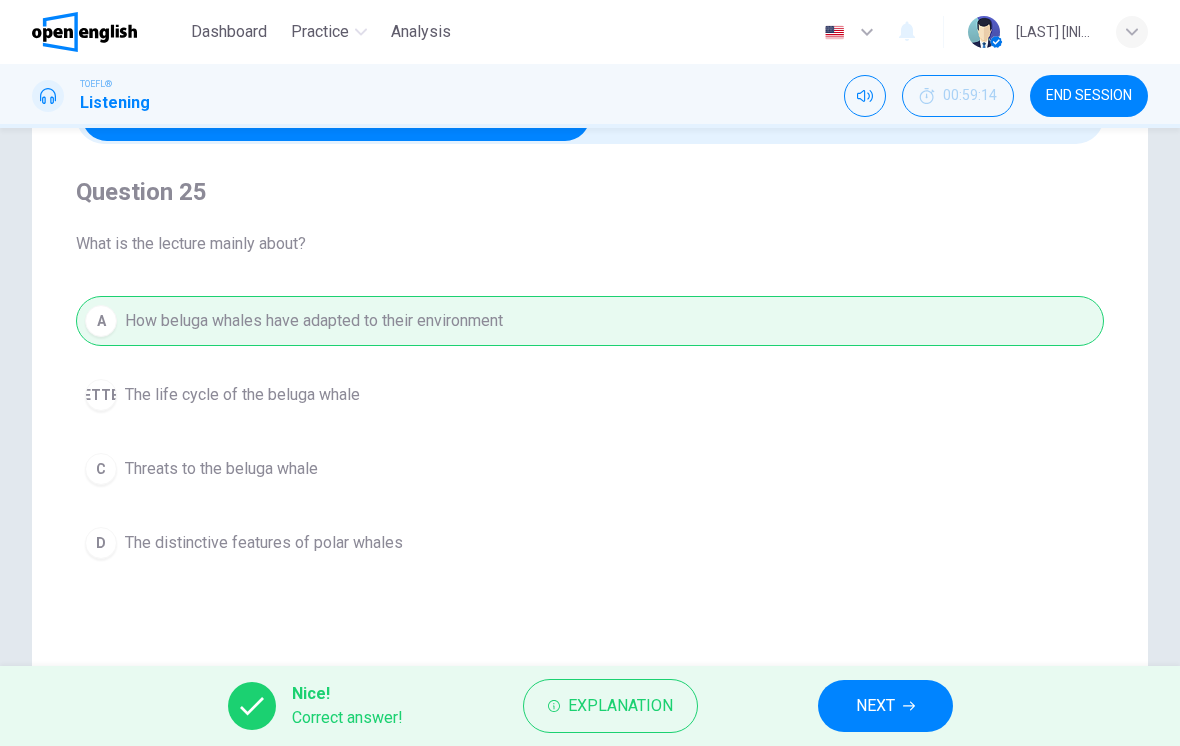 click on "NEXT" at bounding box center (875, 706) 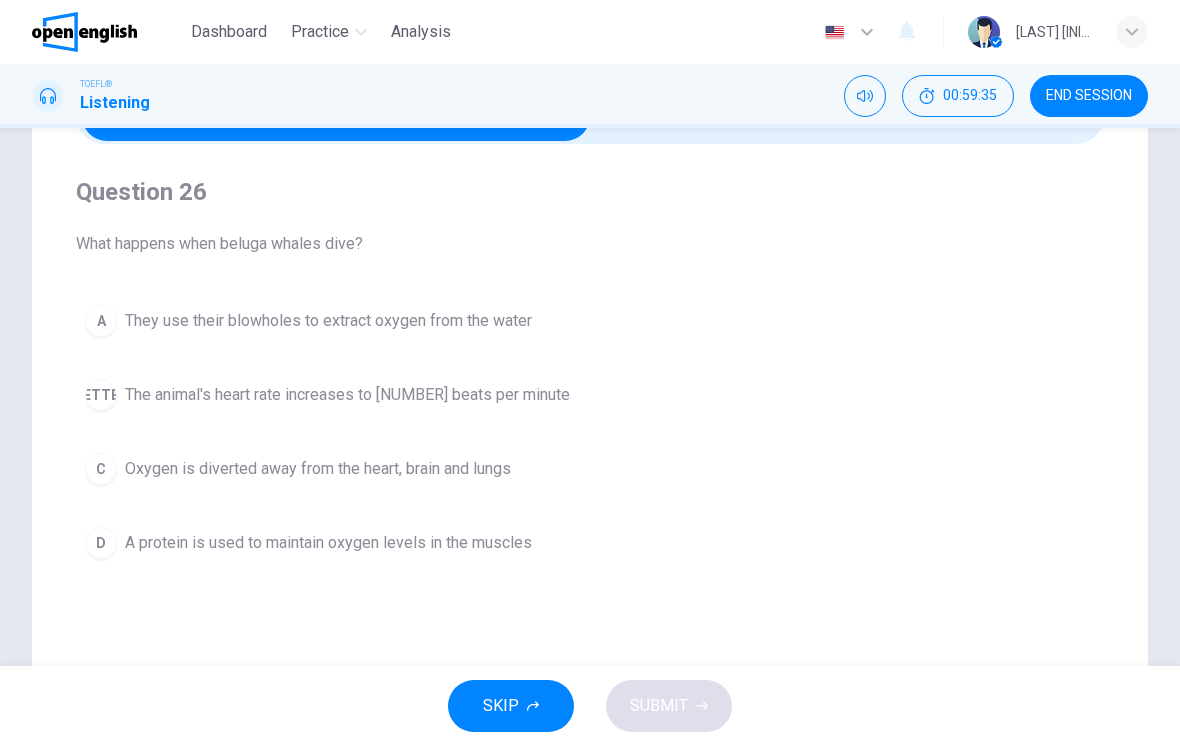 click on "A They use their blowholes to extract oxygen from the water" at bounding box center (590, 321) 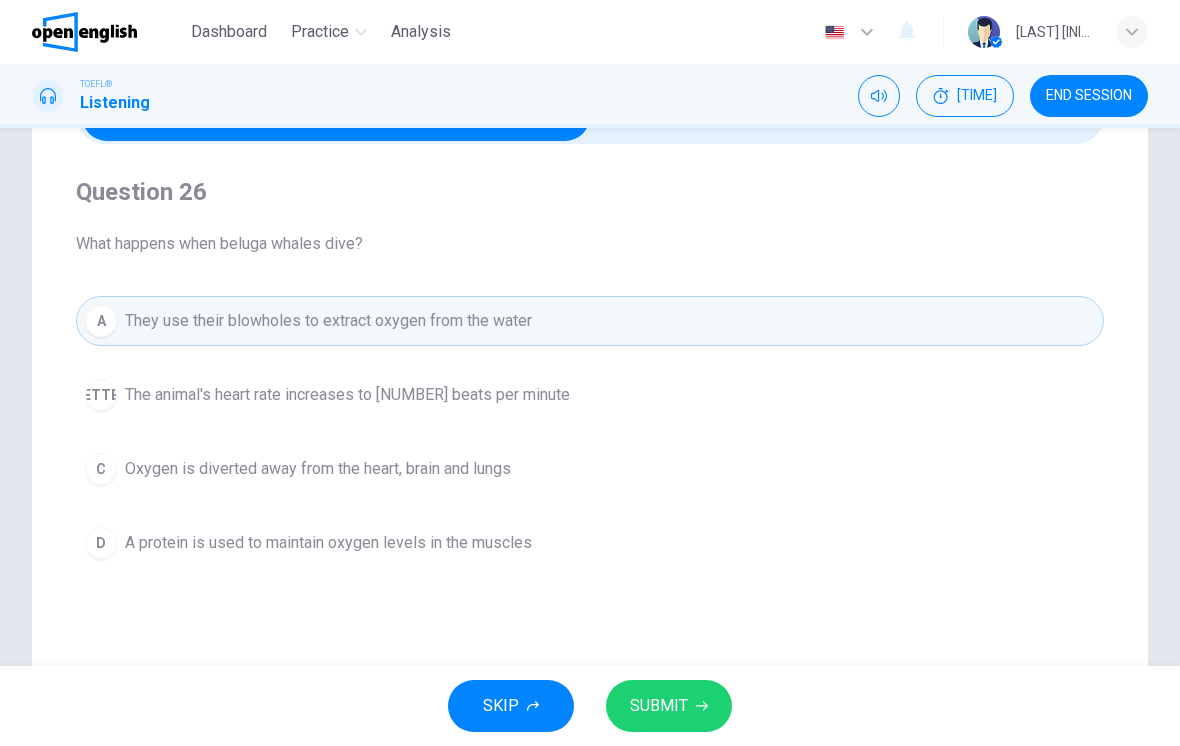 click on "SUBMIT" at bounding box center [659, 706] 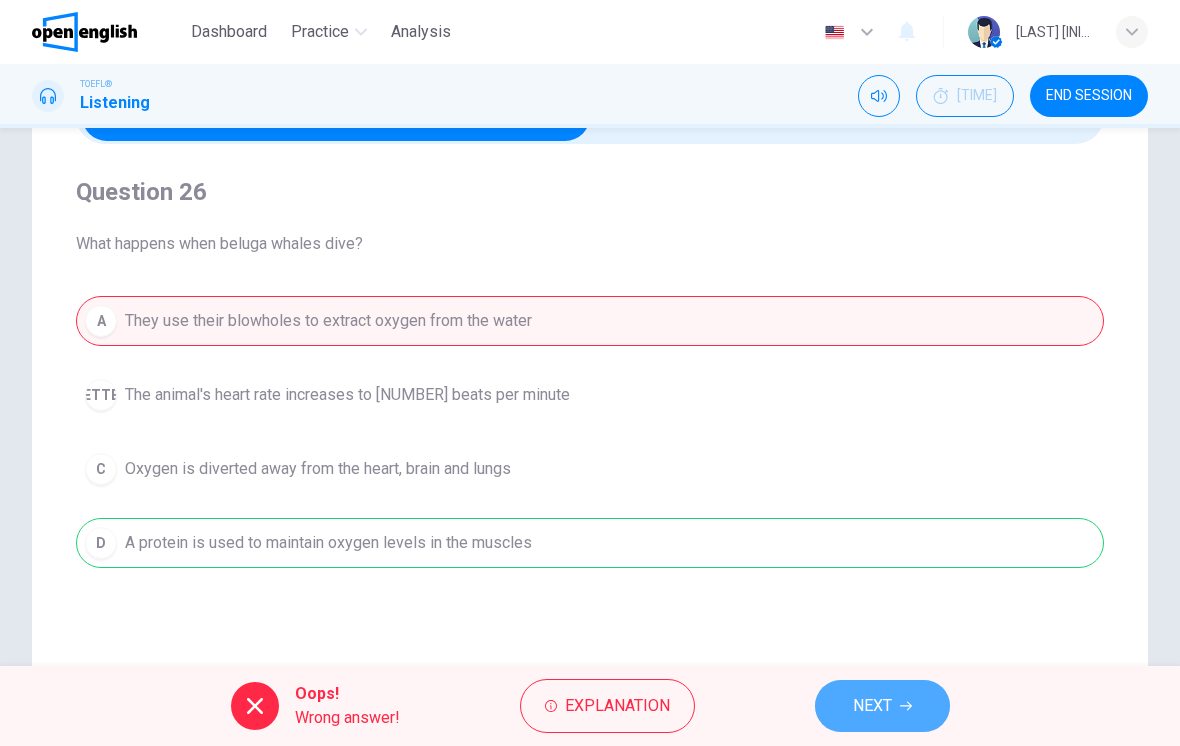click on "NEXT" at bounding box center (872, 706) 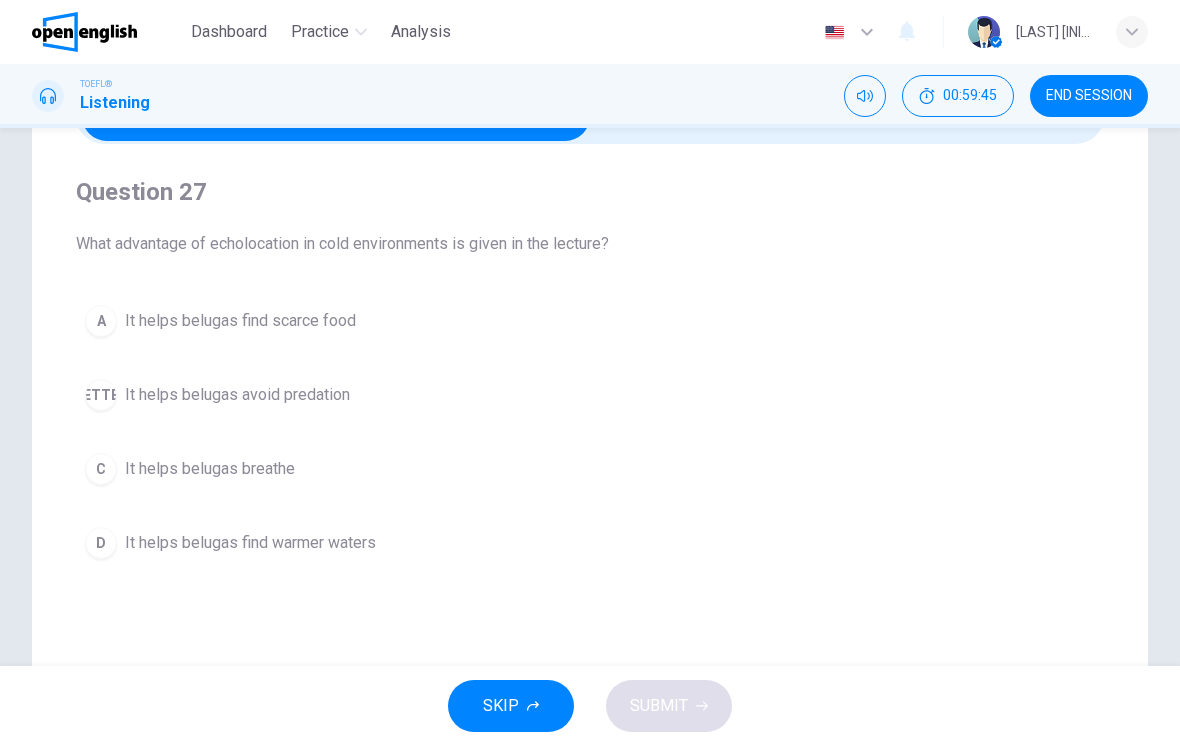 click on "It helps belugas avoid predation" at bounding box center (240, 321) 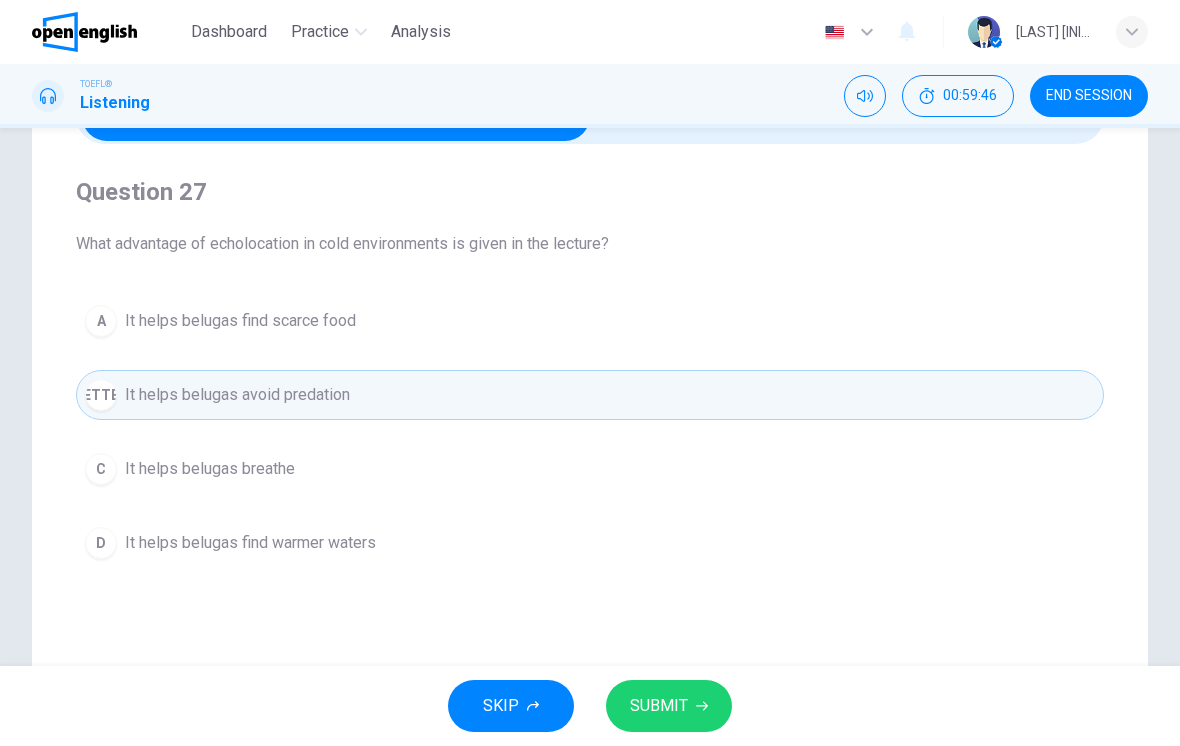 click on "SUBMIT" at bounding box center [669, 706] 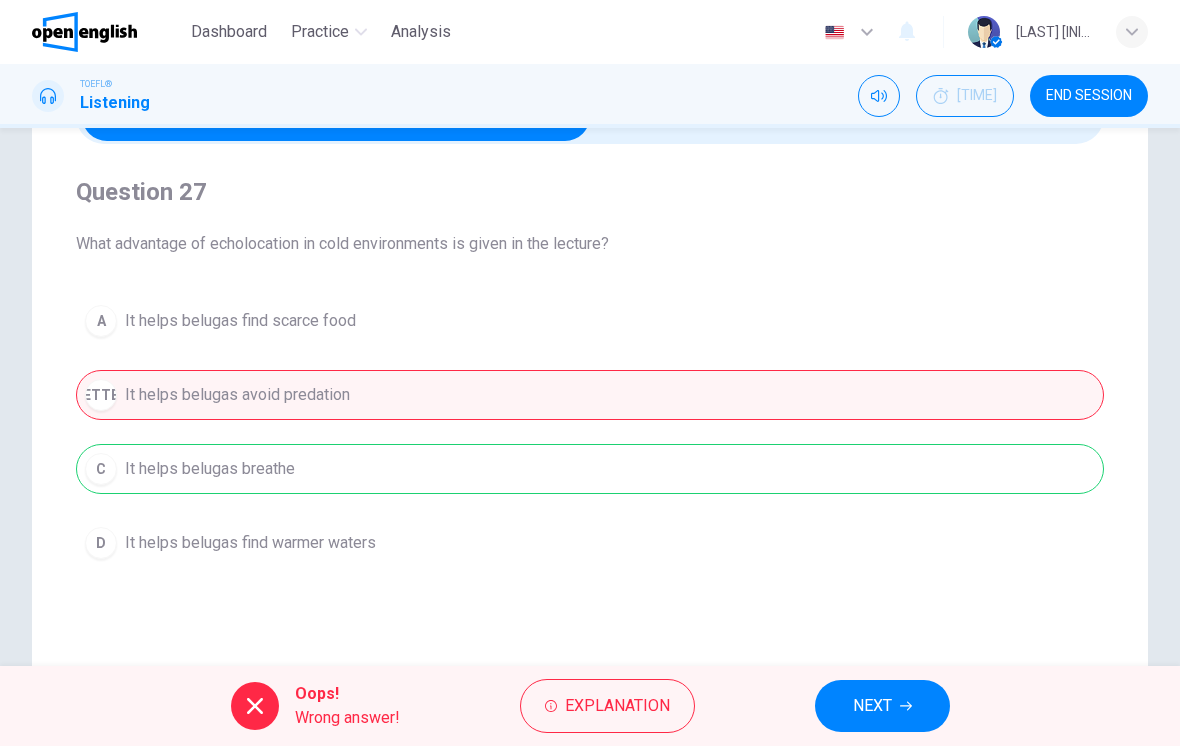 click on "NEXT" at bounding box center (872, 706) 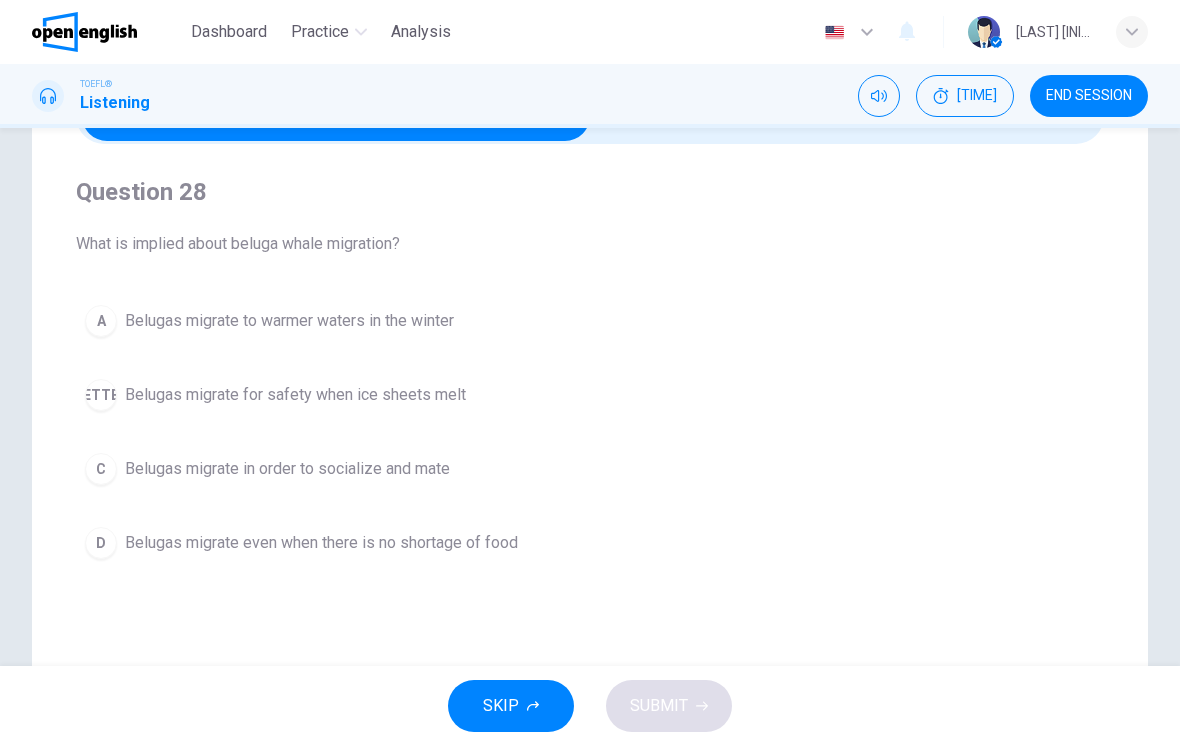 click on "D Belugas migrate even when there is no shortage of food" at bounding box center [590, 543] 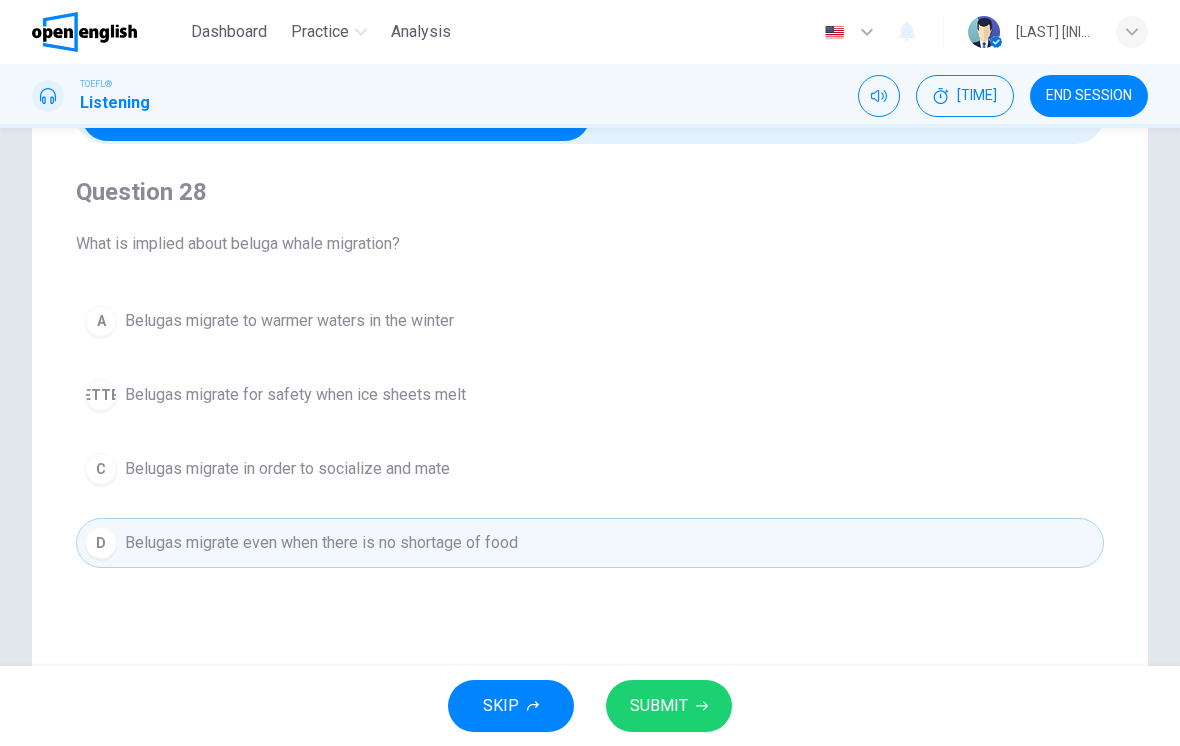 click on "SUBMIT" at bounding box center (669, 706) 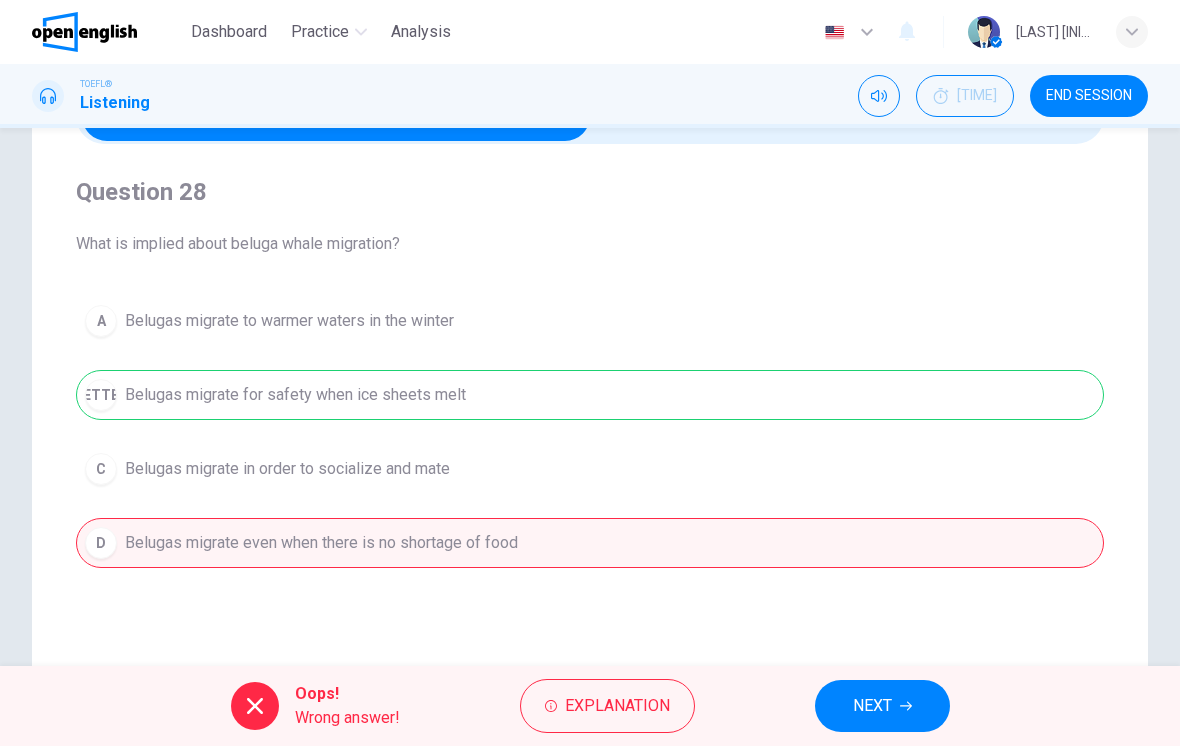 click on "NEXT" at bounding box center (872, 706) 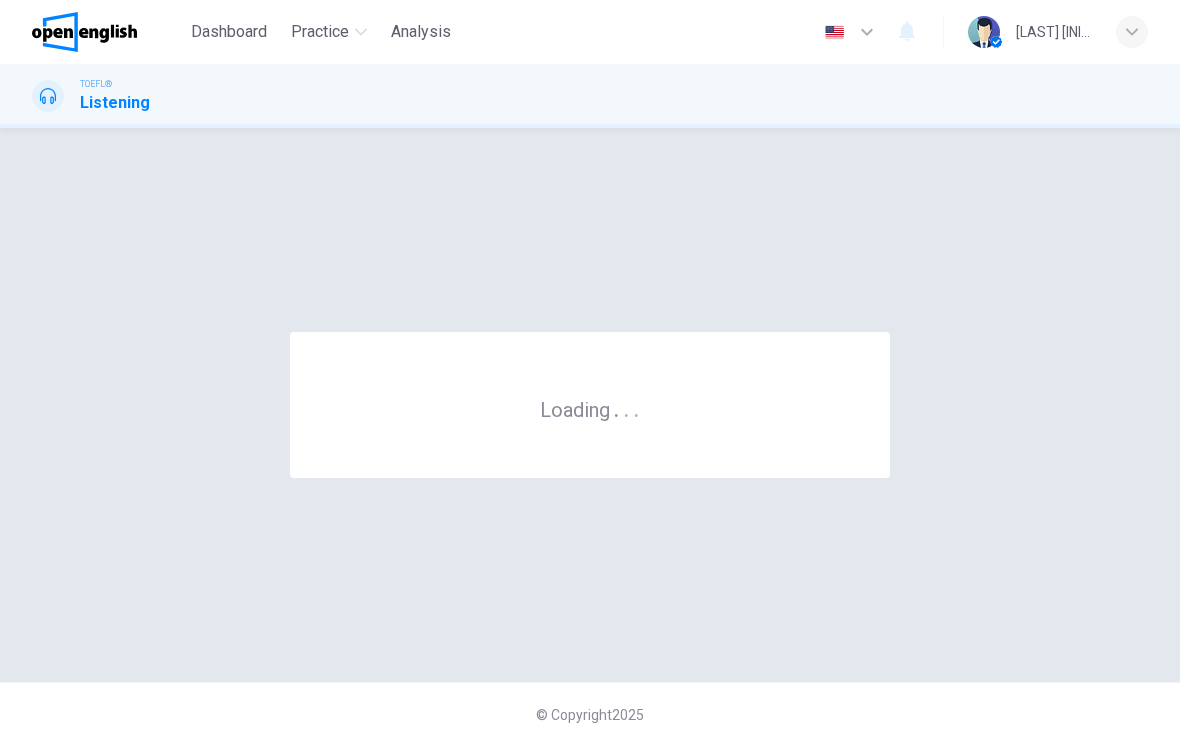 scroll, scrollTop: 0, scrollLeft: 0, axis: both 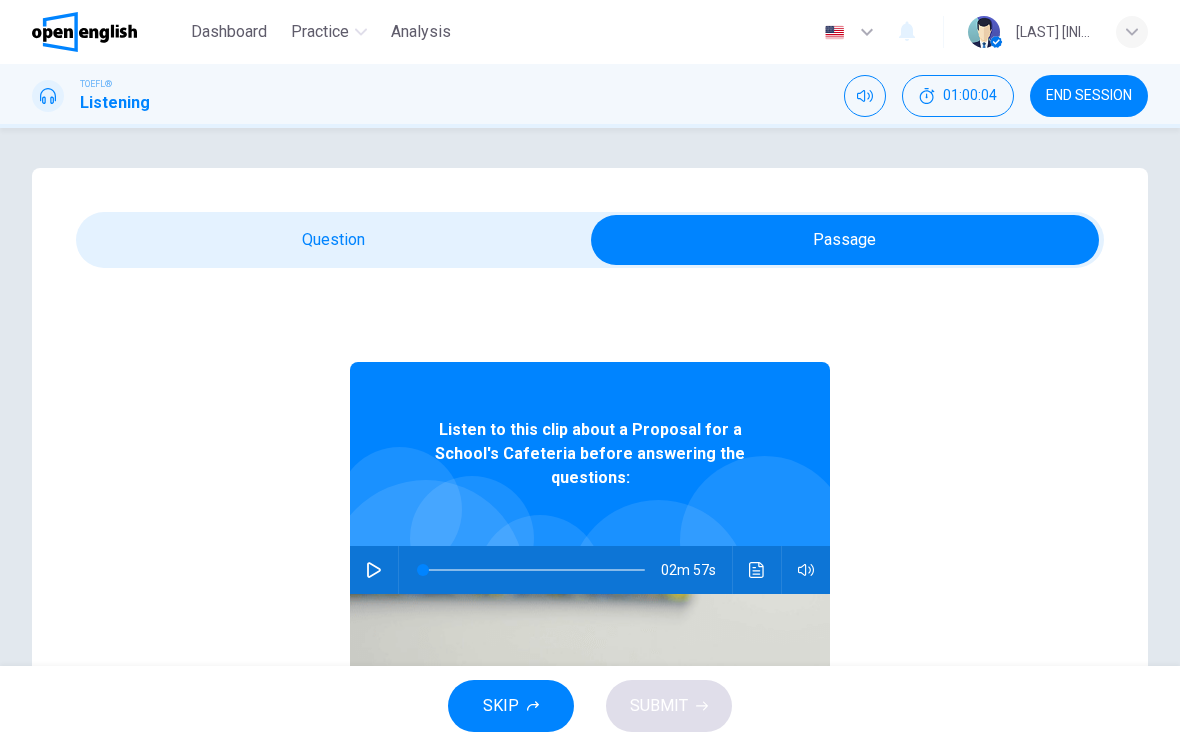 click at bounding box center (374, 570) 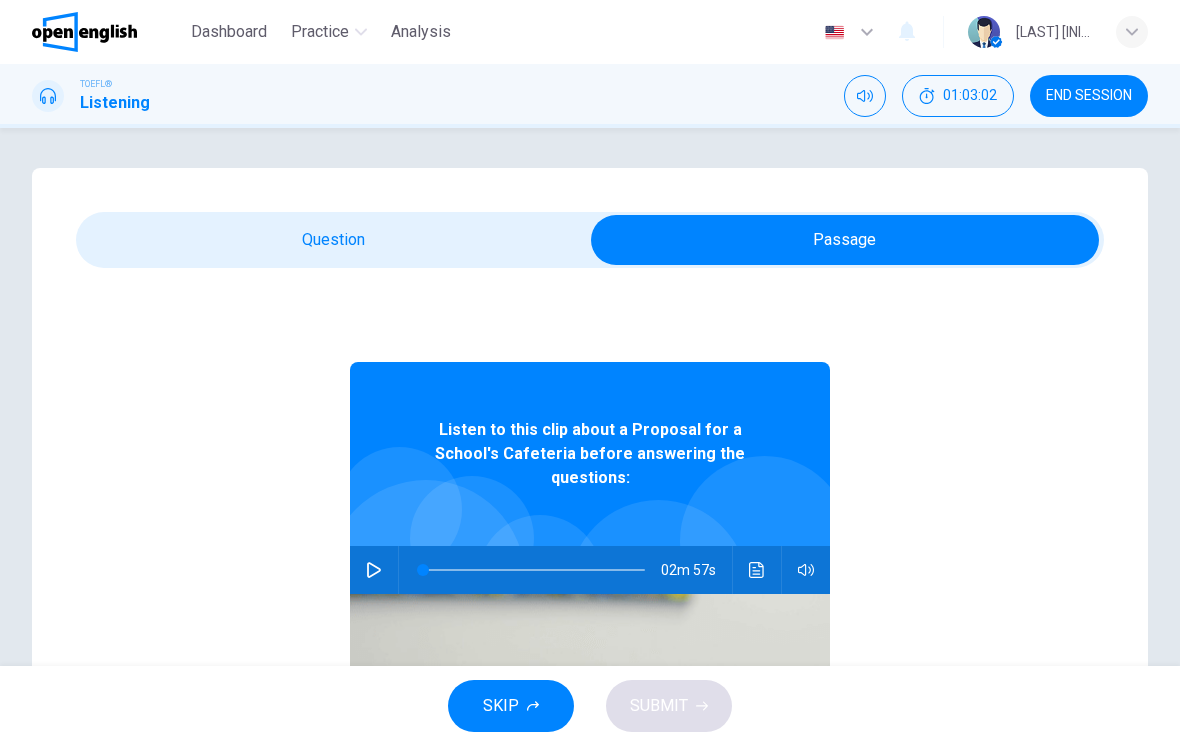 click at bounding box center (374, 570) 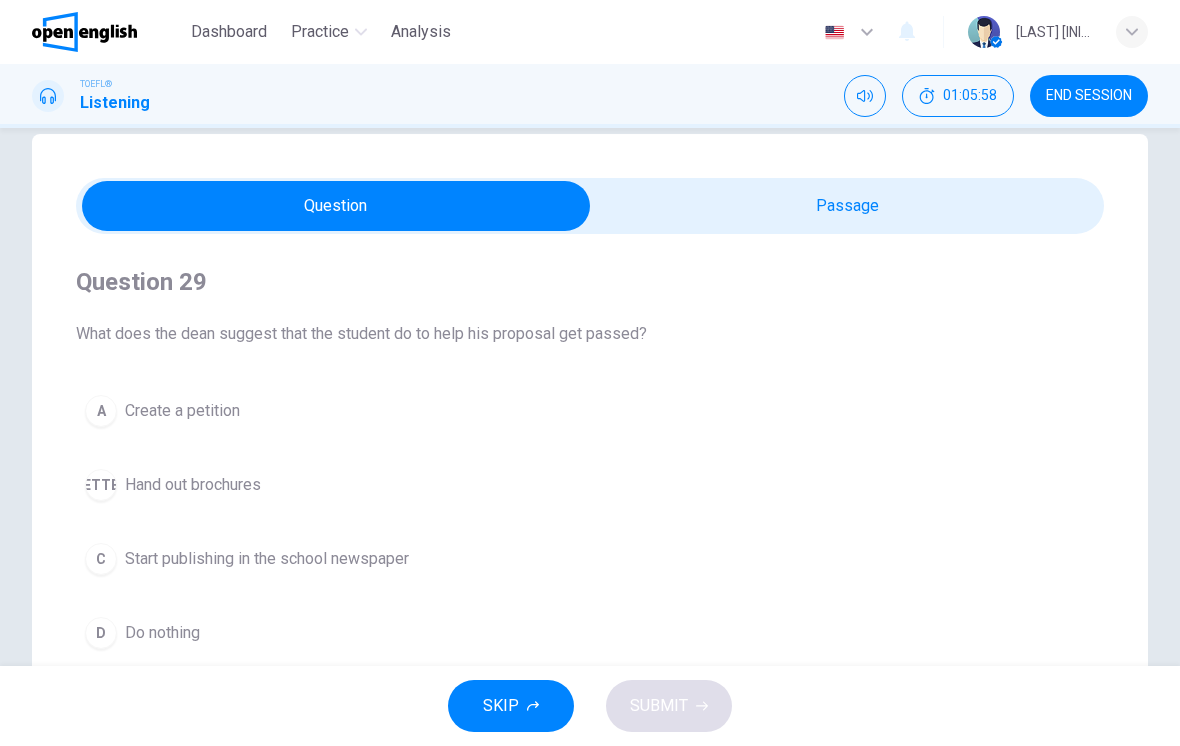 scroll, scrollTop: 53, scrollLeft: 0, axis: vertical 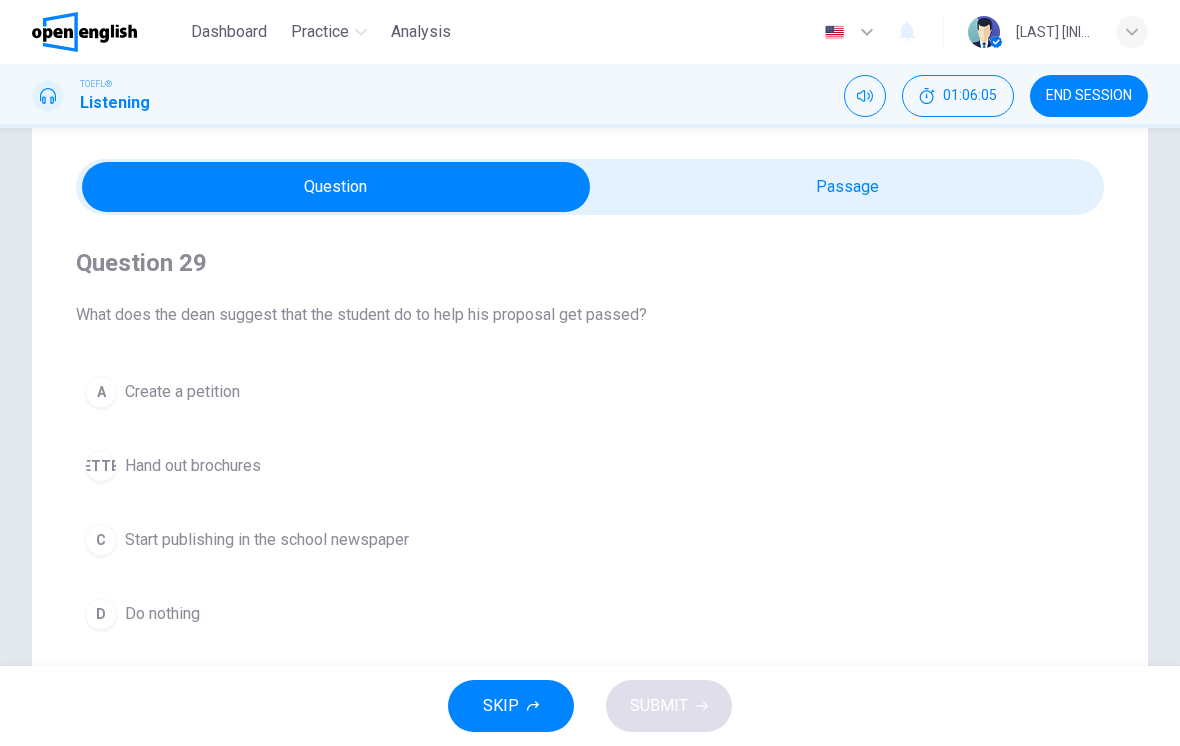 click on "C Start publishing in the school newspaper" at bounding box center [590, 540] 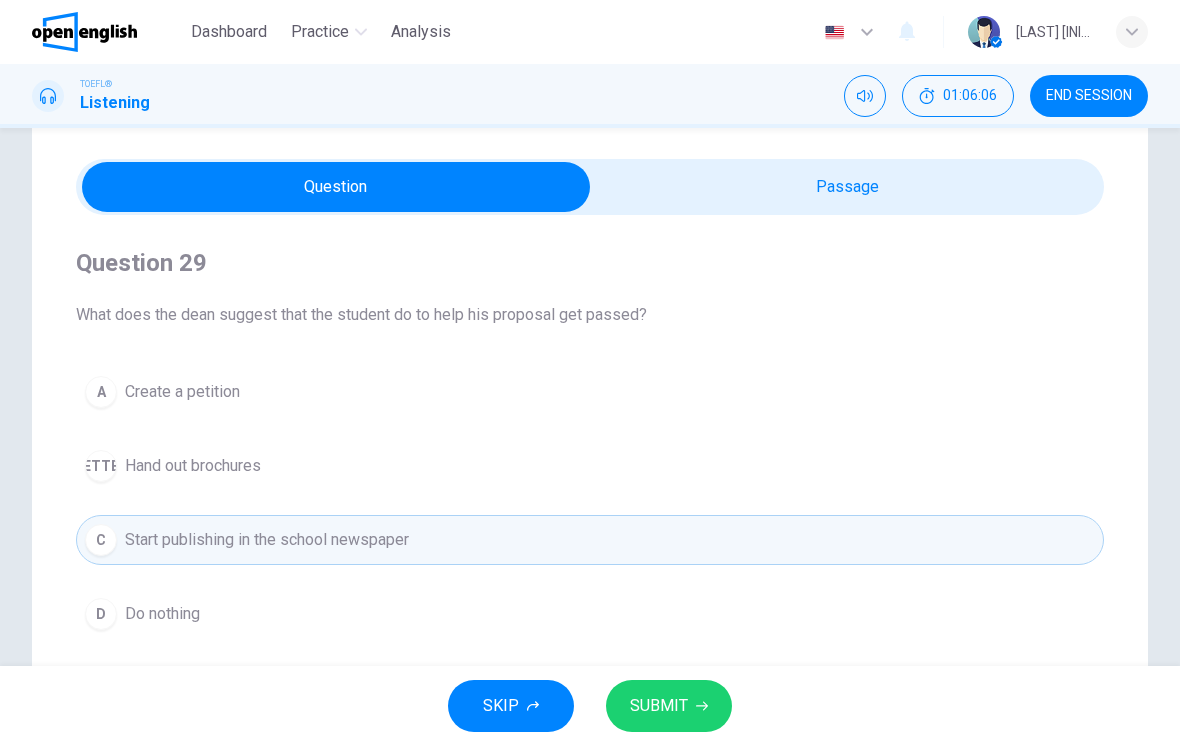 click on "SUBMIT" at bounding box center (669, 706) 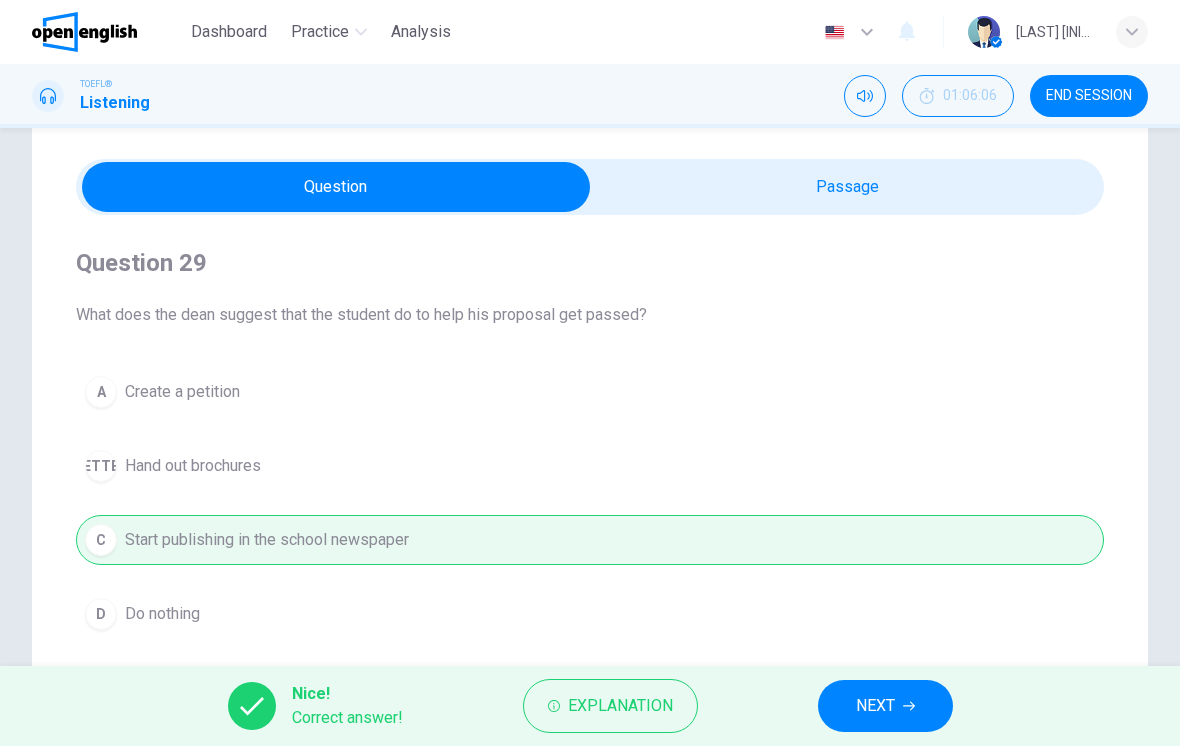 click on "NEXT" at bounding box center (885, 706) 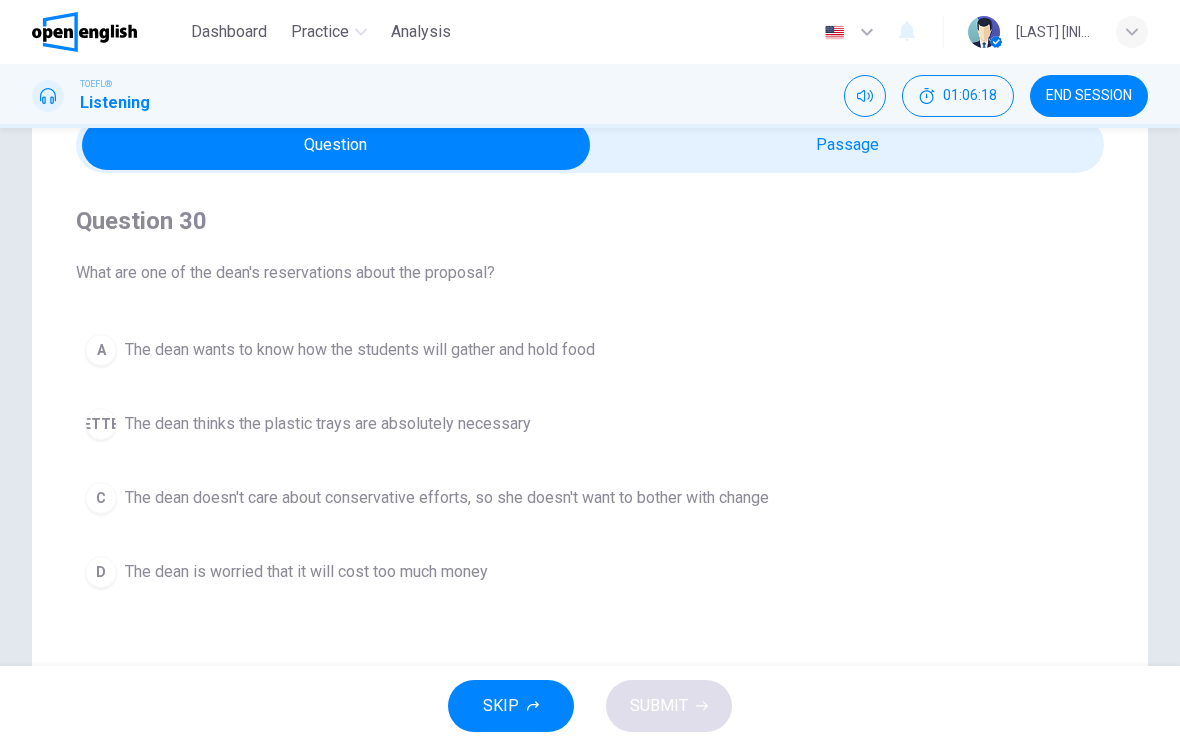 scroll, scrollTop: 92, scrollLeft: 0, axis: vertical 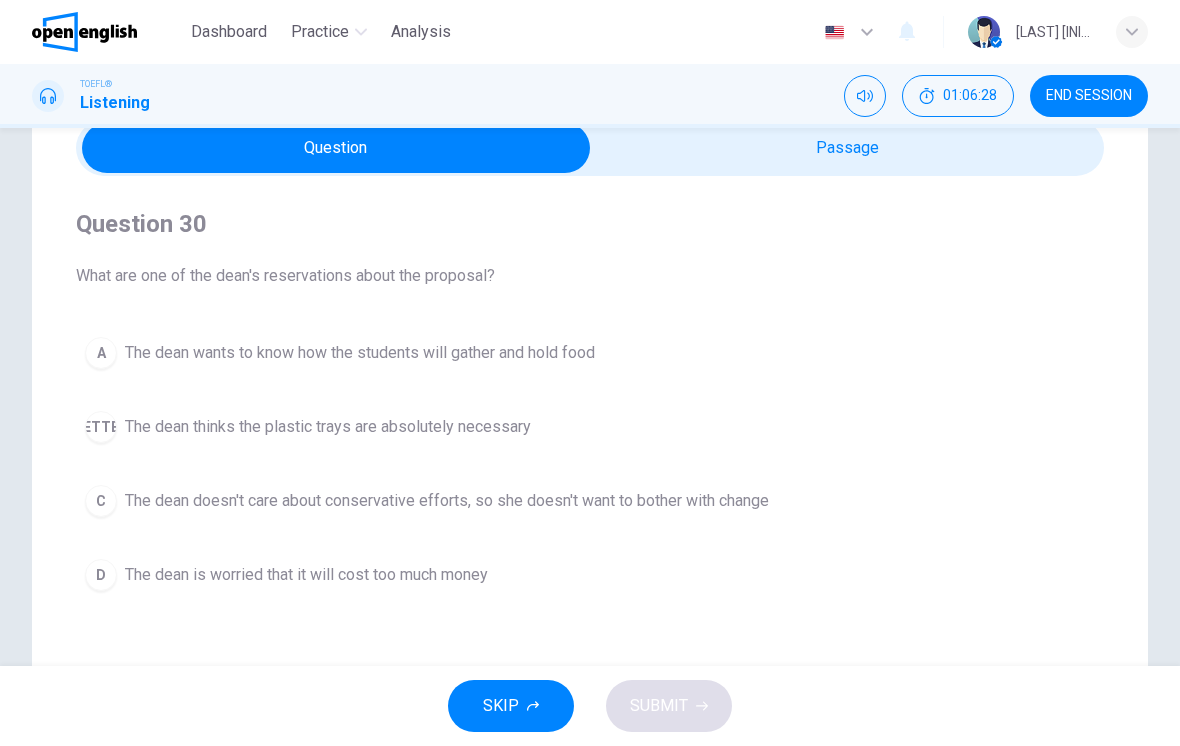 click on "The dean wants to know how the students will gather and hold food" at bounding box center (360, 353) 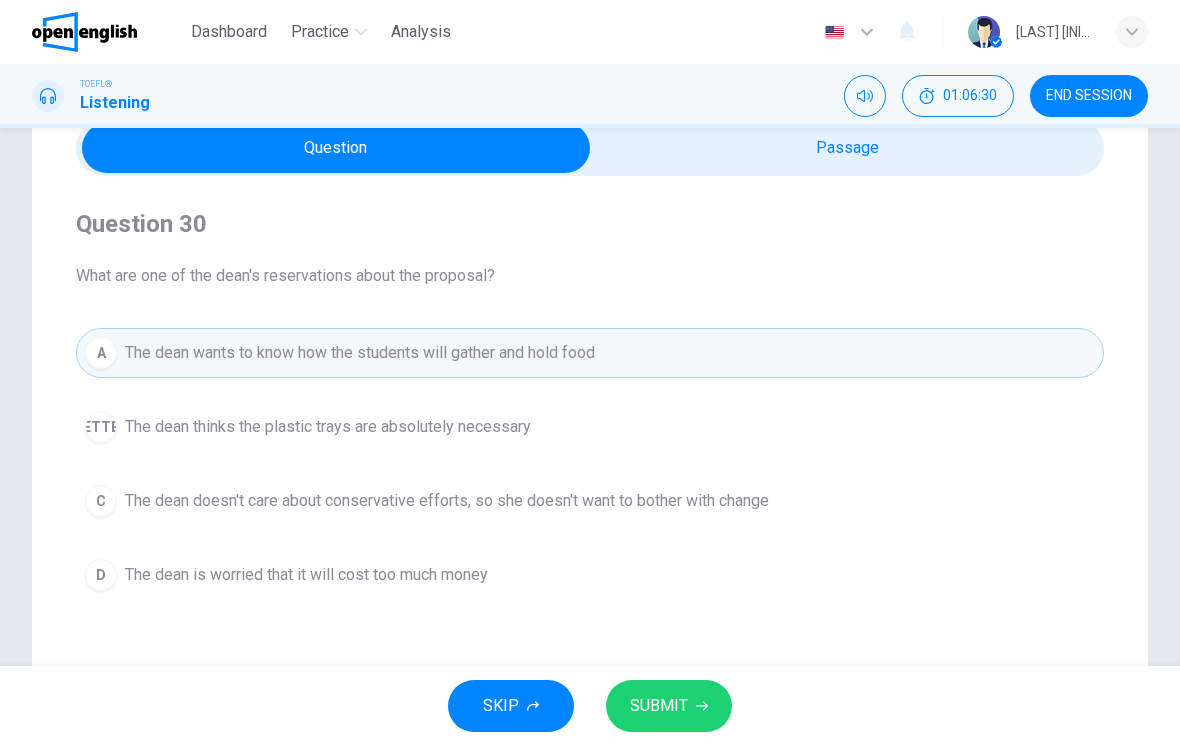 click on "The dean is worried that it will cost too much money" at bounding box center (328, 427) 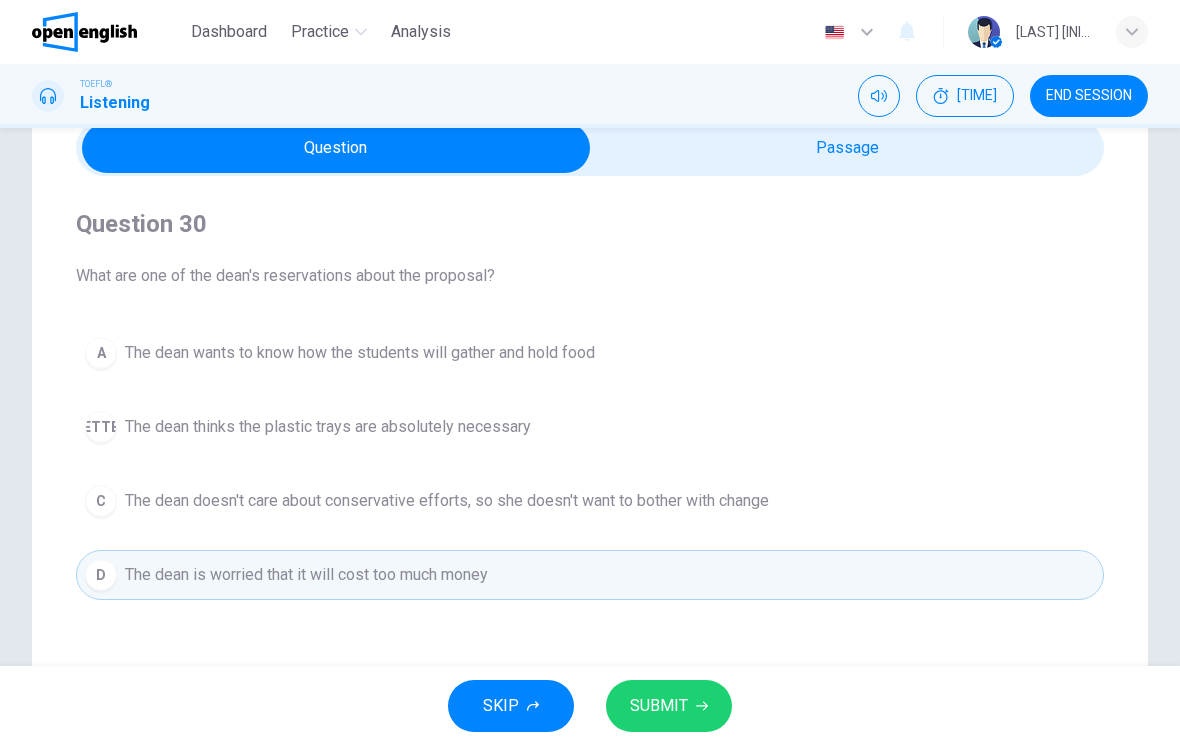 click on "SUBMIT" at bounding box center (669, 706) 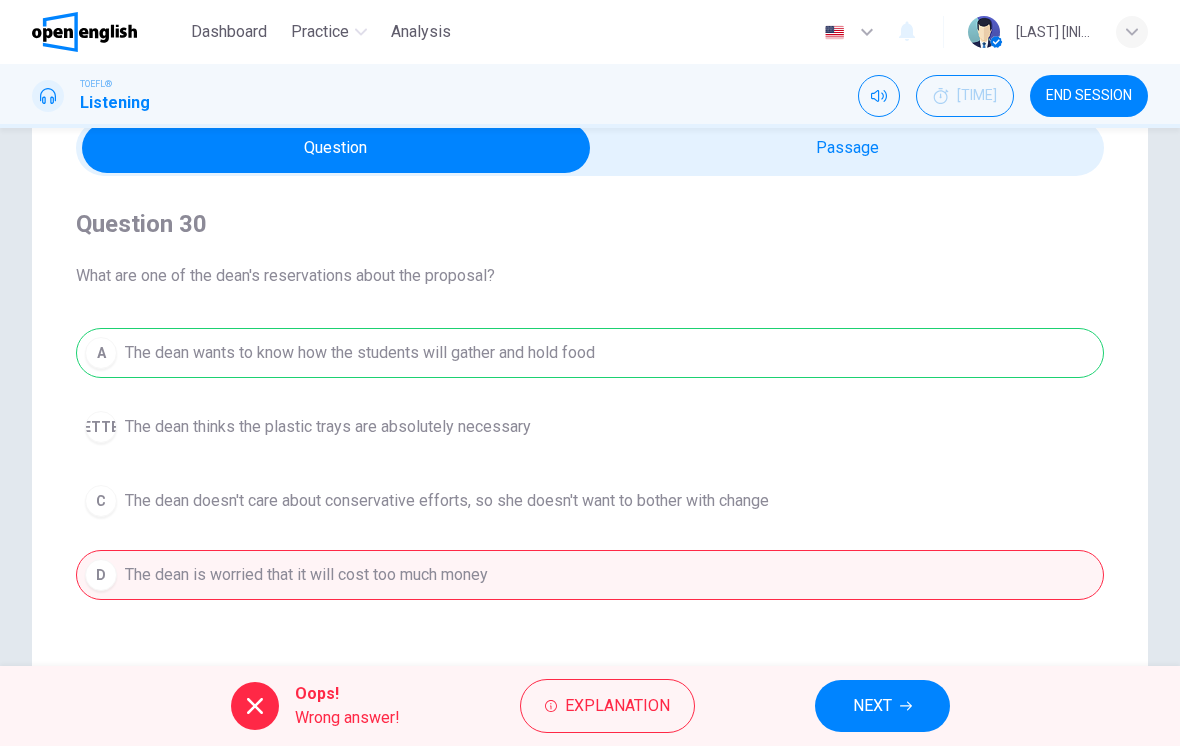 click on "NEXT" at bounding box center (872, 706) 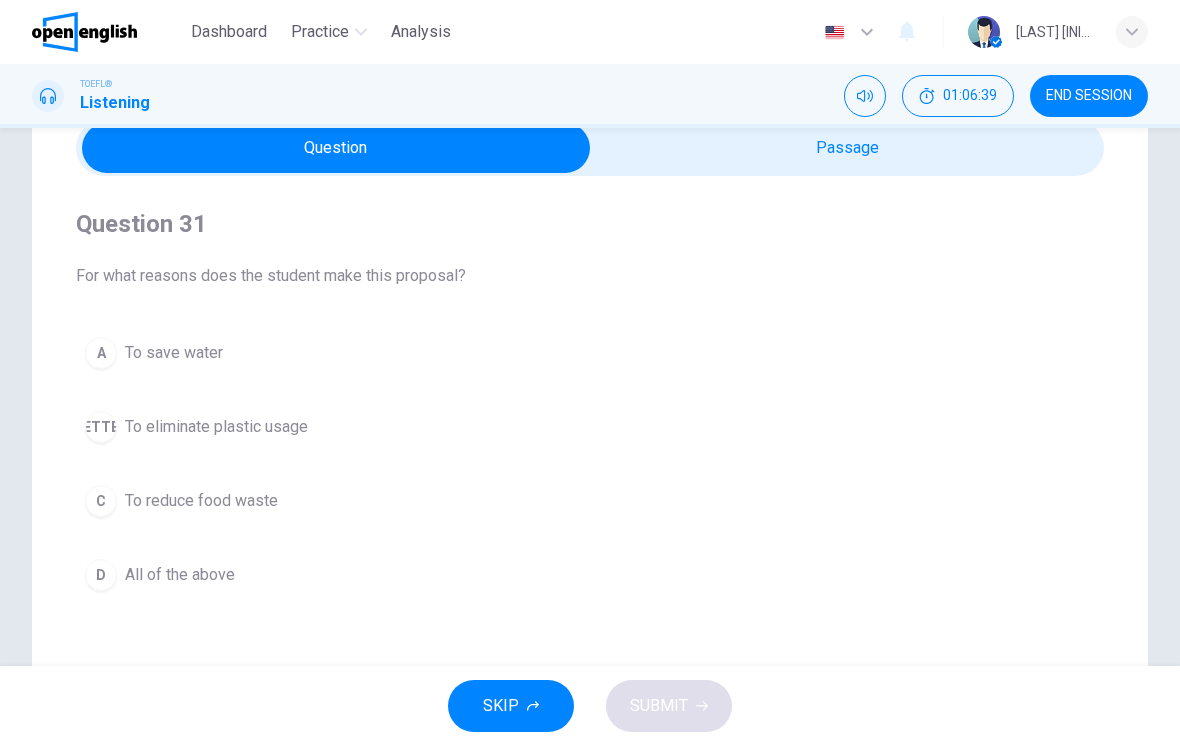 click on "D" at bounding box center (101, 353) 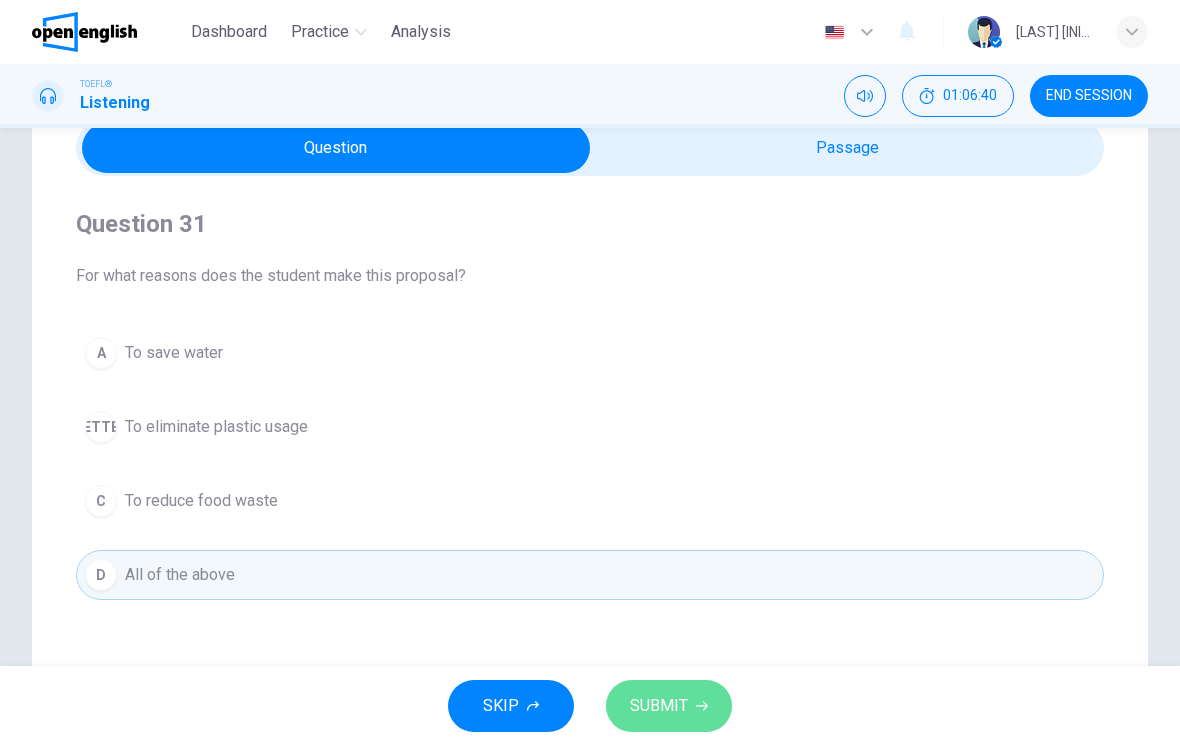 click on "SUBMIT" at bounding box center (659, 706) 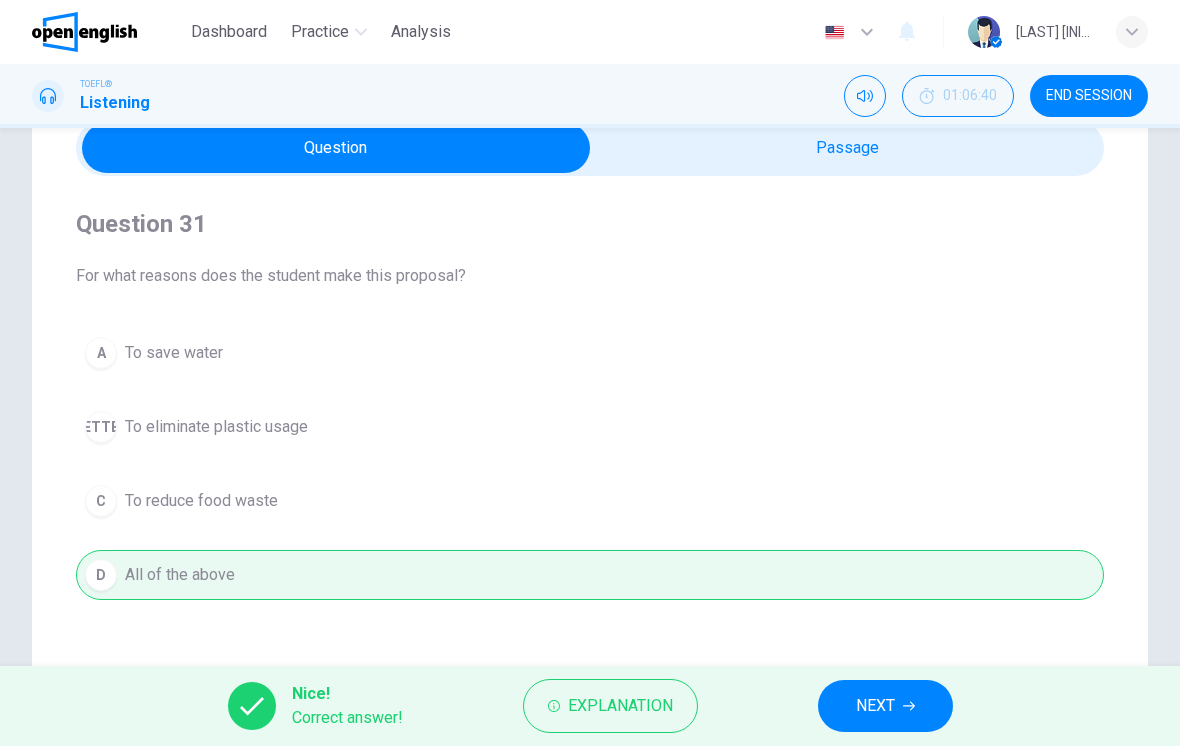 click on "NEXT" at bounding box center [875, 706] 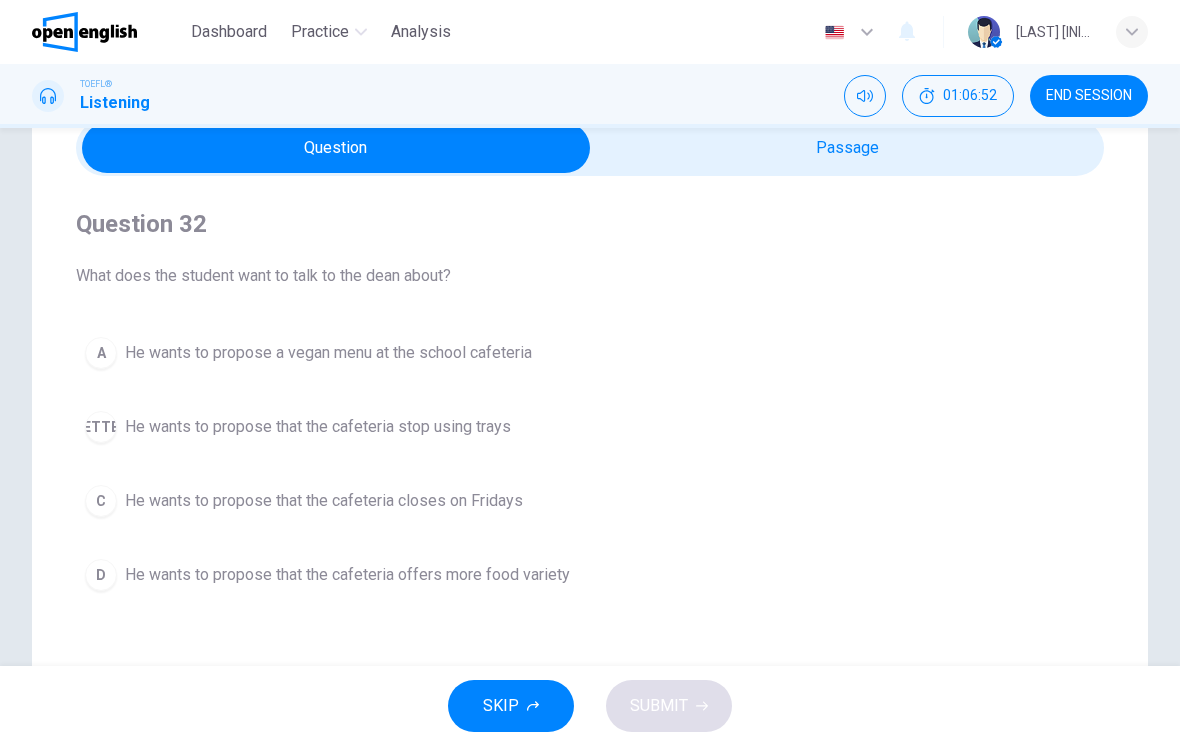 click on "He wants to propose that the cafeteria stop using trays" at bounding box center [328, 353] 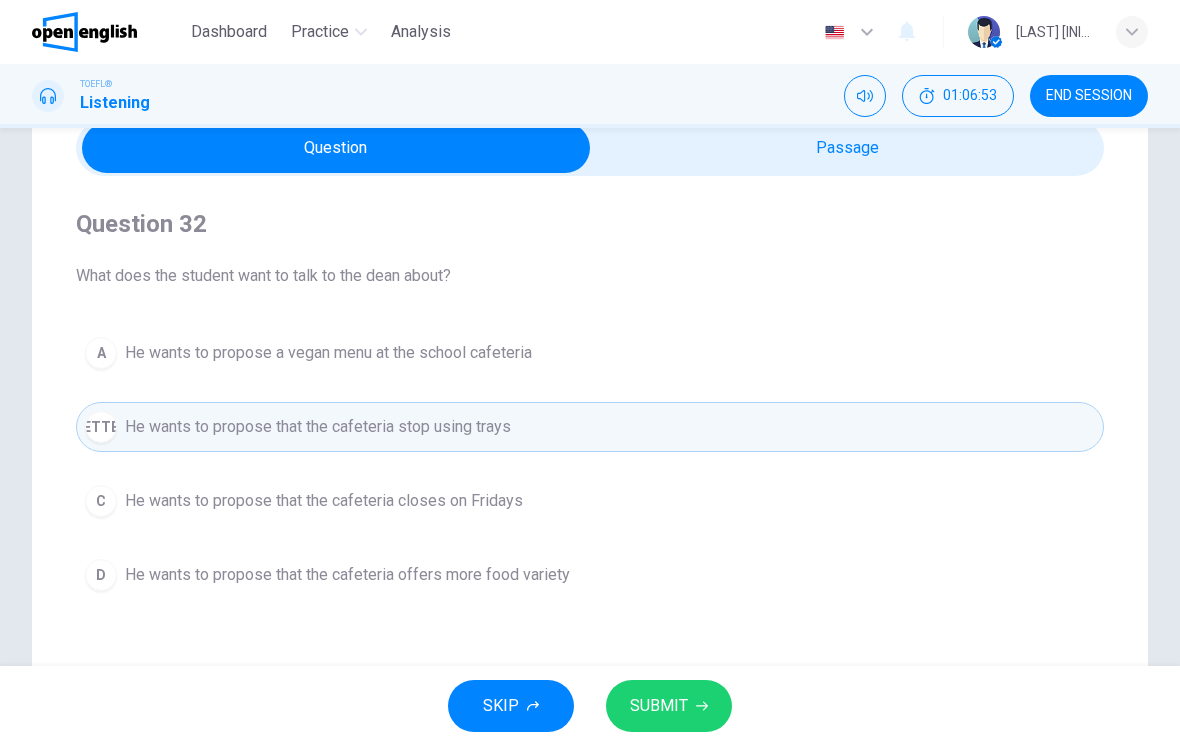 click on "SUBMIT" at bounding box center (659, 706) 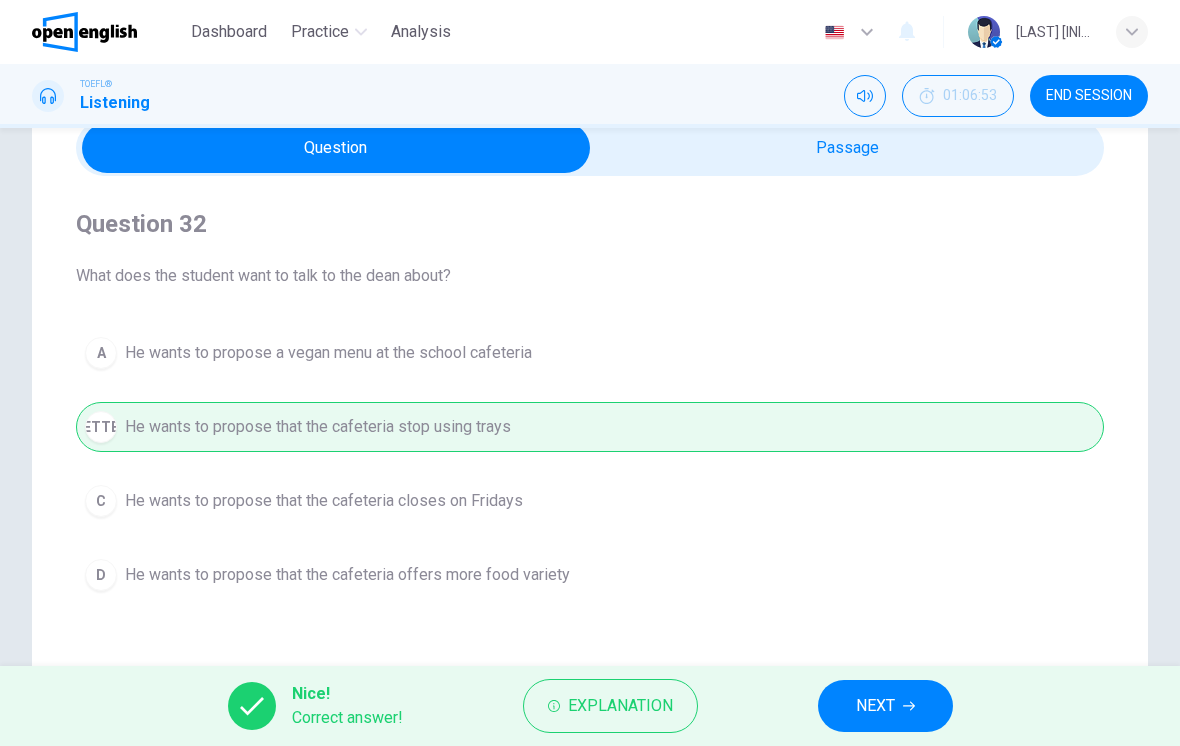 click on "NEXT" at bounding box center (875, 706) 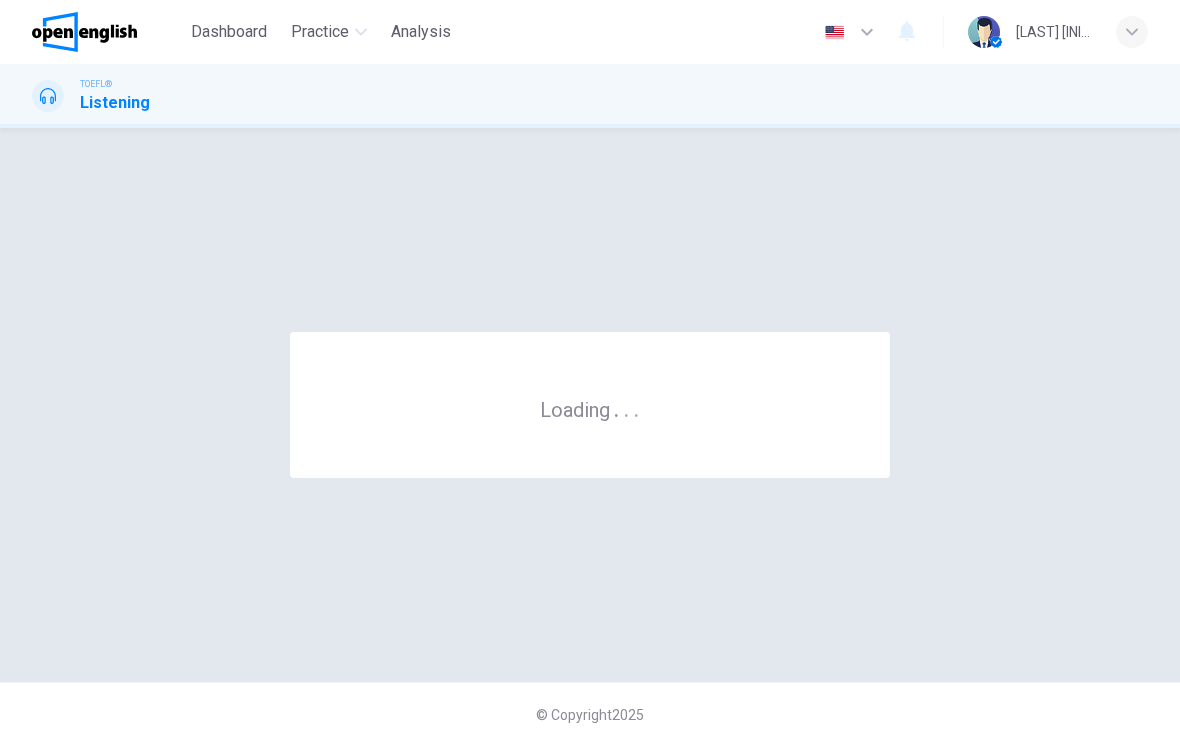scroll, scrollTop: 0, scrollLeft: 0, axis: both 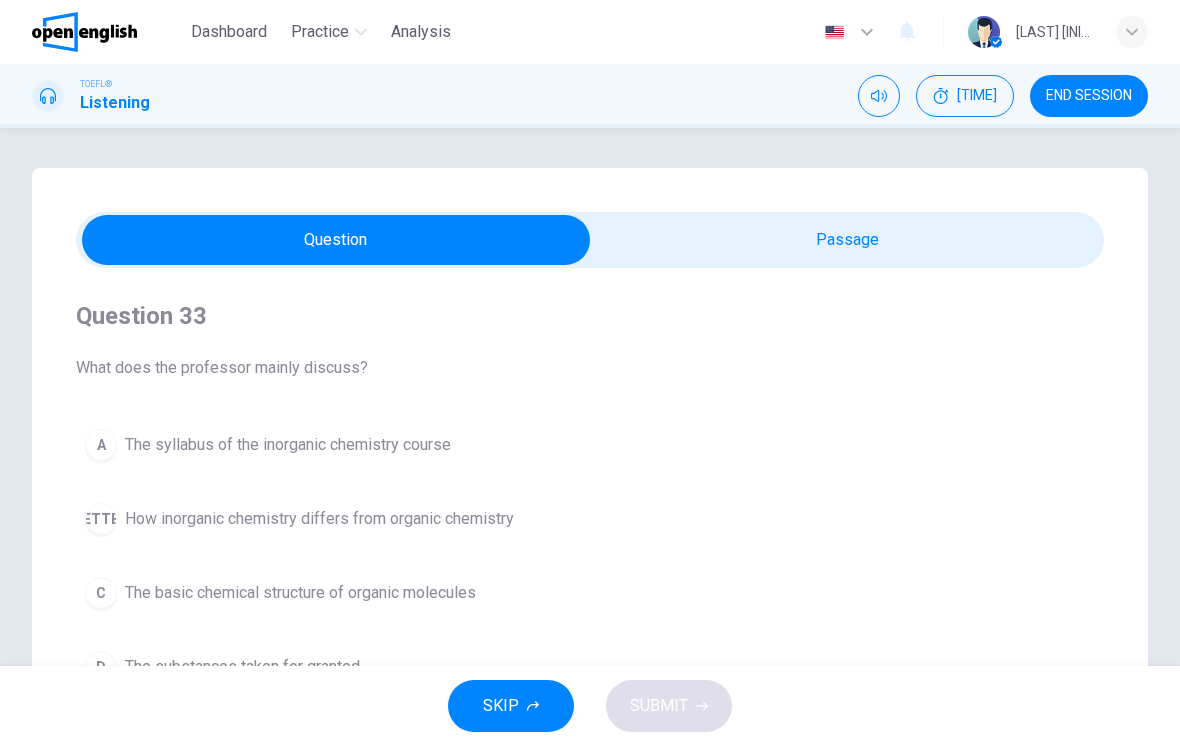 click on "END SESSION" at bounding box center (1089, 96) 